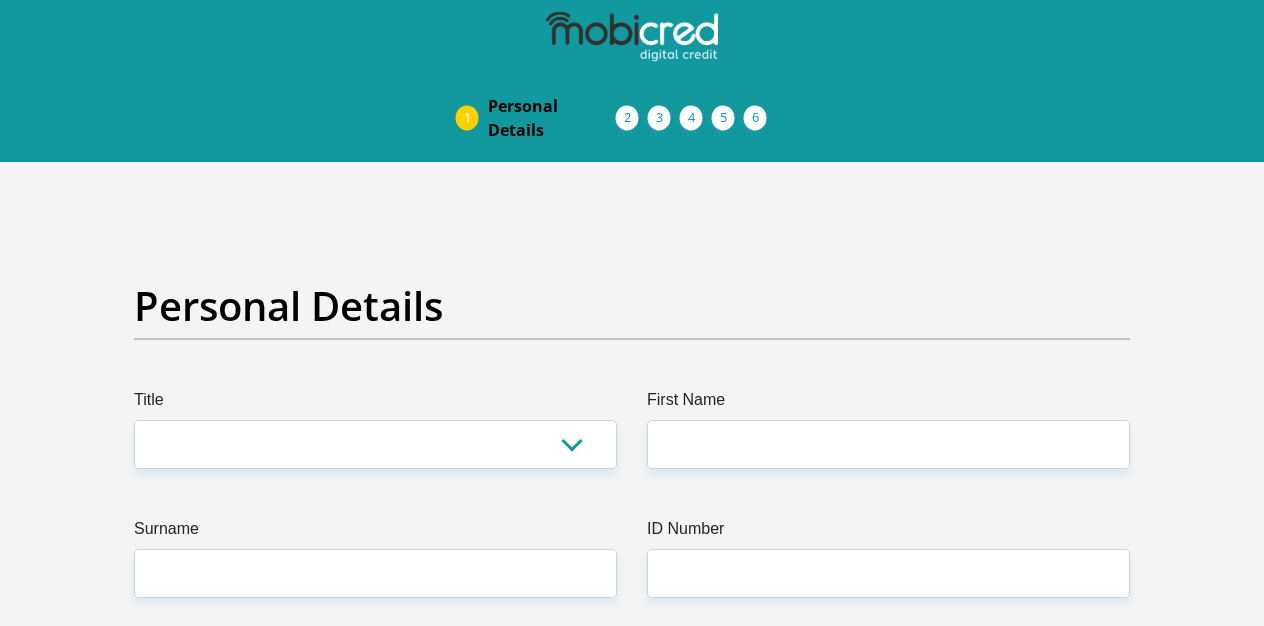 scroll, scrollTop: 264, scrollLeft: 0, axis: vertical 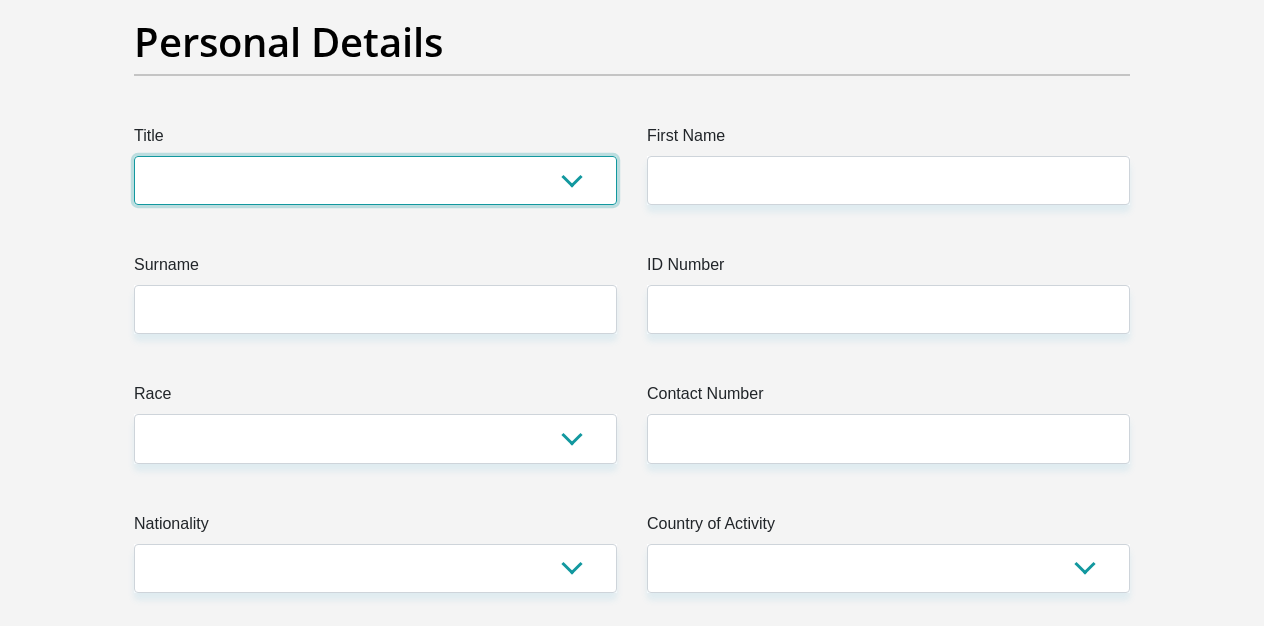 select on "Mr" 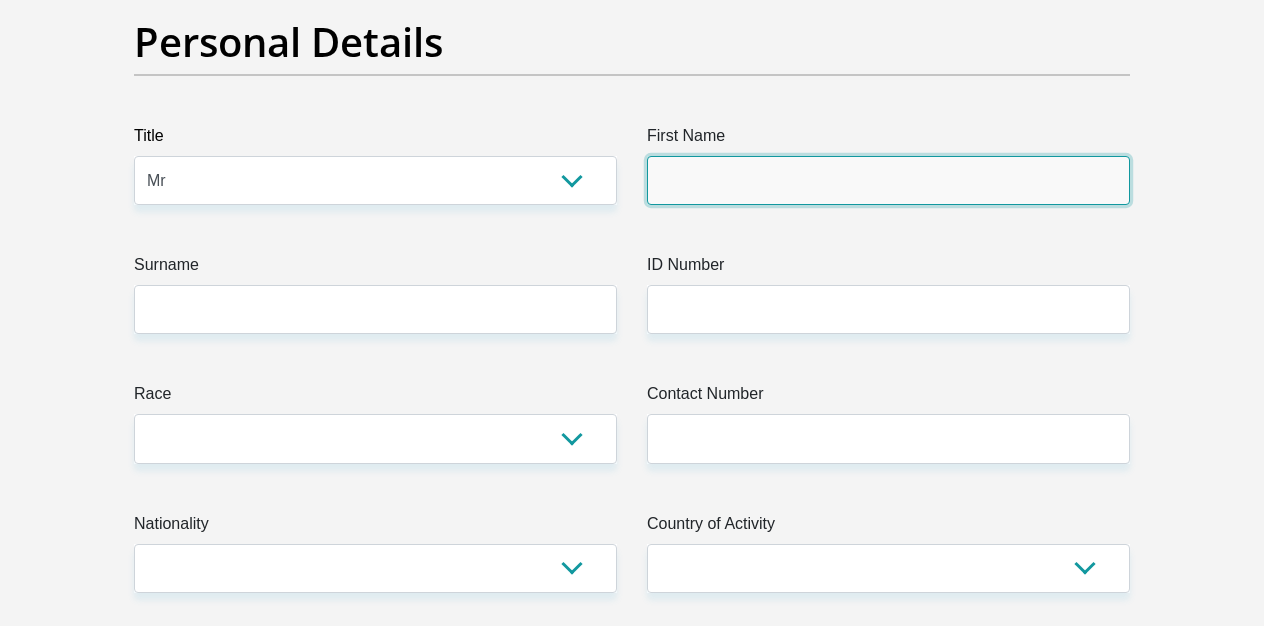 click on "First Name" at bounding box center (888, 180) 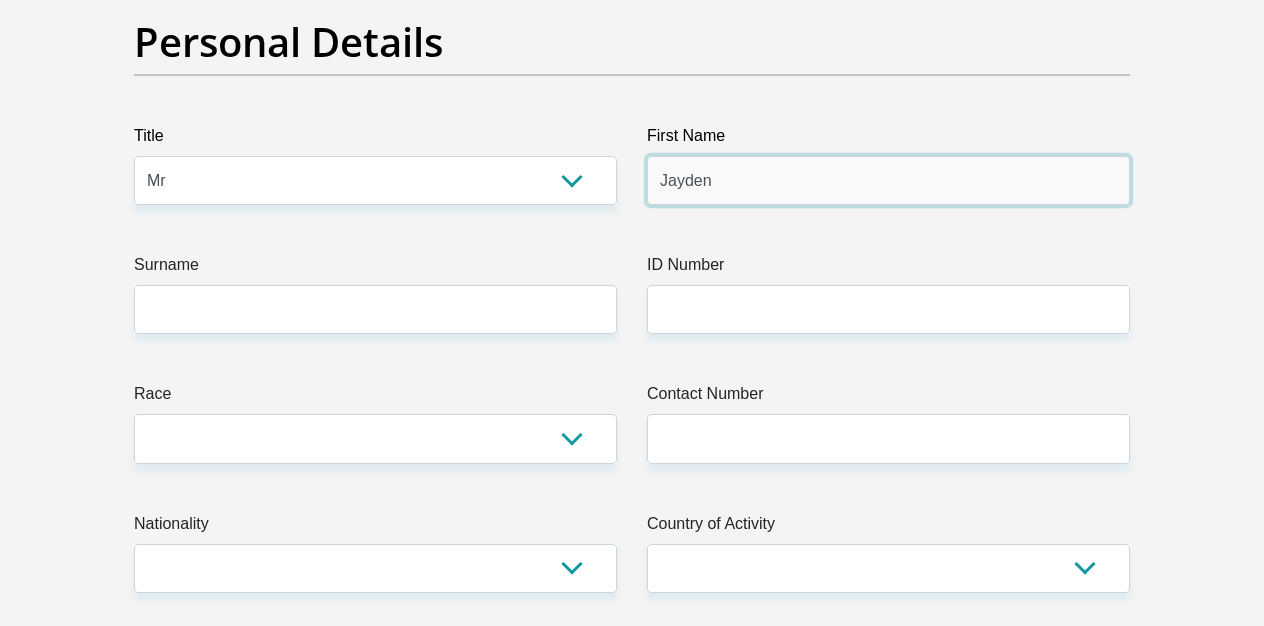 type on "Jayden" 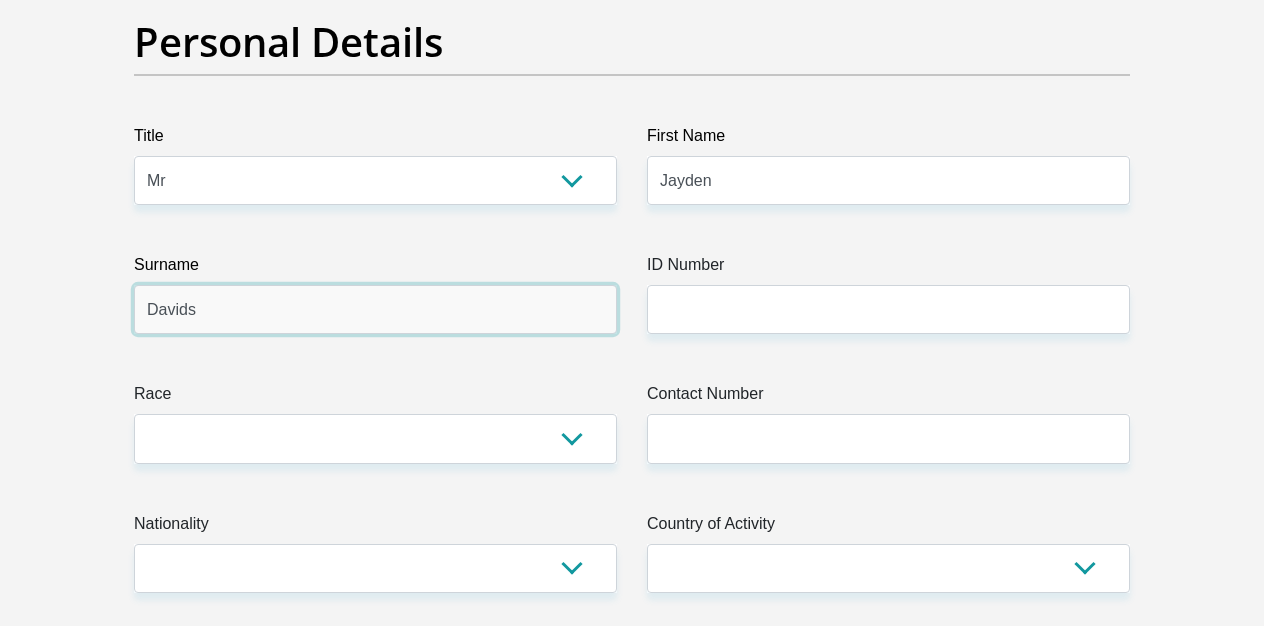 type on "Davids" 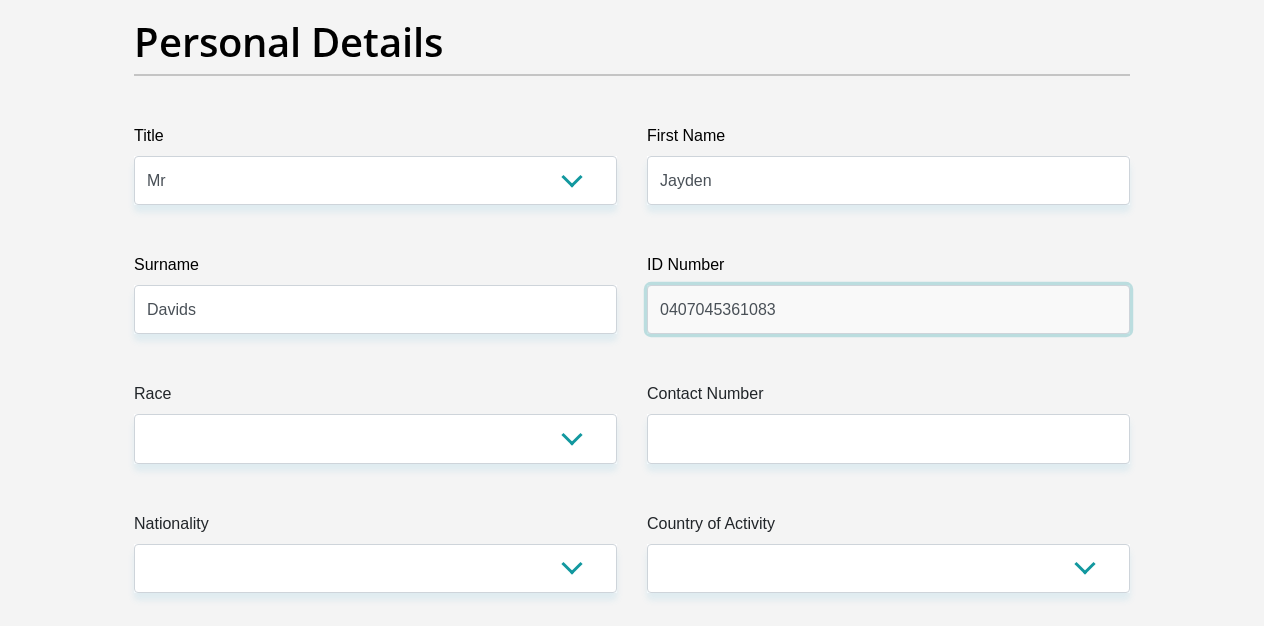 type on "0407045361083" 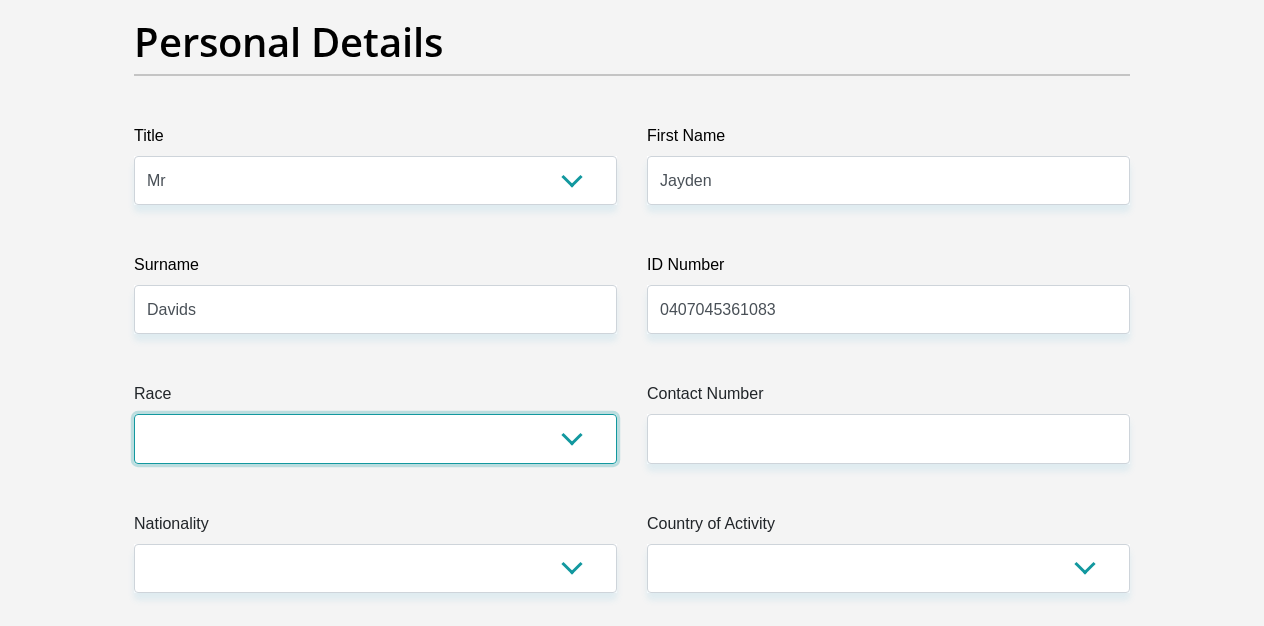 select on "2" 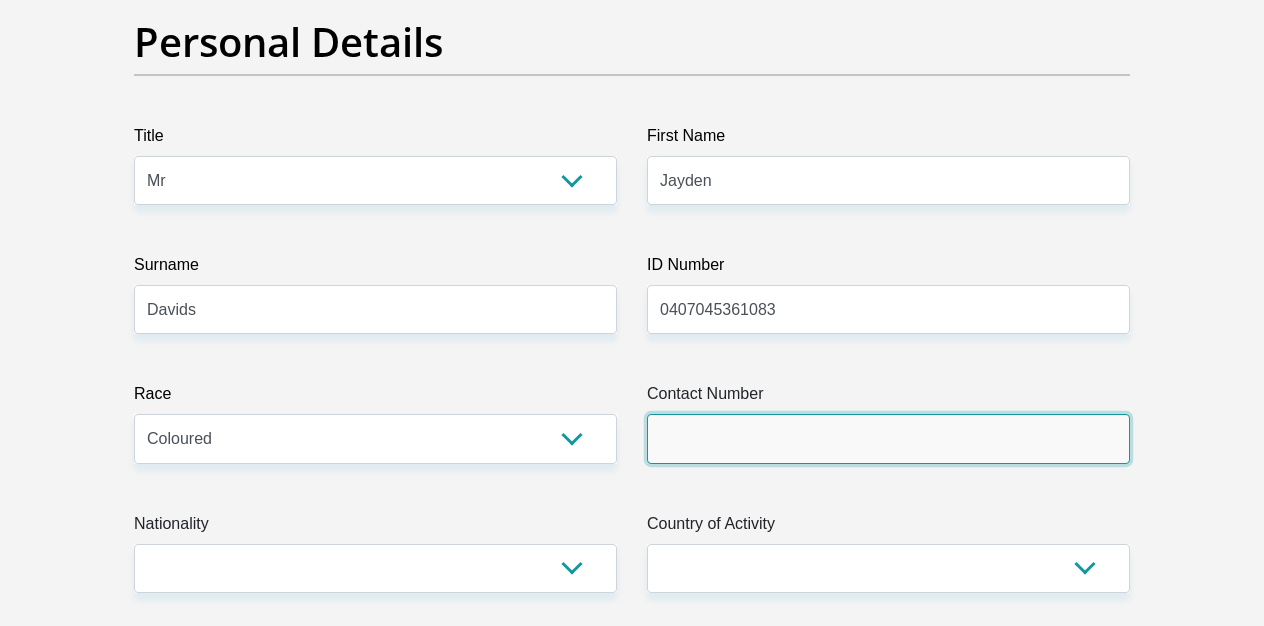 click on "Contact Number" at bounding box center [888, 438] 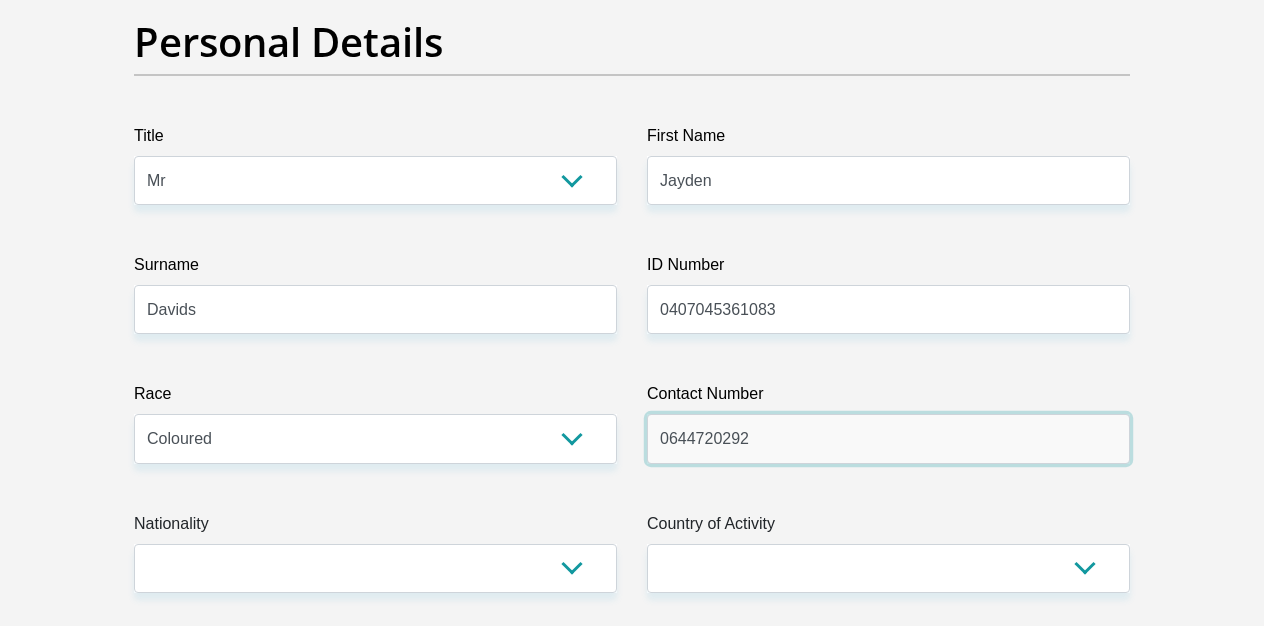 type on "0644720292" 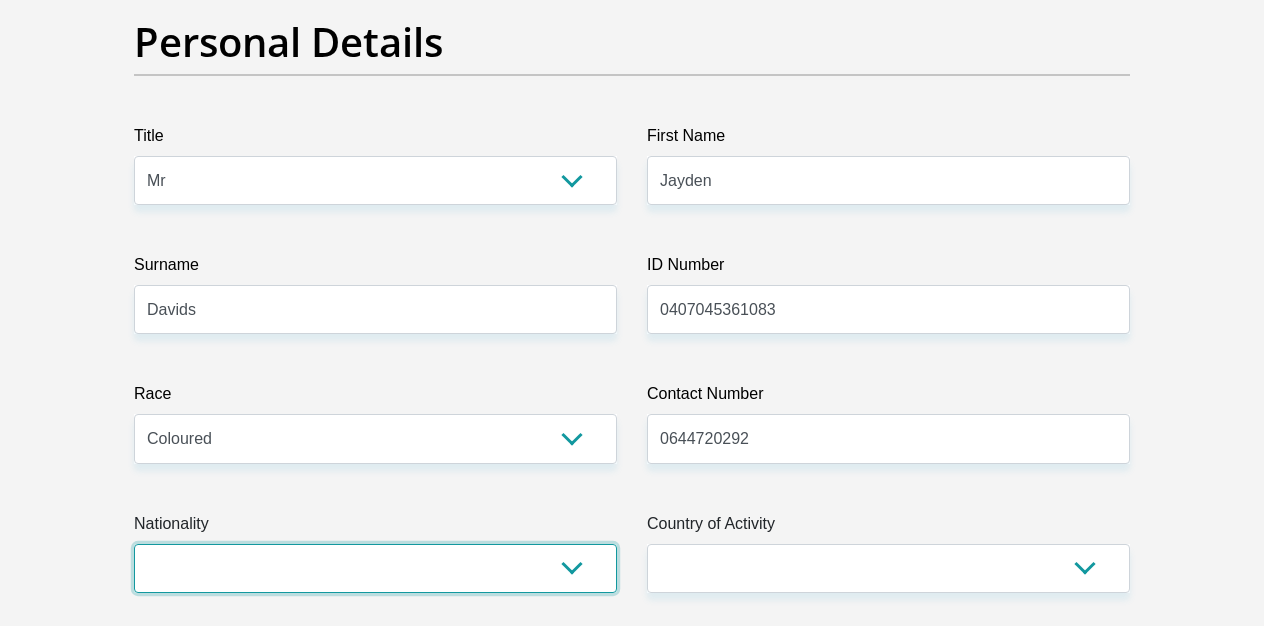 select on "ZAF" 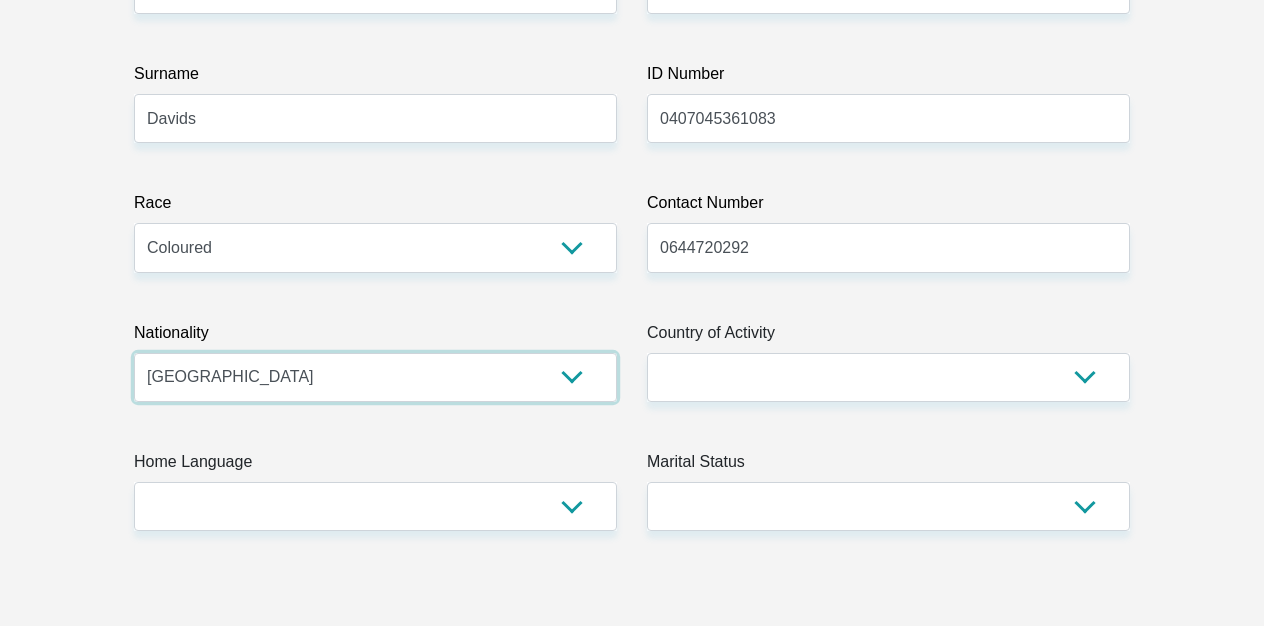 scroll, scrollTop: 525, scrollLeft: 0, axis: vertical 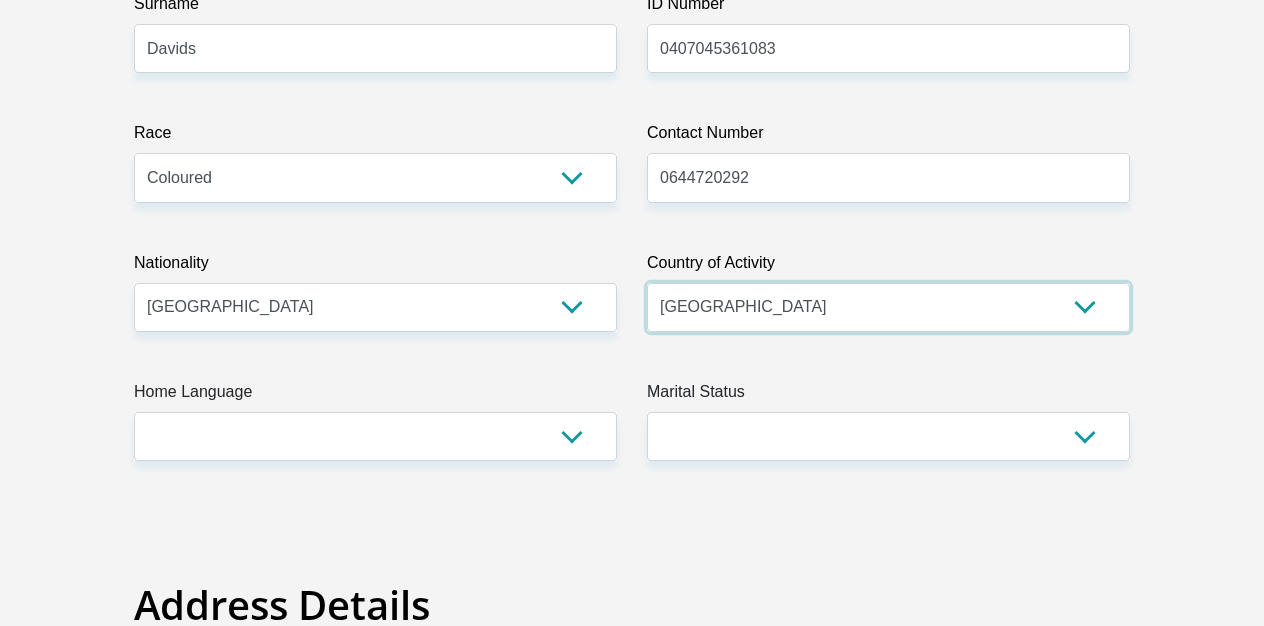 select on "ZAF" 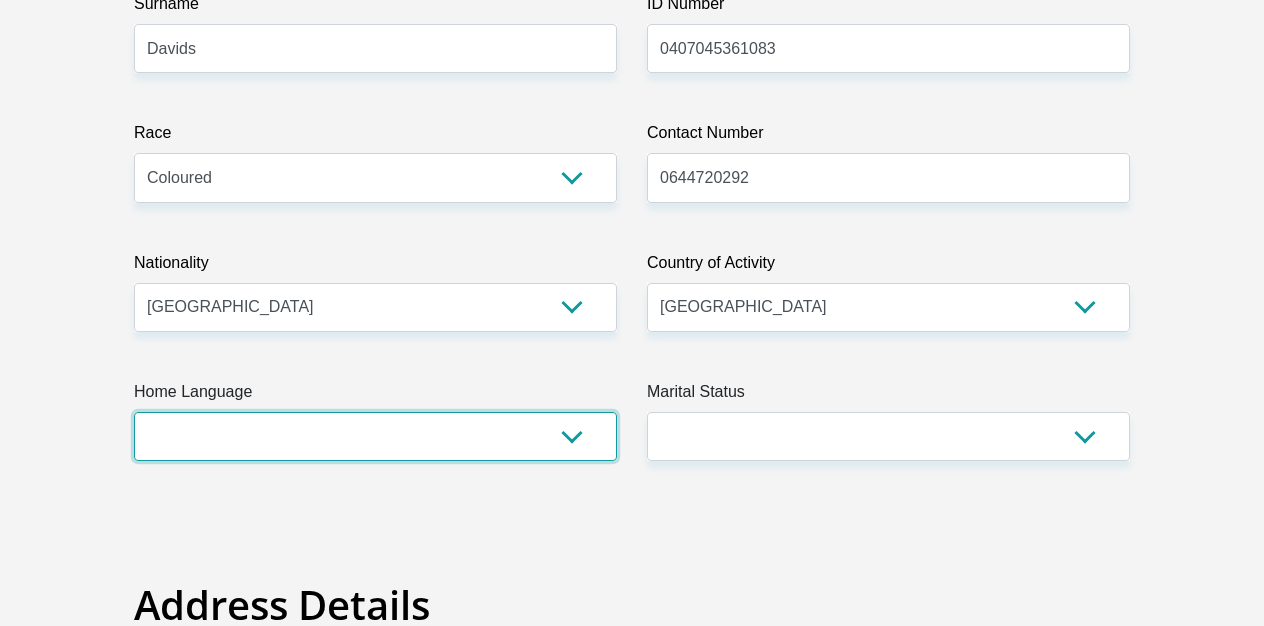 select on "eng" 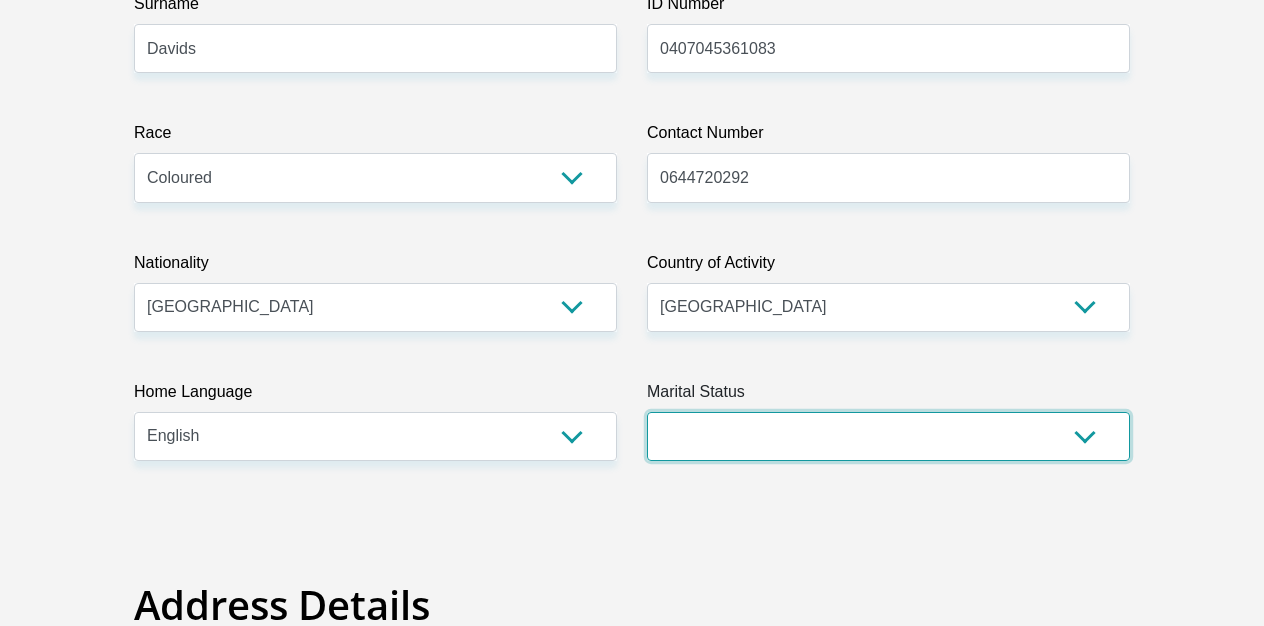 select on "2" 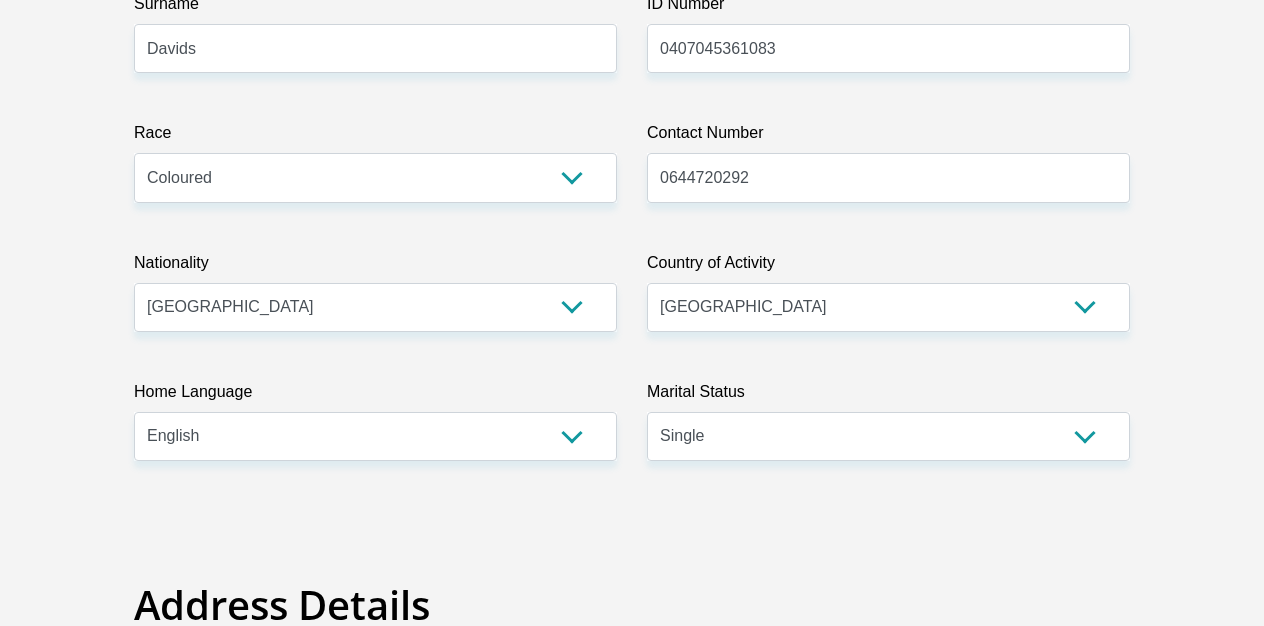 click on "Title
Mr
Ms
Mrs
Dr
[PERSON_NAME]
First Name
[PERSON_NAME]
Surname
[PERSON_NAME]
ID Number
0407045361083
Please input valid ID number
Race
Black
Coloured
Indian
White
Other
Contact Number
0644720292
Please input valid contact number
Nationality
[GEOGRAPHIC_DATA]
[GEOGRAPHIC_DATA]
[GEOGRAPHIC_DATA]  [GEOGRAPHIC_DATA]  [GEOGRAPHIC_DATA]" at bounding box center [632, 3116] 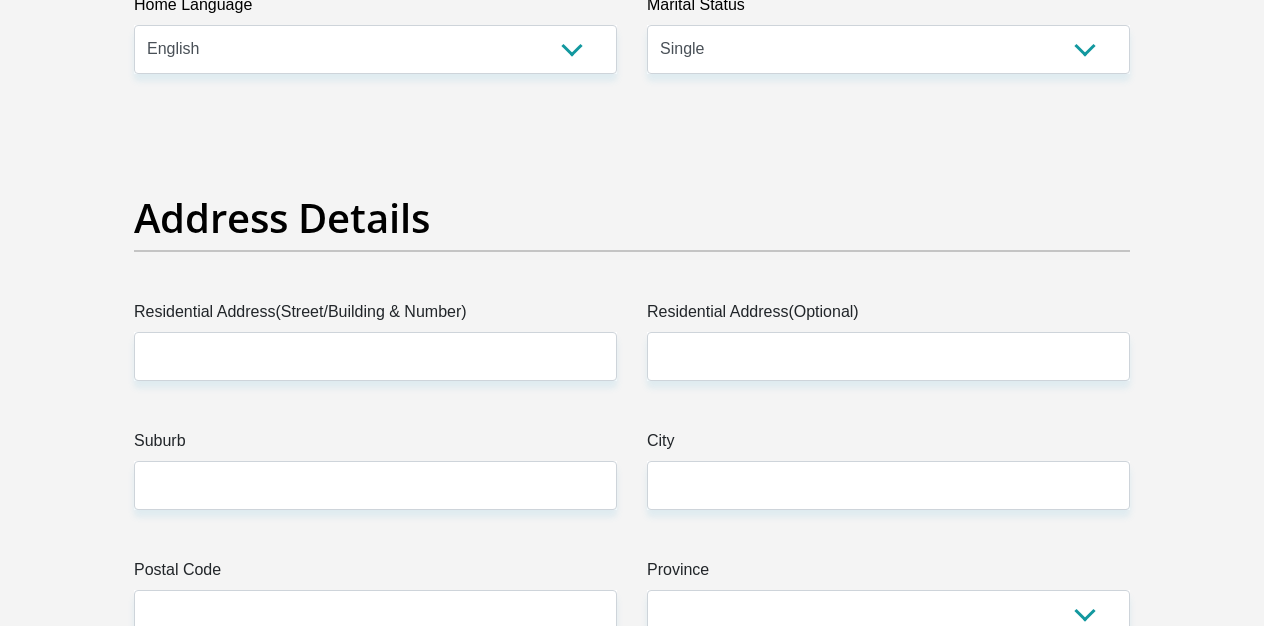 scroll, scrollTop: 937, scrollLeft: 0, axis: vertical 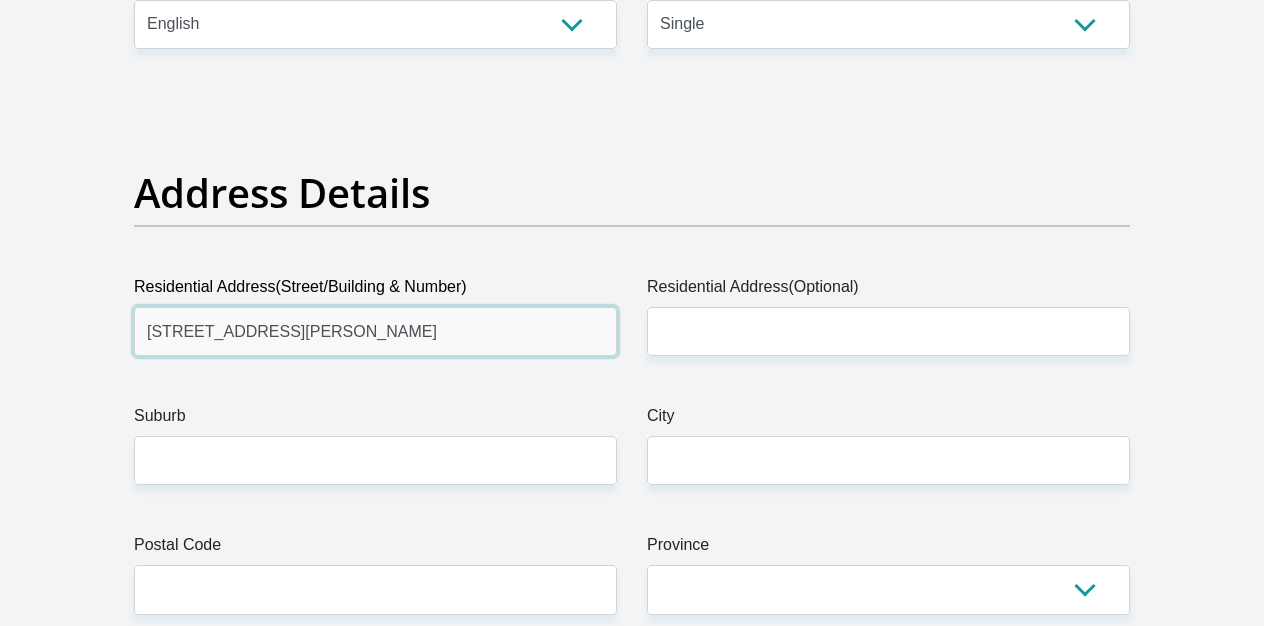 type on "[STREET_ADDRESS][PERSON_NAME]" 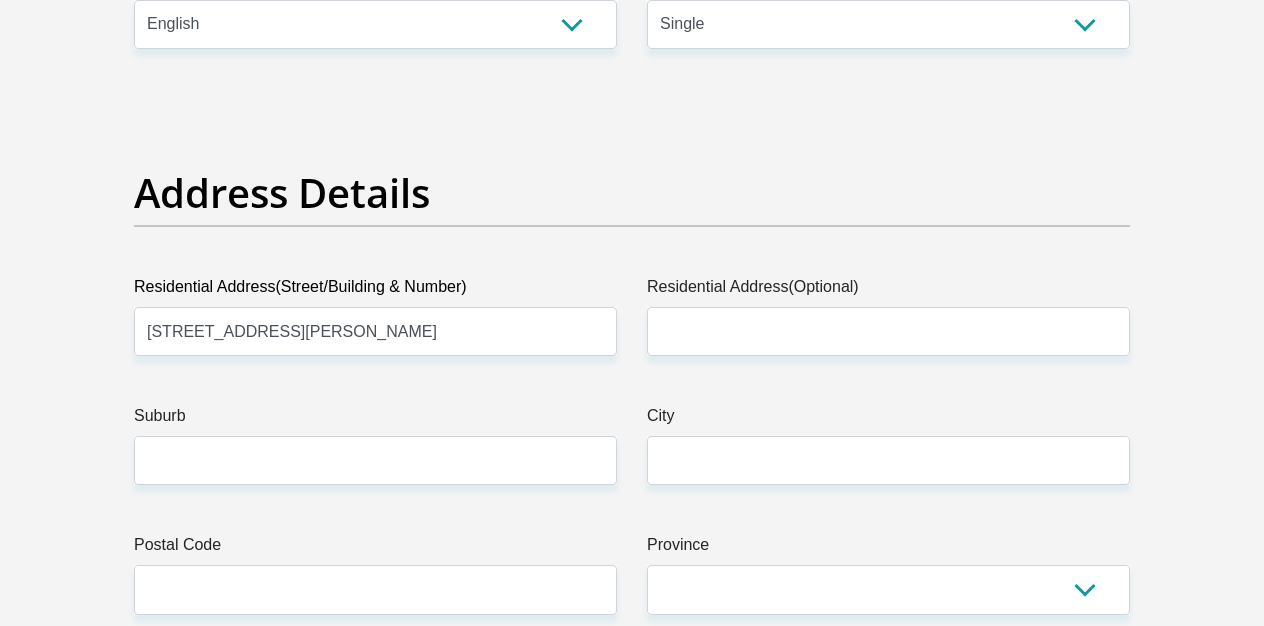 click on "Address Details" at bounding box center [632, 222] 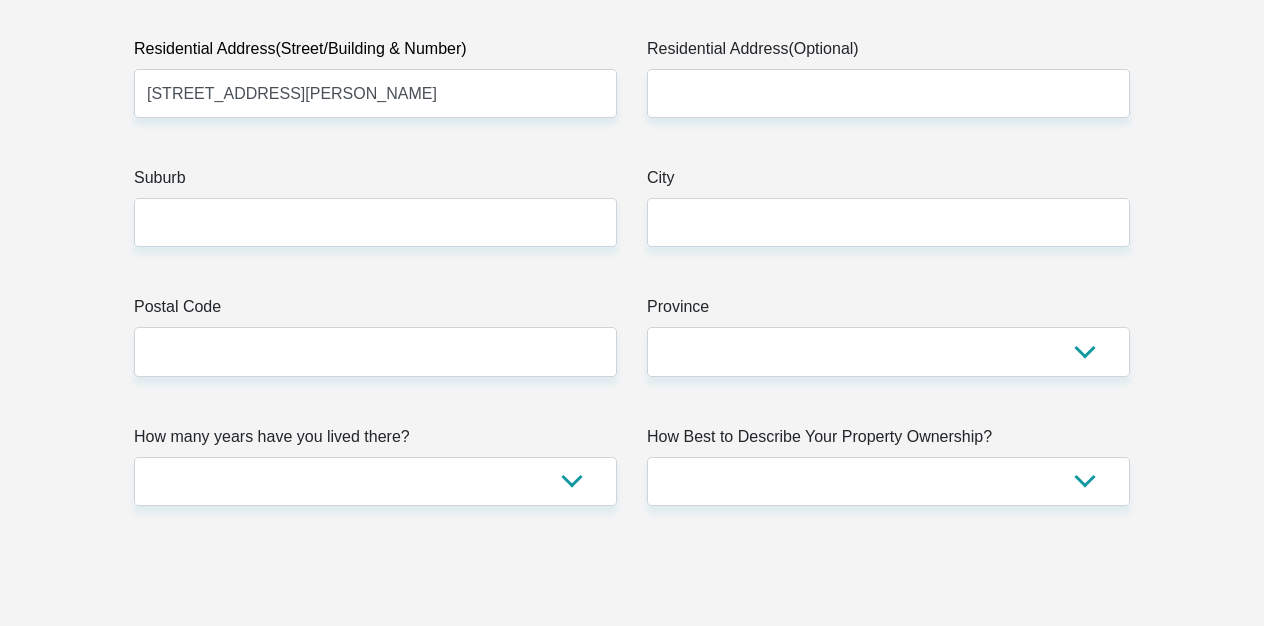 scroll, scrollTop: 1178, scrollLeft: 0, axis: vertical 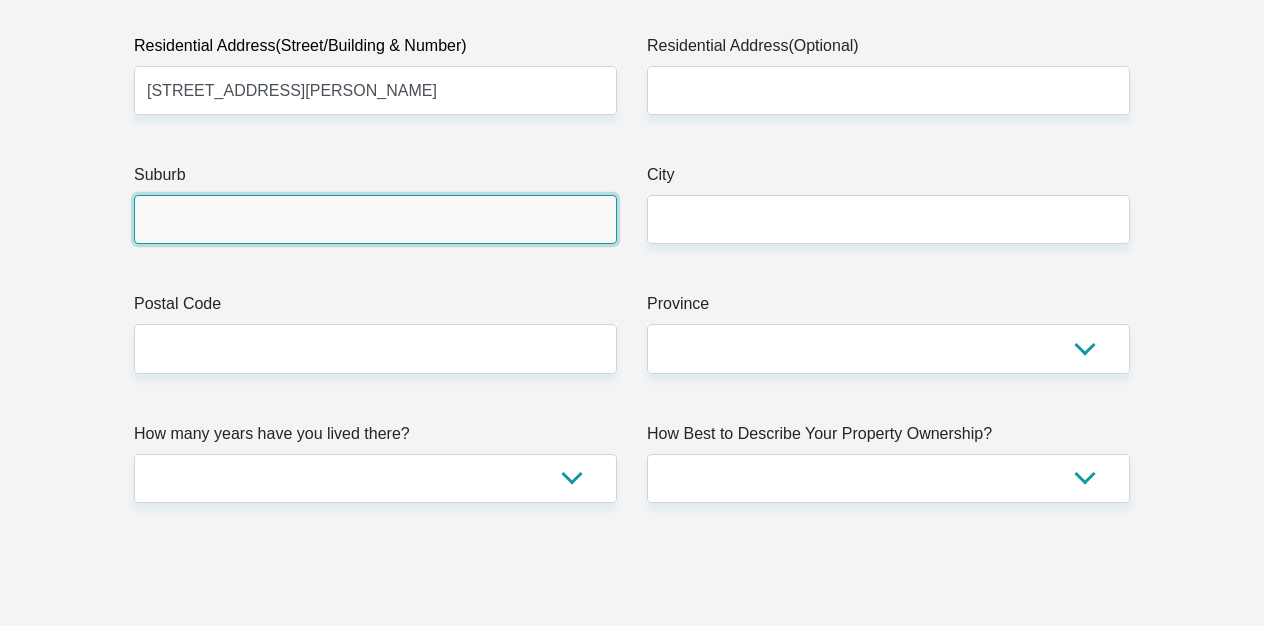 click on "Suburb" at bounding box center (375, 219) 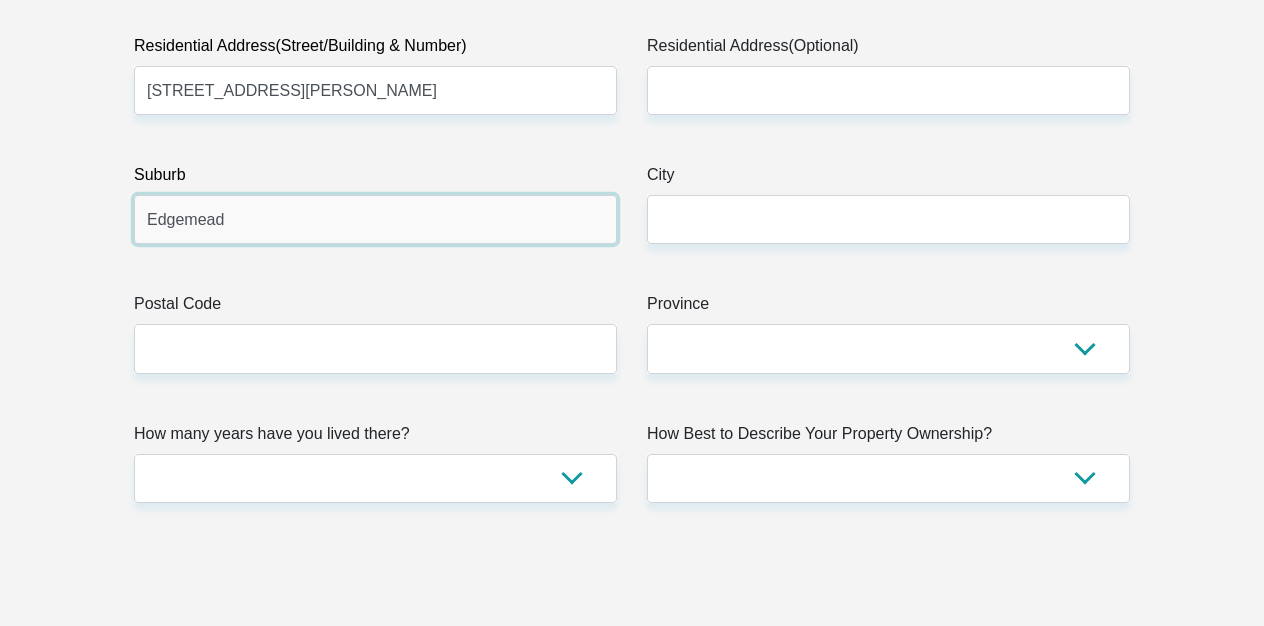 type on "Edgemead" 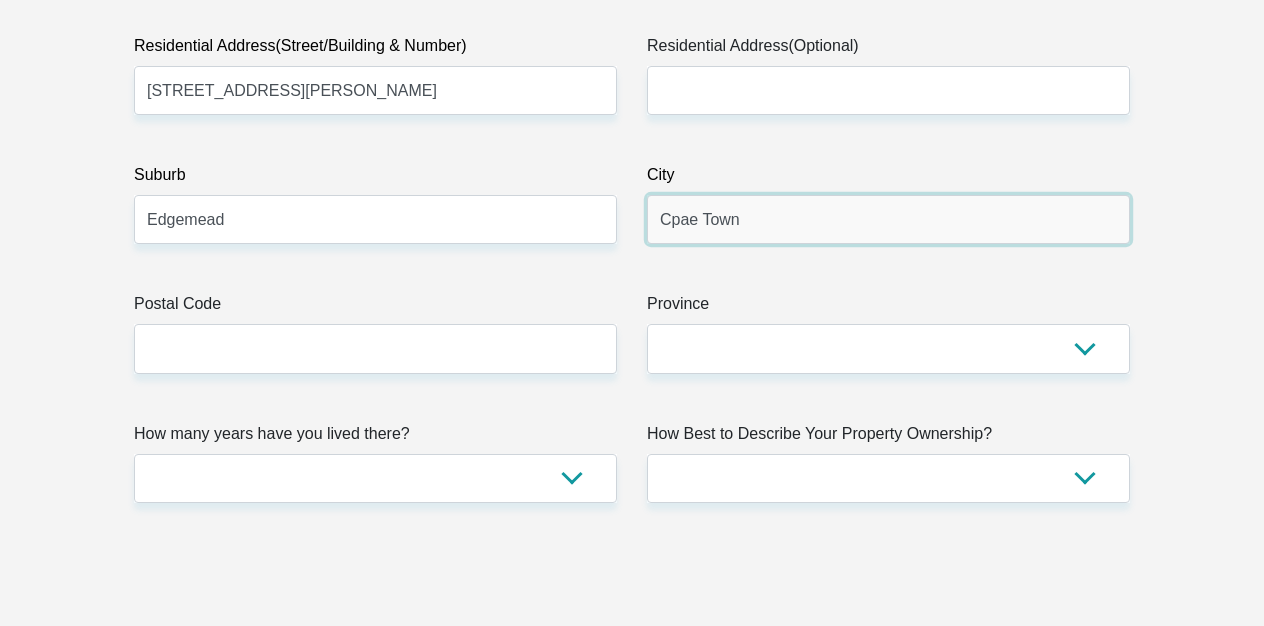 type on "Cpae Town" 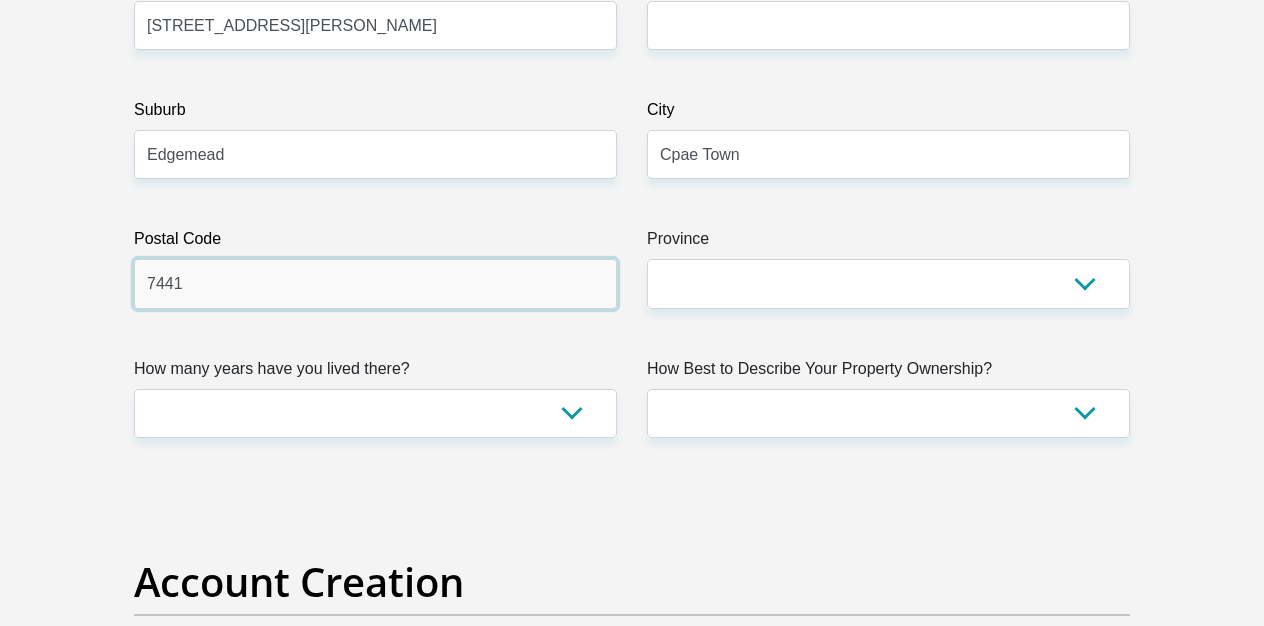 scroll, scrollTop: 1254, scrollLeft: 0, axis: vertical 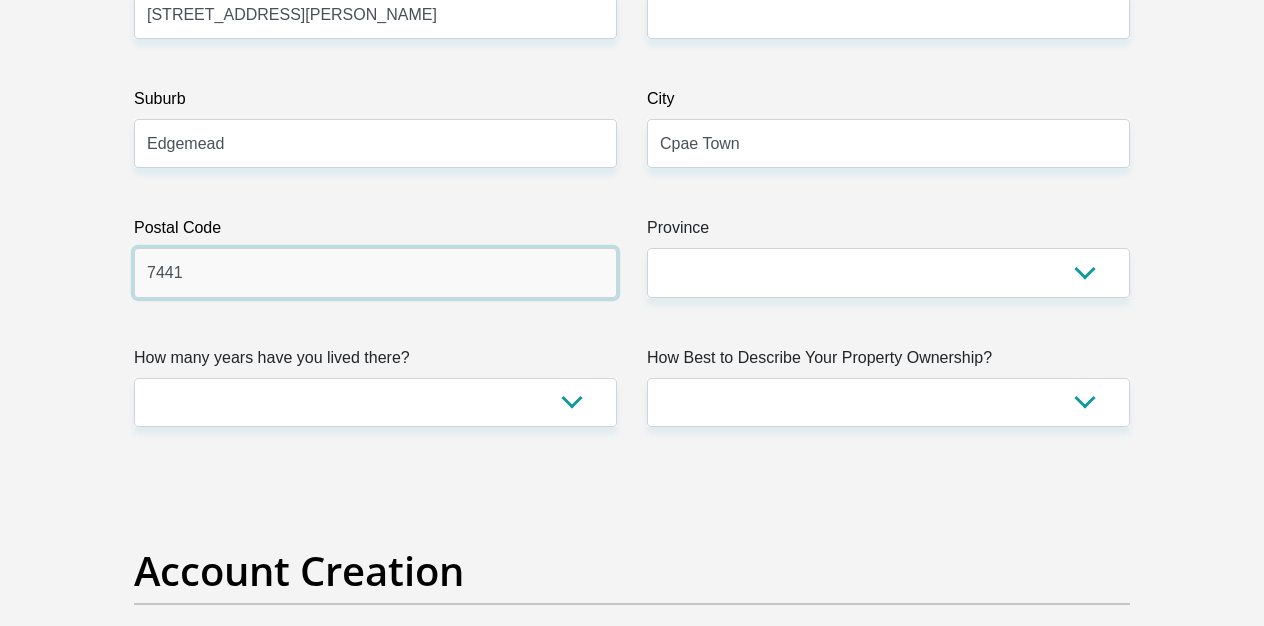 type on "7441" 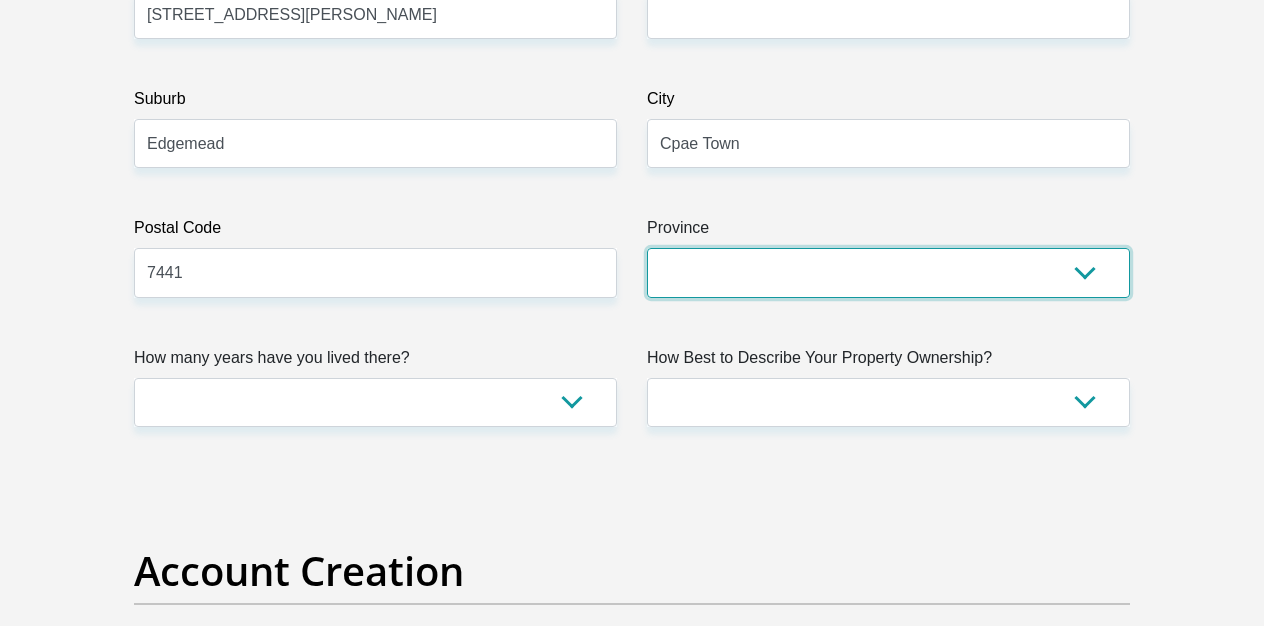 select on "Western Cape" 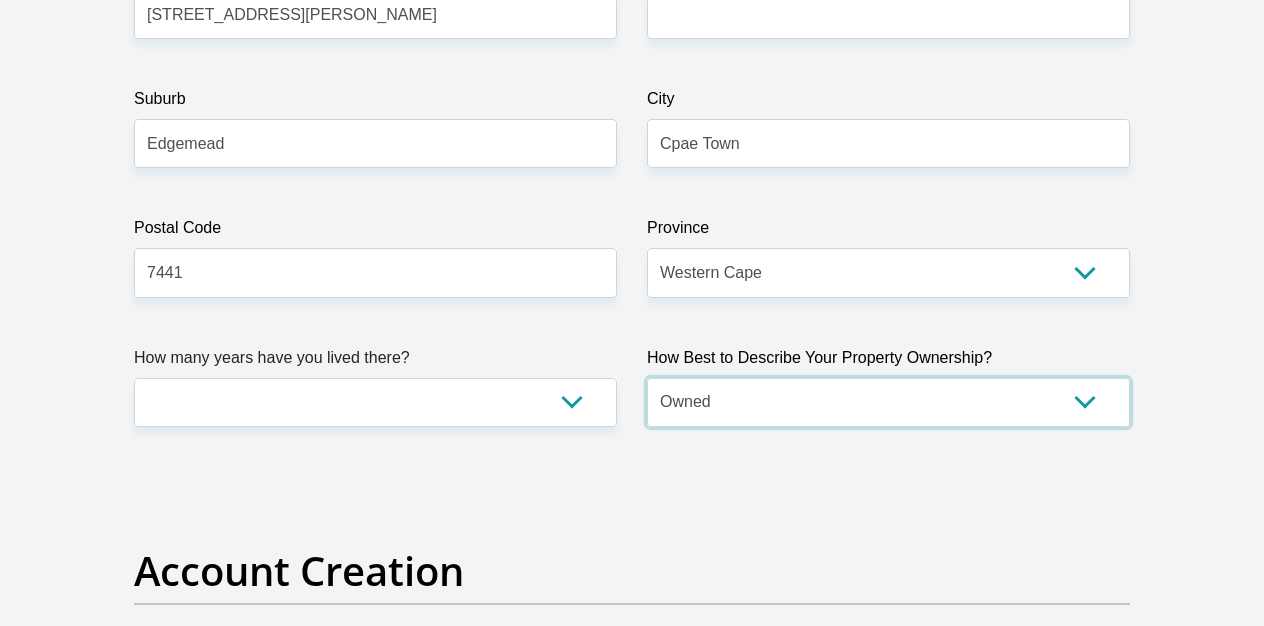 select on "parents" 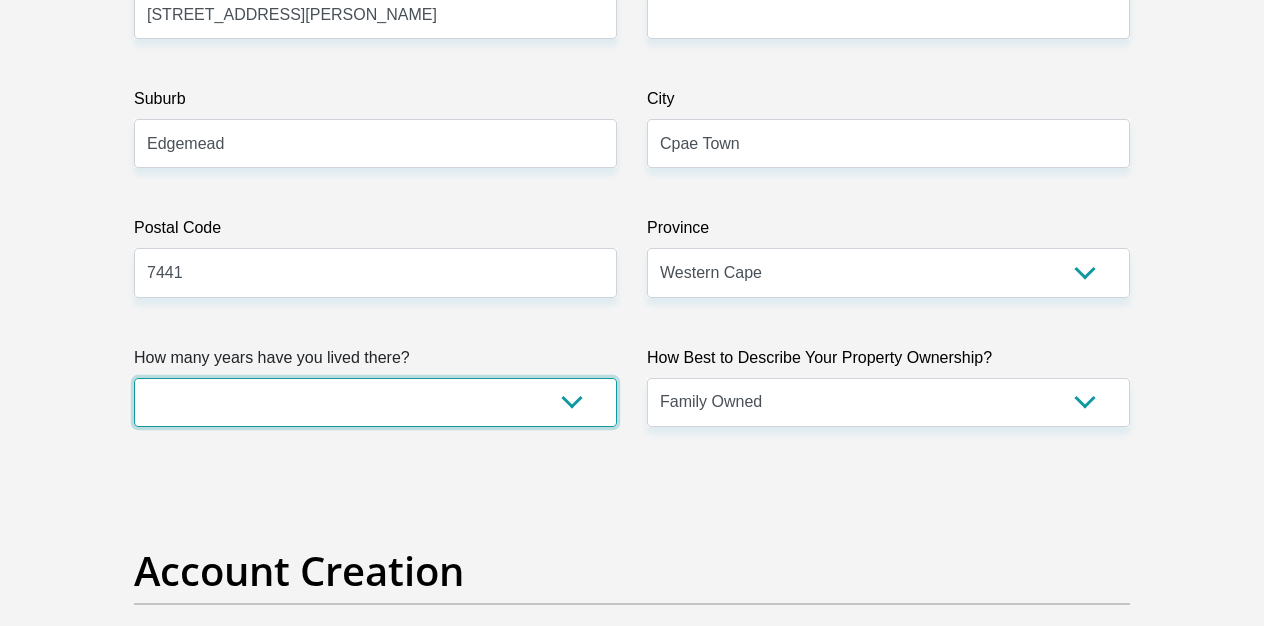 select on "4" 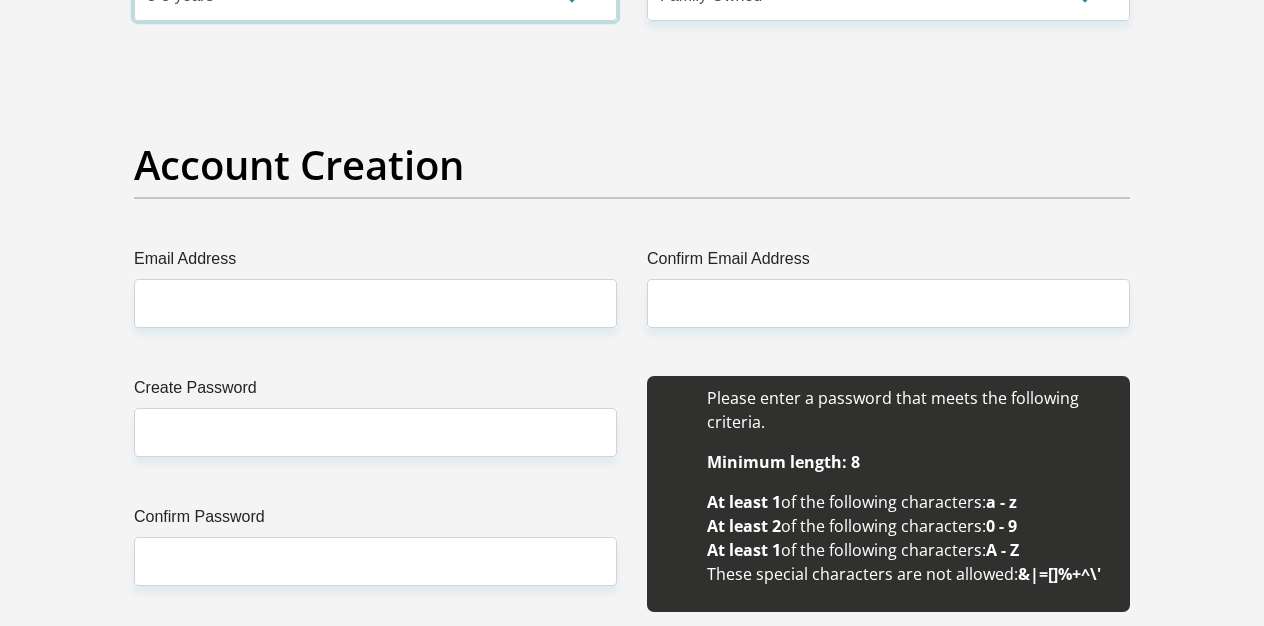 scroll, scrollTop: 1679, scrollLeft: 0, axis: vertical 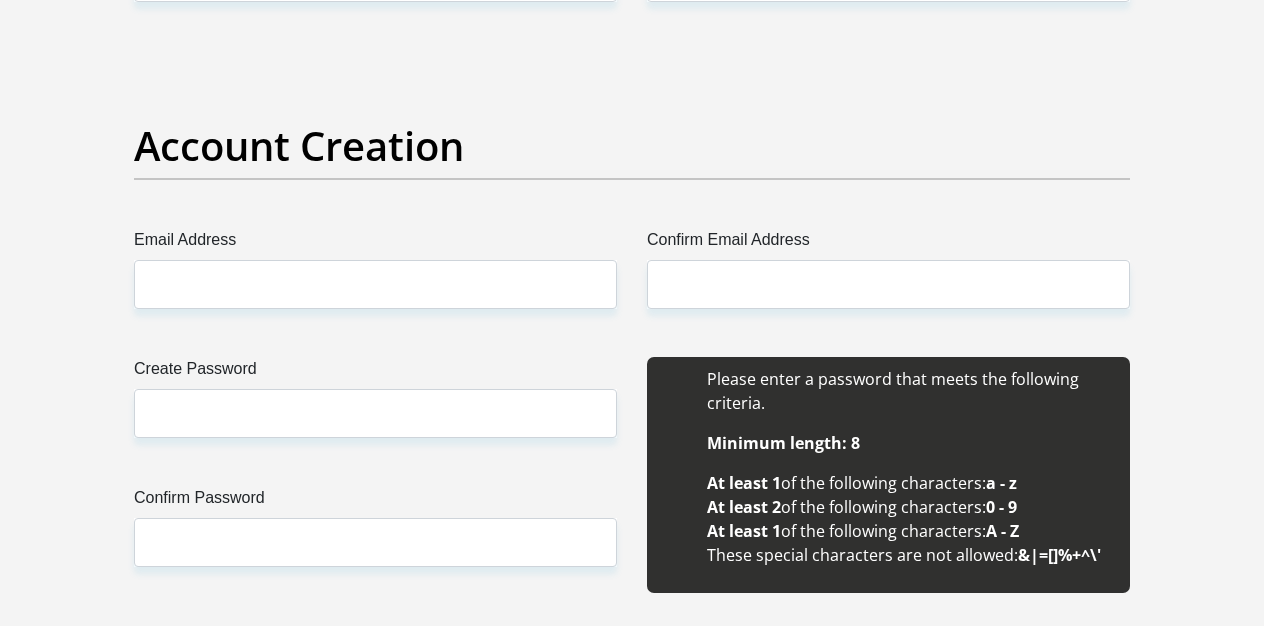 type on "JaydensMa" 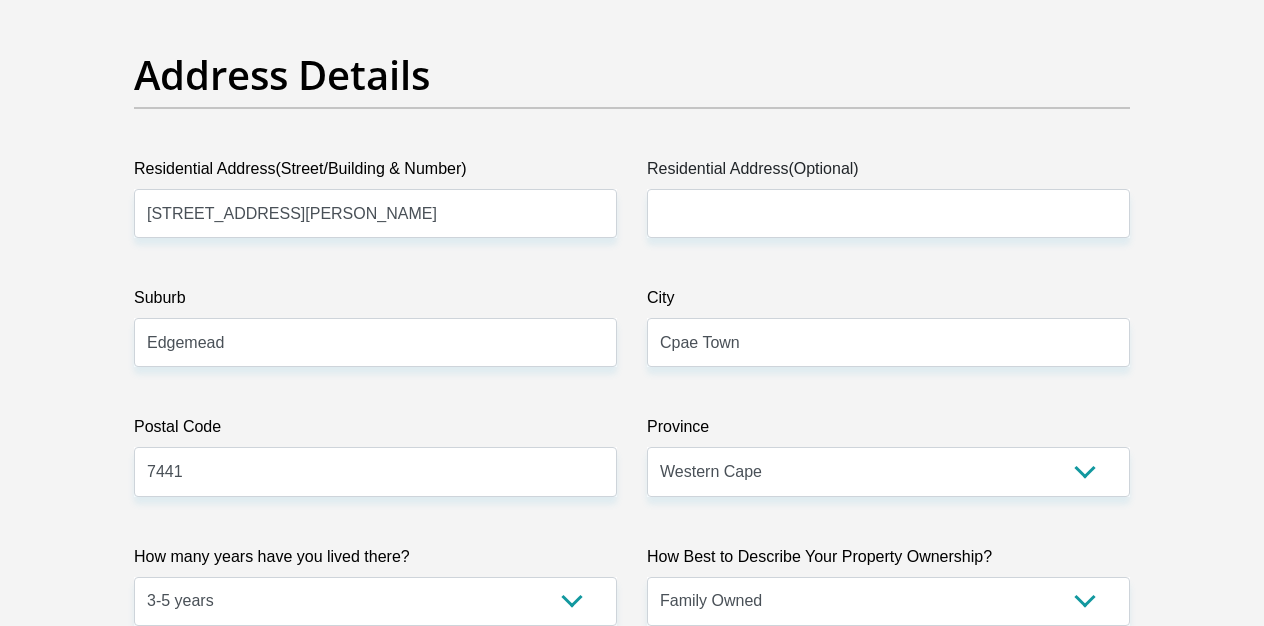 scroll, scrollTop: 1060, scrollLeft: 0, axis: vertical 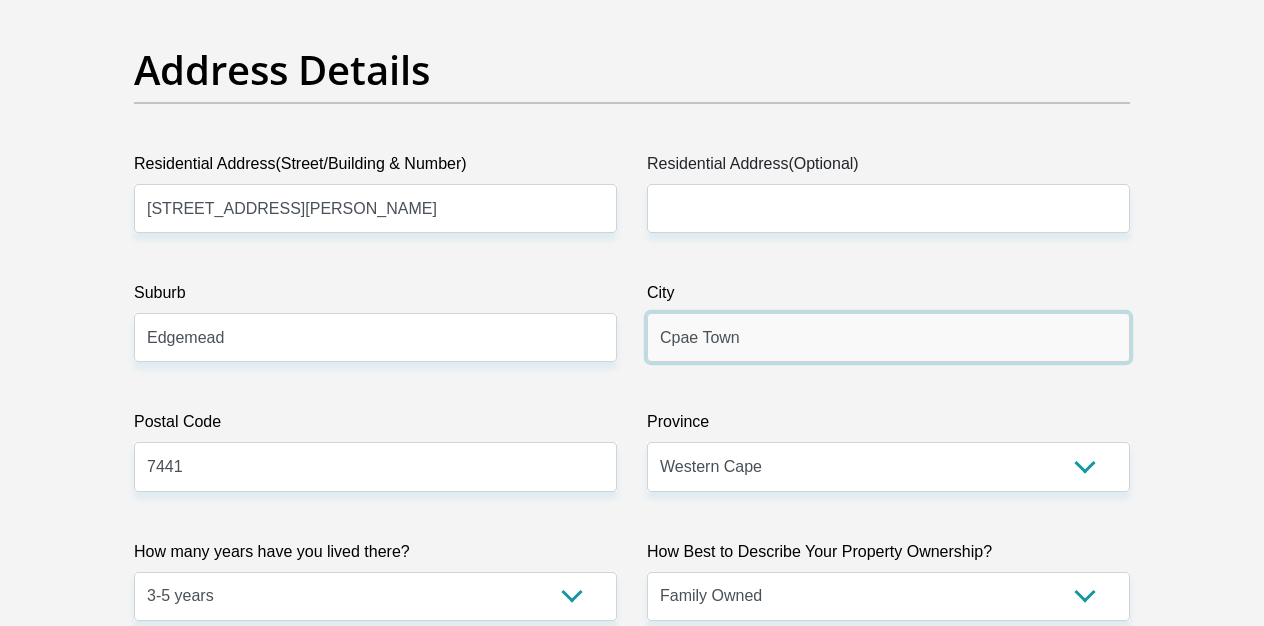 click on "Cpae Town" at bounding box center (888, 337) 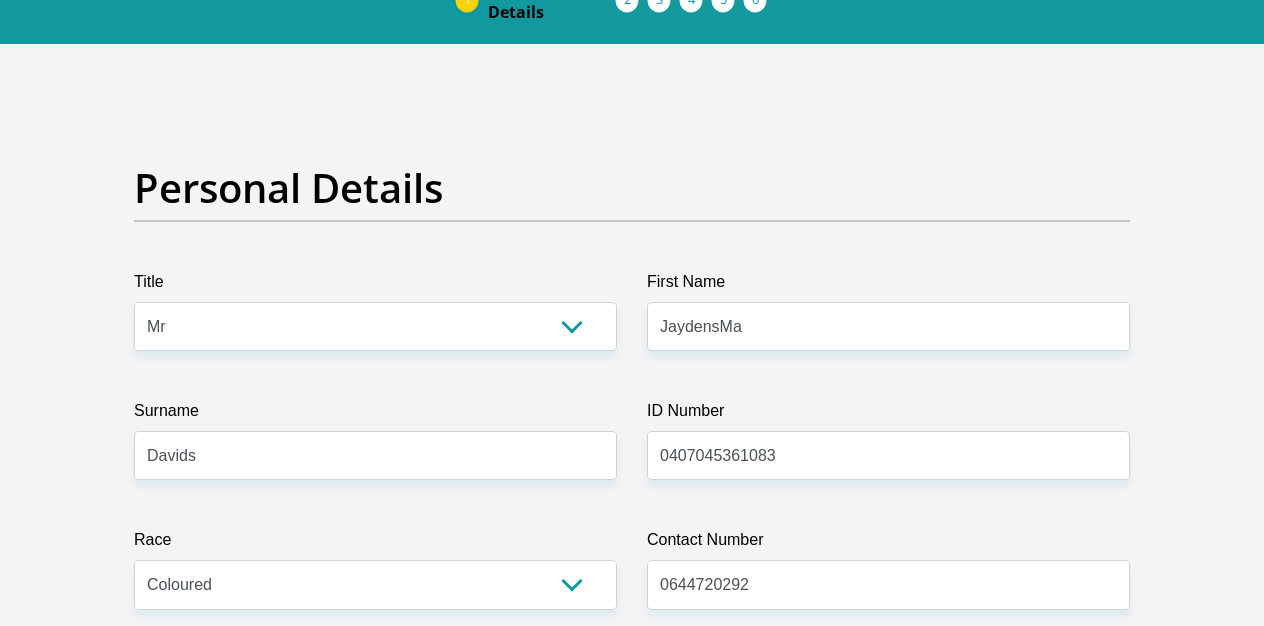 scroll, scrollTop: 118, scrollLeft: 0, axis: vertical 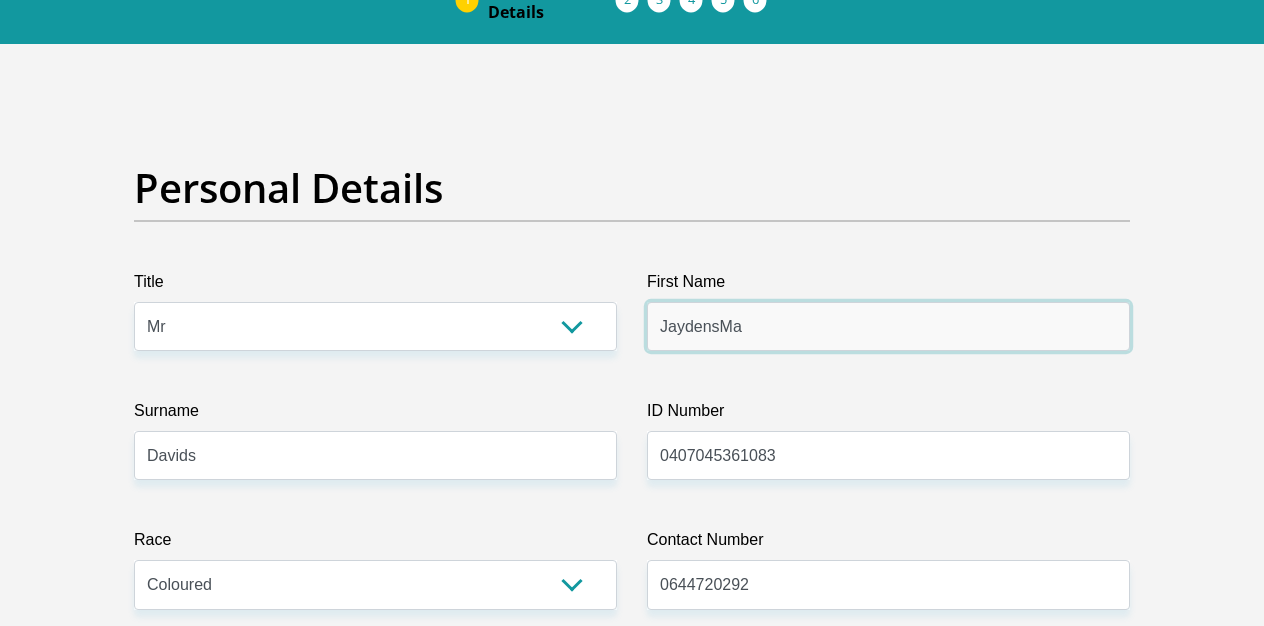 click on "JaydensMa" at bounding box center [888, 326] 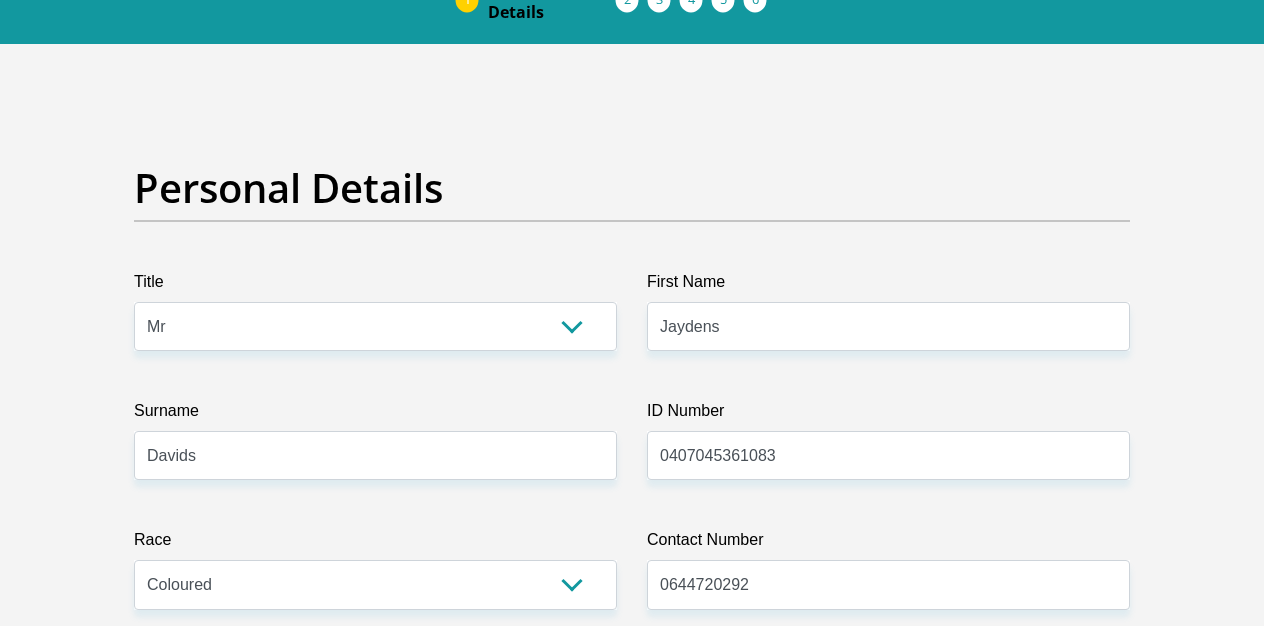 click on "Title
Mr
Ms
Mrs
Dr
[PERSON_NAME]
First Name
[PERSON_NAME]
Surname
[PERSON_NAME]
ID Number
0407045361083
Please input valid ID number
Race
Black
Coloured
Indian
White
Other
Contact Number
0644720292
Please input valid contact number
Nationality
[GEOGRAPHIC_DATA]
[GEOGRAPHIC_DATA]
[GEOGRAPHIC_DATA]  [GEOGRAPHIC_DATA]  [GEOGRAPHIC_DATA]" at bounding box center [632, 3523] 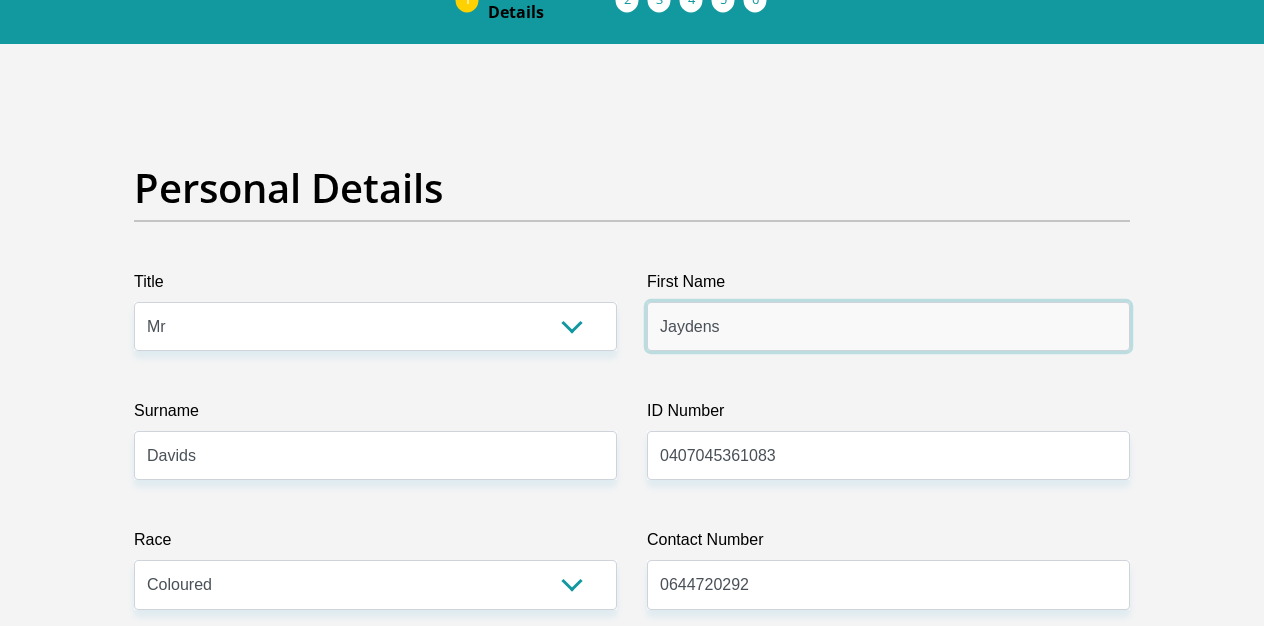 click on "Jaydens" at bounding box center [888, 326] 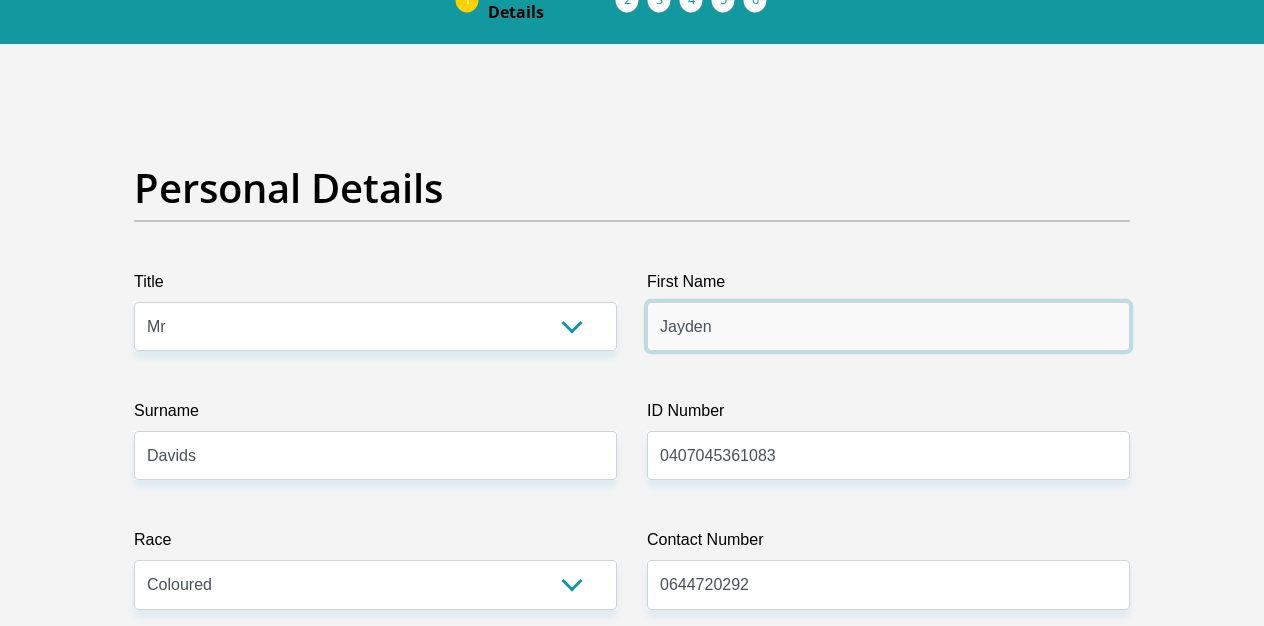 type on "Jayden" 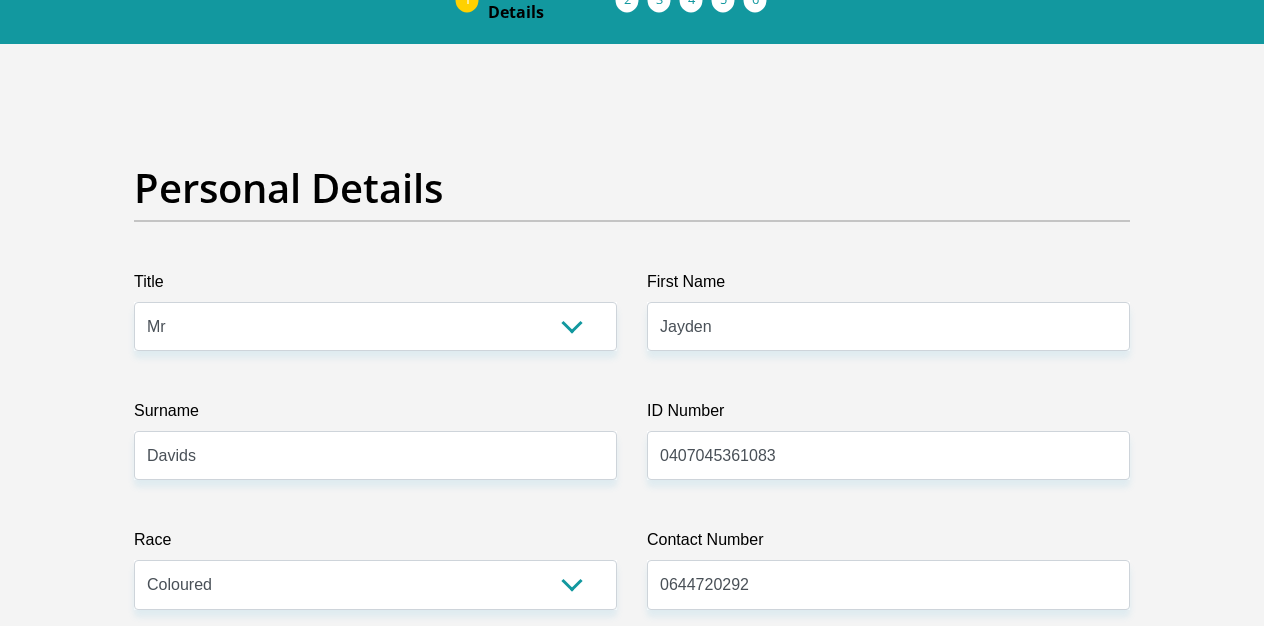 click on "Surname" at bounding box center (375, 415) 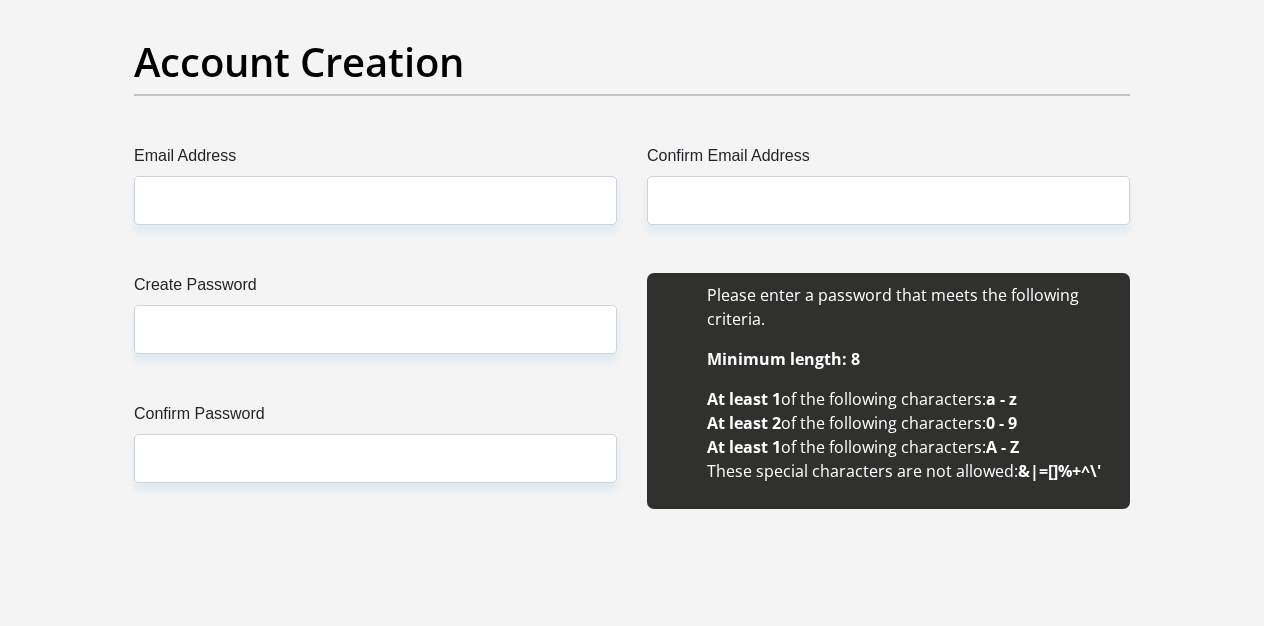 scroll, scrollTop: 1759, scrollLeft: 0, axis: vertical 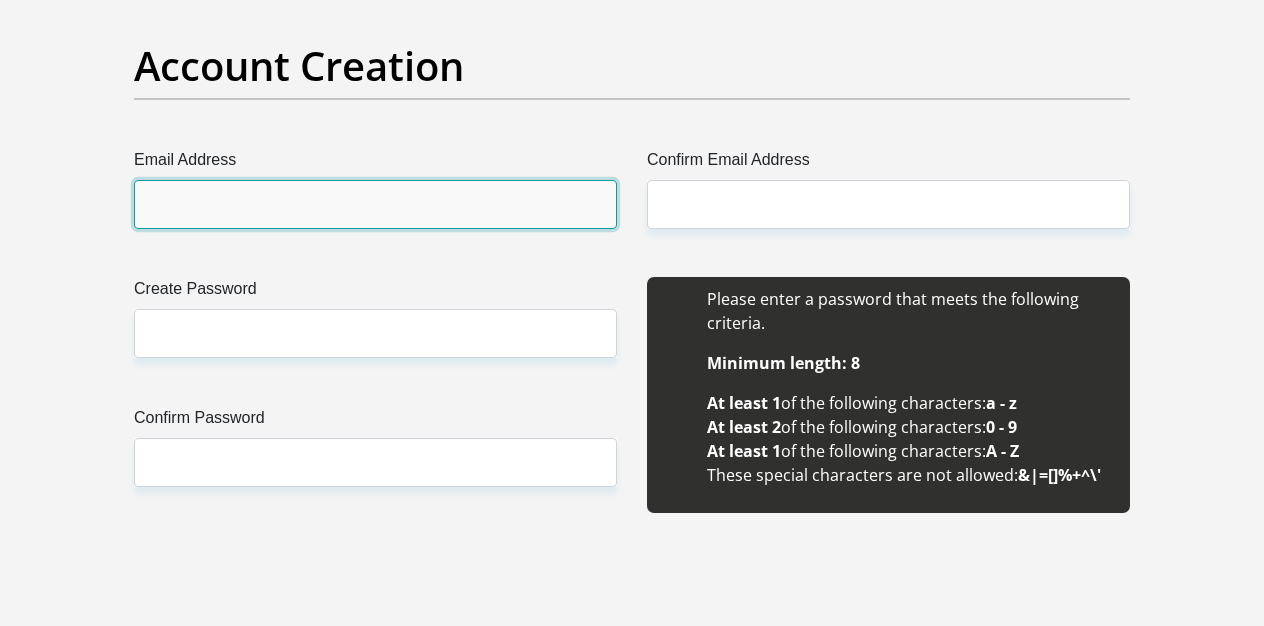 click on "Email Address" at bounding box center (375, 204) 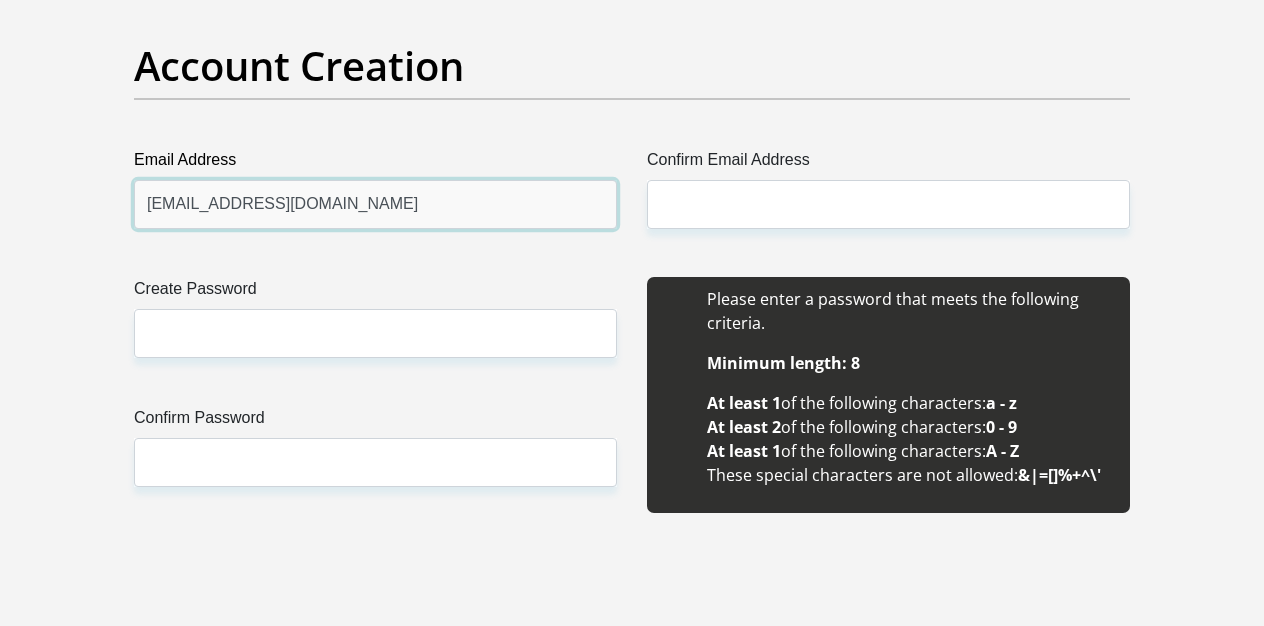 type on "[EMAIL_ADDRESS][DOMAIN_NAME]" 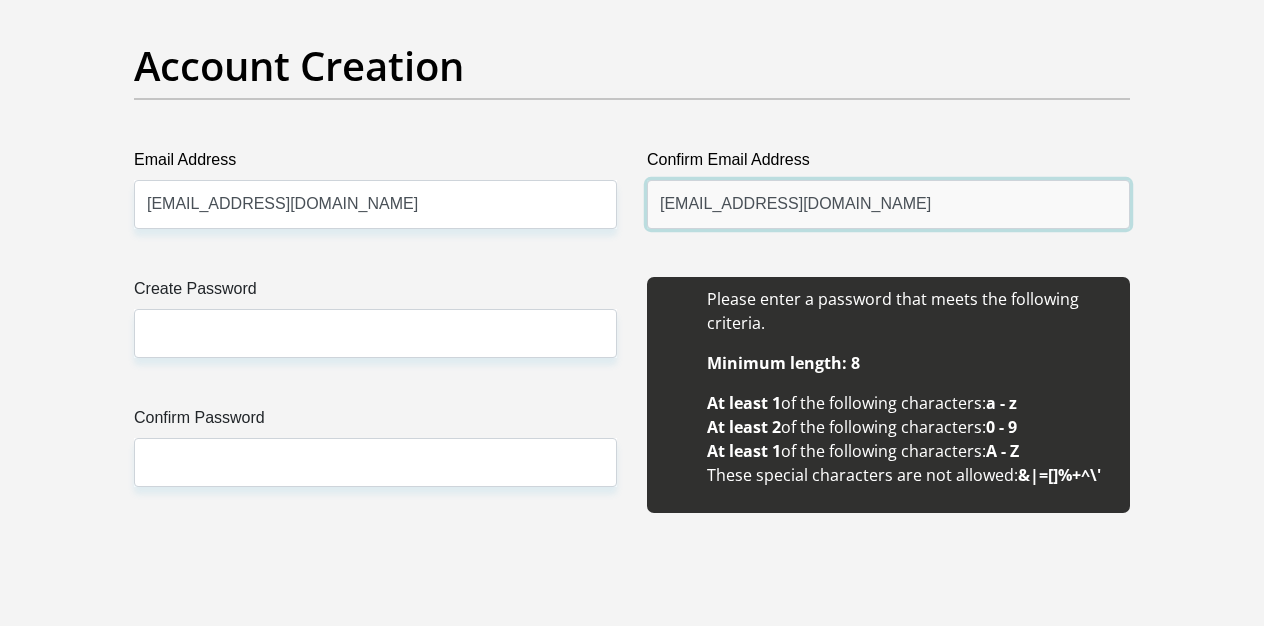 type on "[EMAIL_ADDRESS][DOMAIN_NAME]" 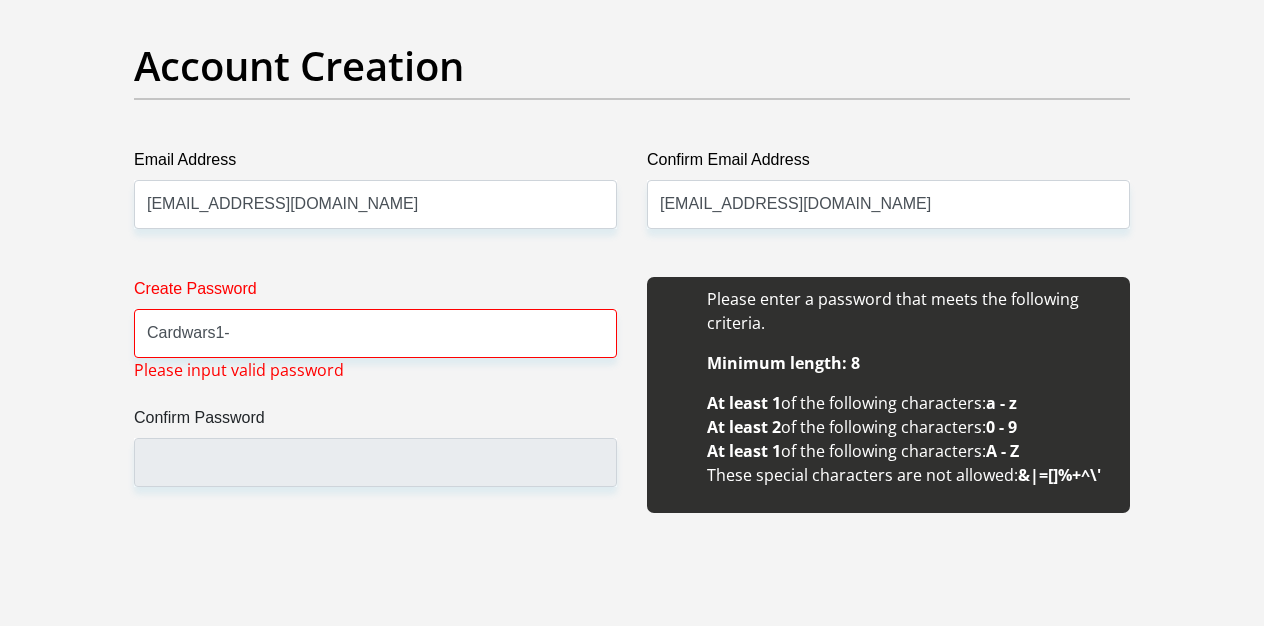 click on "Confirm Password" at bounding box center (375, 422) 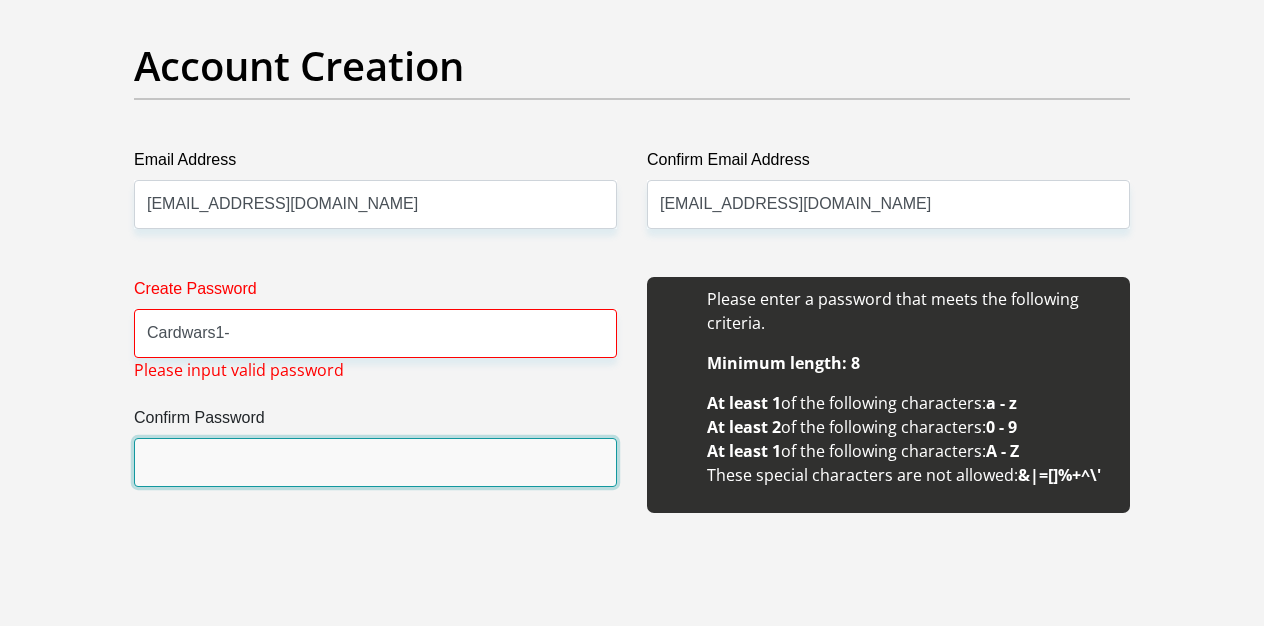 click on "Confirm Password" at bounding box center [375, 462] 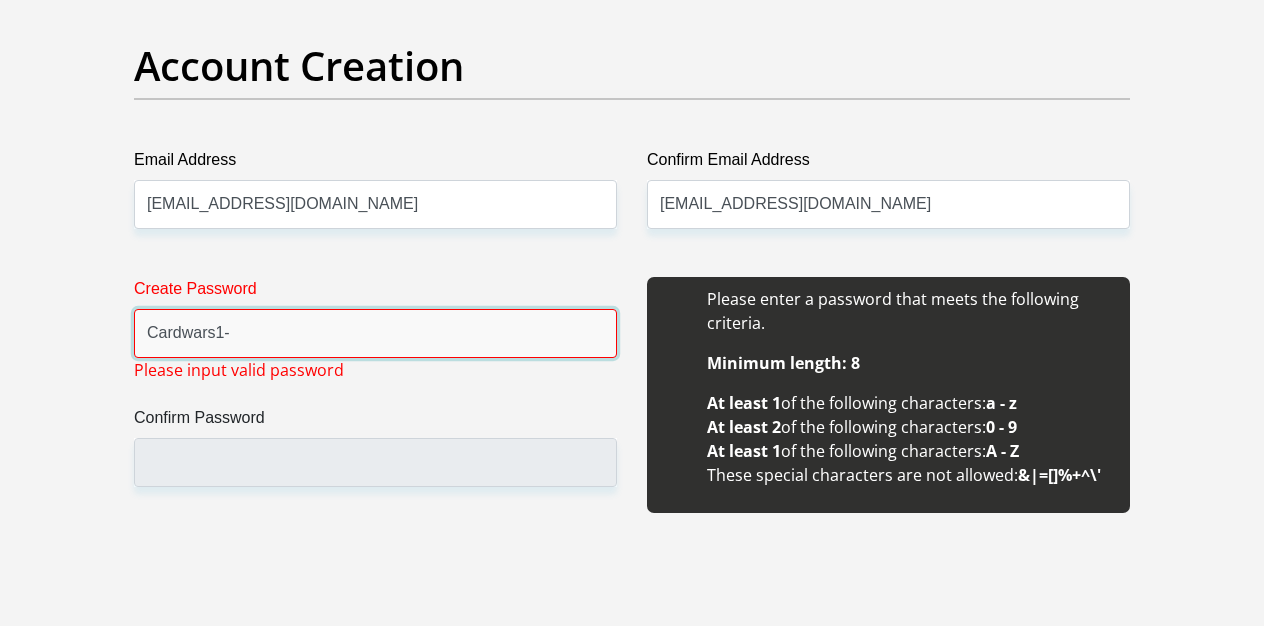 click on "Cardwars1-" at bounding box center [375, 333] 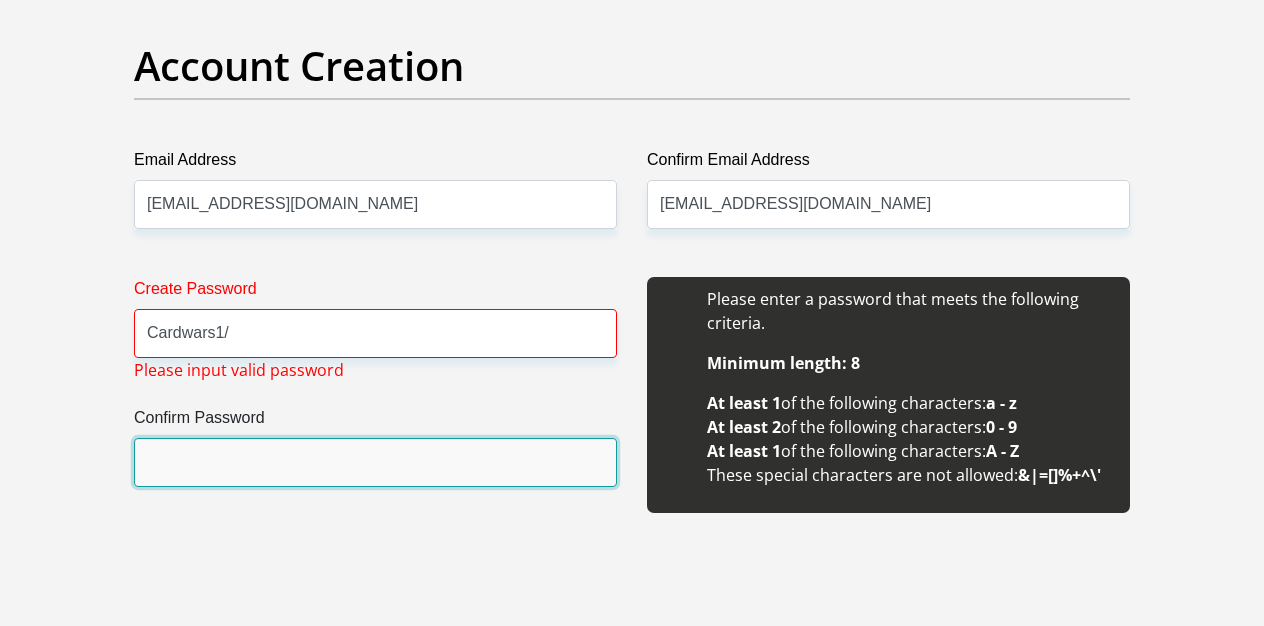 click on "Confirm Password" at bounding box center [375, 462] 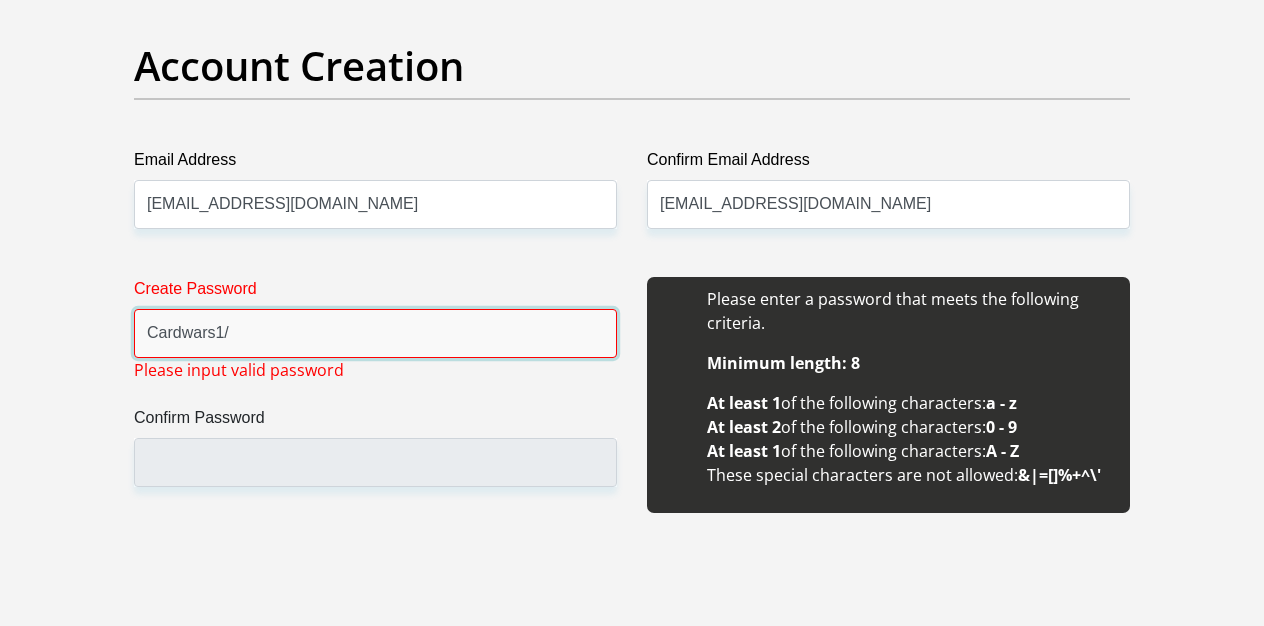 click on "Cardwars1/" at bounding box center (375, 333) 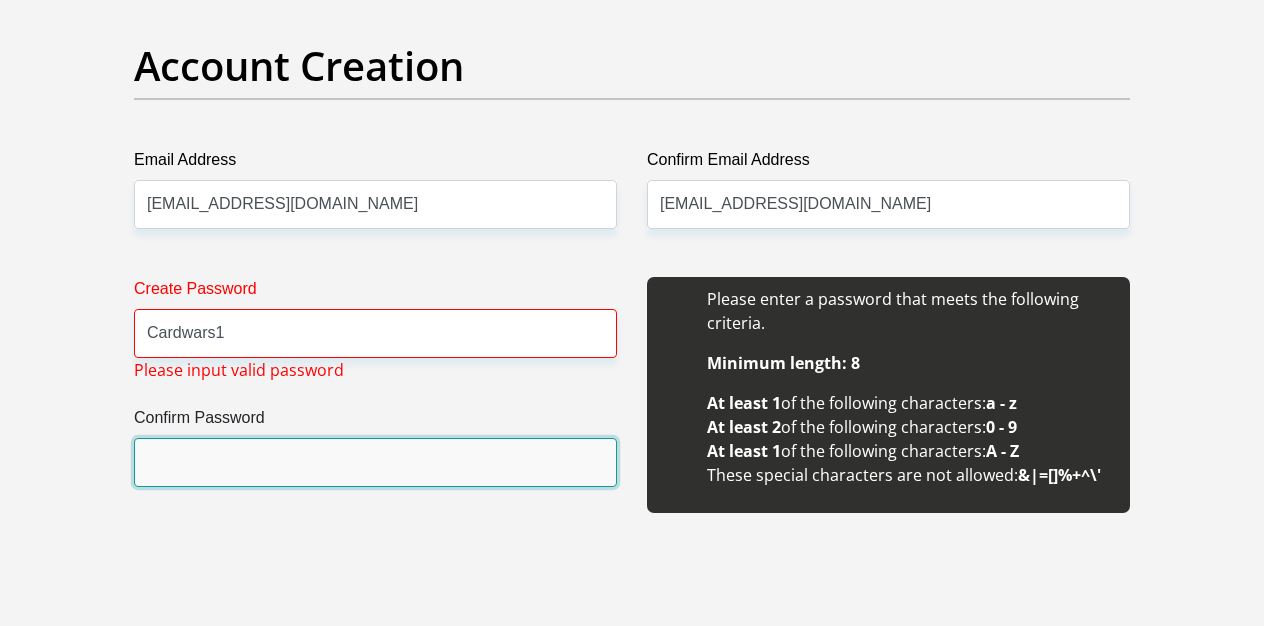 click on "Confirm Password" at bounding box center [375, 462] 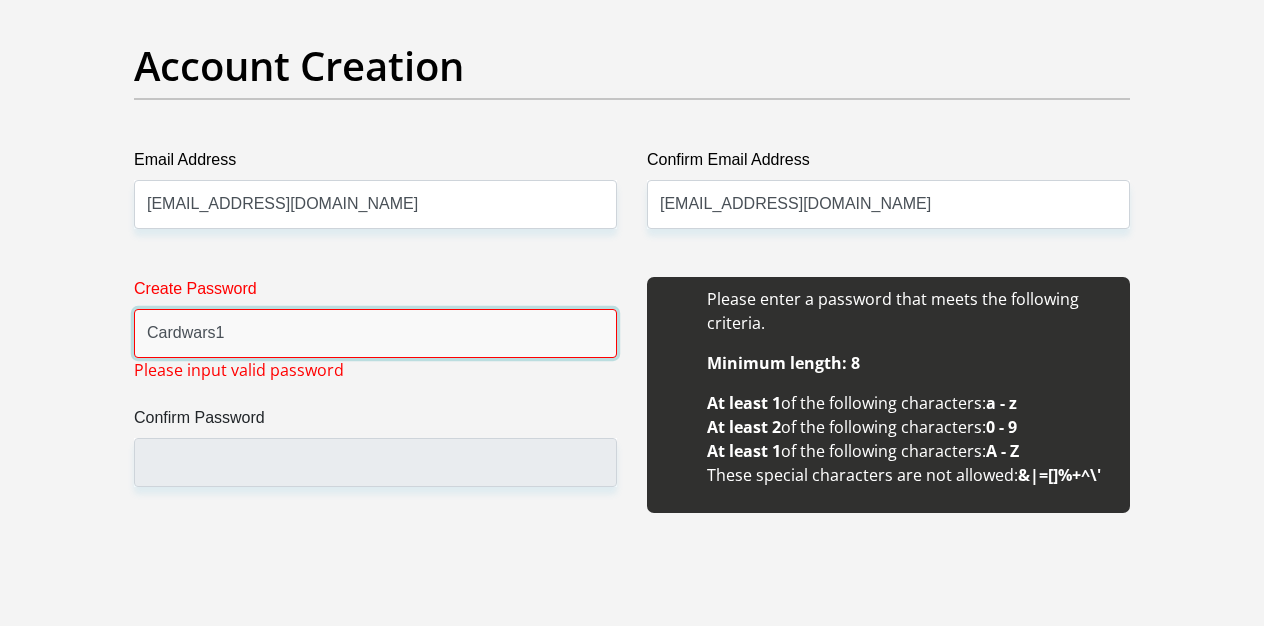 click on "Cardwars1" at bounding box center [375, 333] 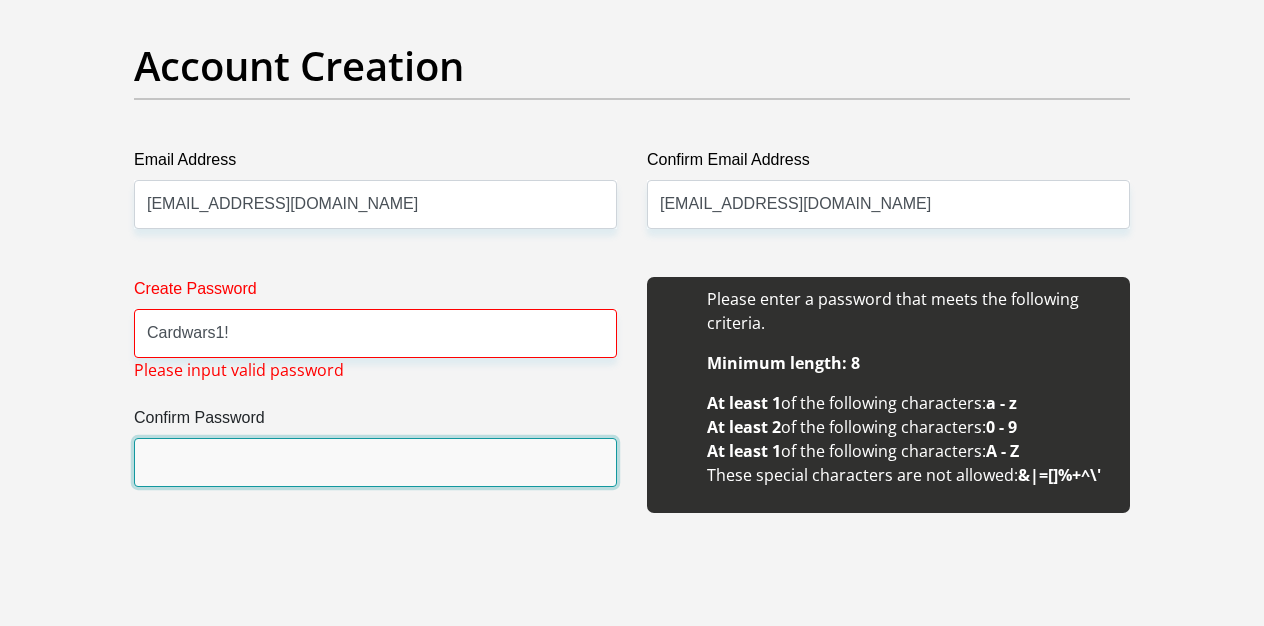 click on "Confirm Password" at bounding box center (375, 462) 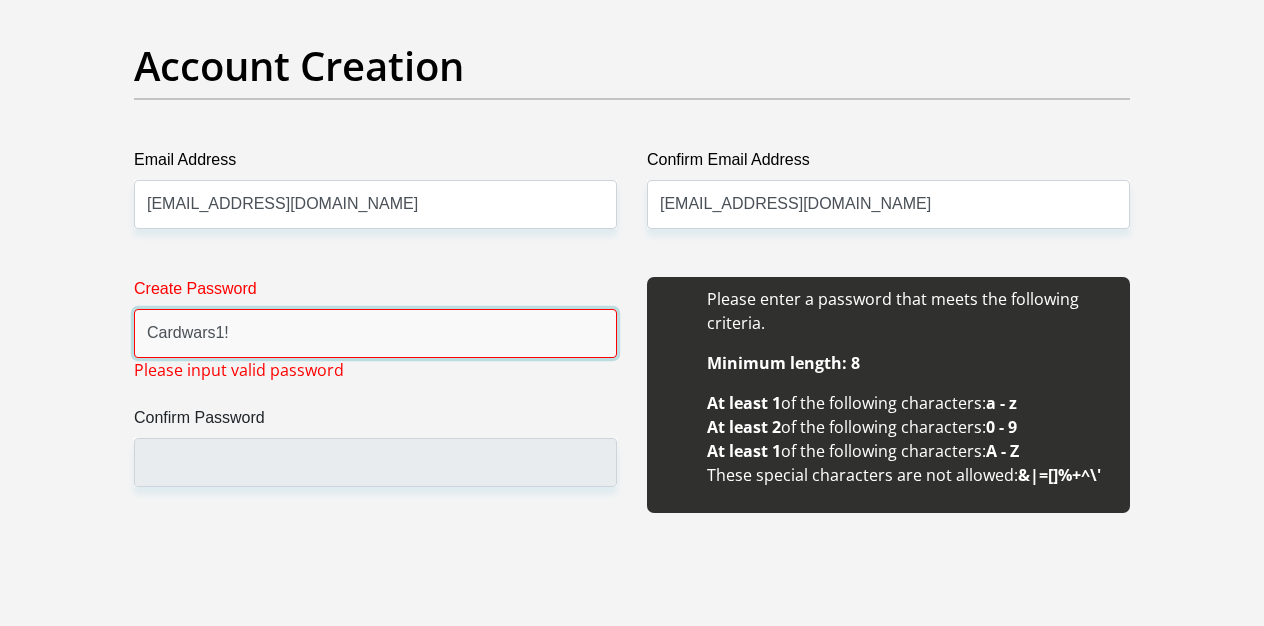 click on "Cardwars1!" at bounding box center (375, 333) 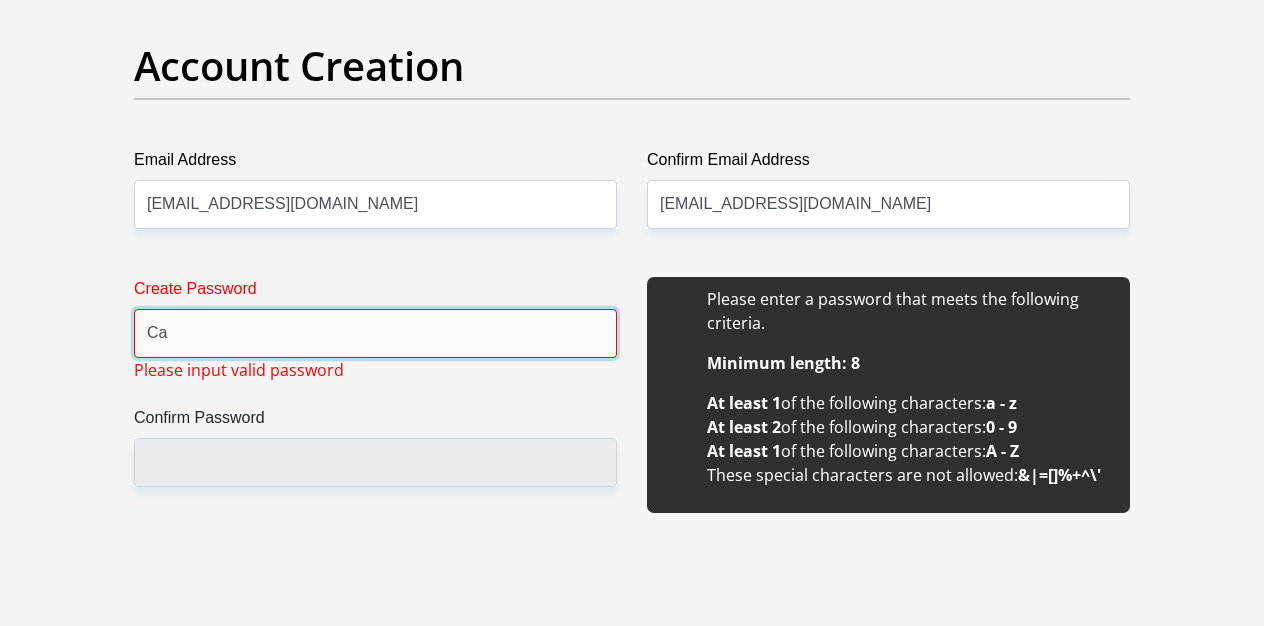 type on "C" 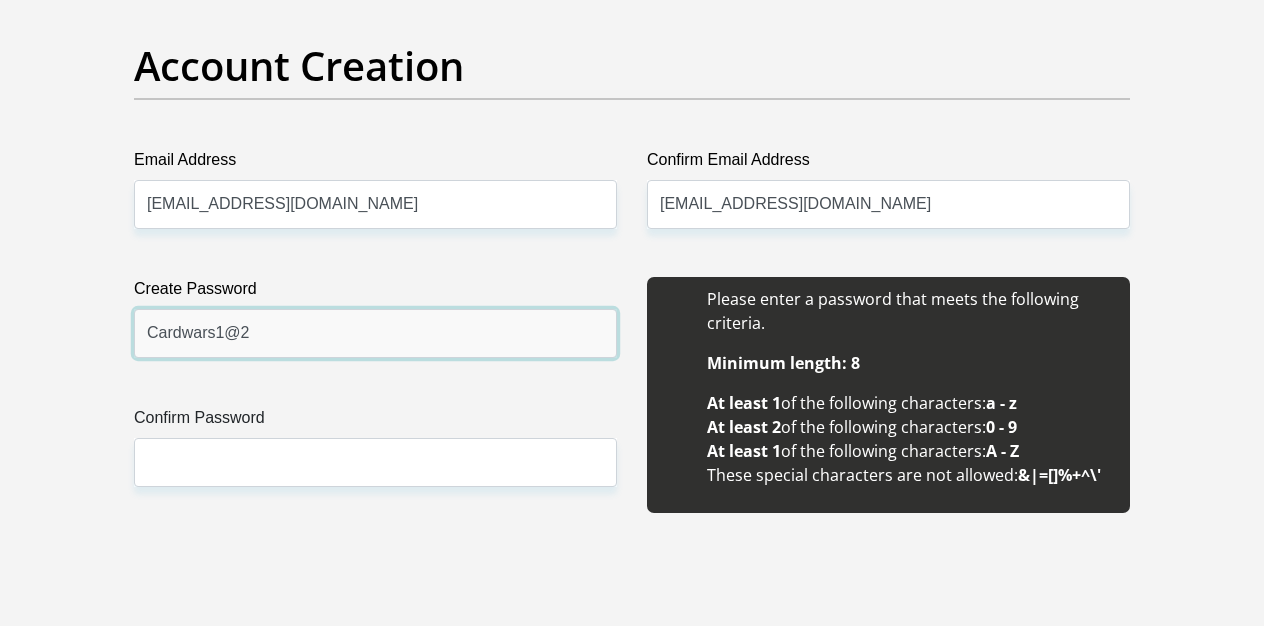 type on "Cardwars1@2" 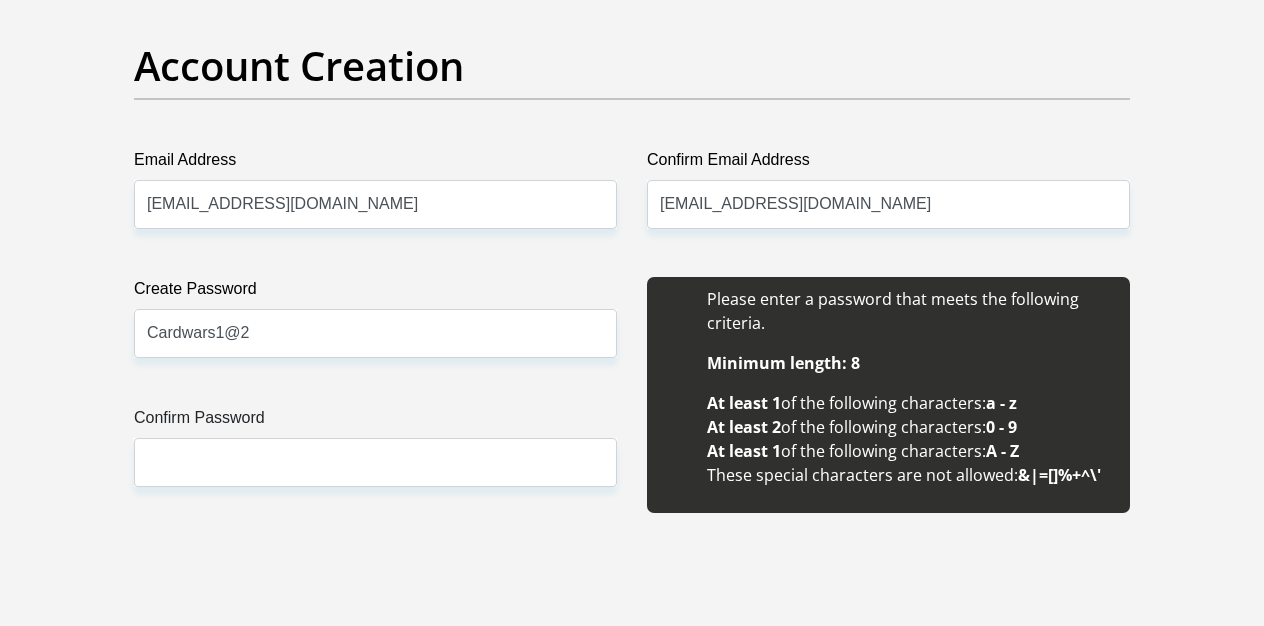 click on "Create Password
Cardwars1@2
Please input valid password
Confirm Password" at bounding box center (375, 406) 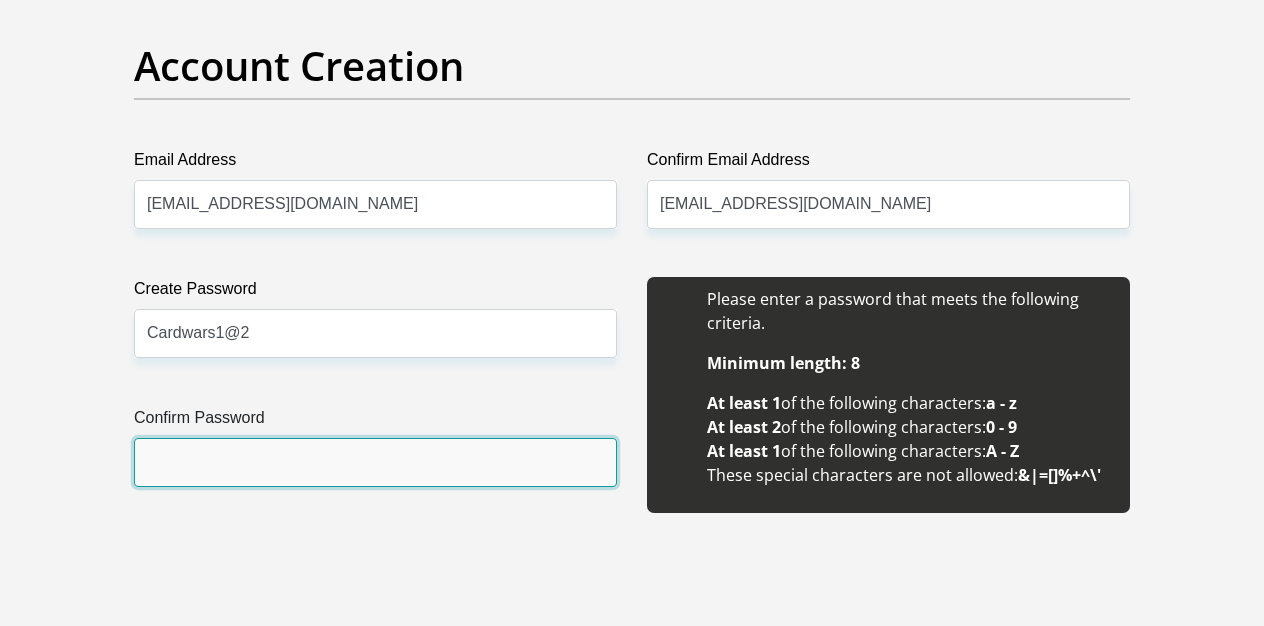 click on "Confirm Password" at bounding box center (375, 462) 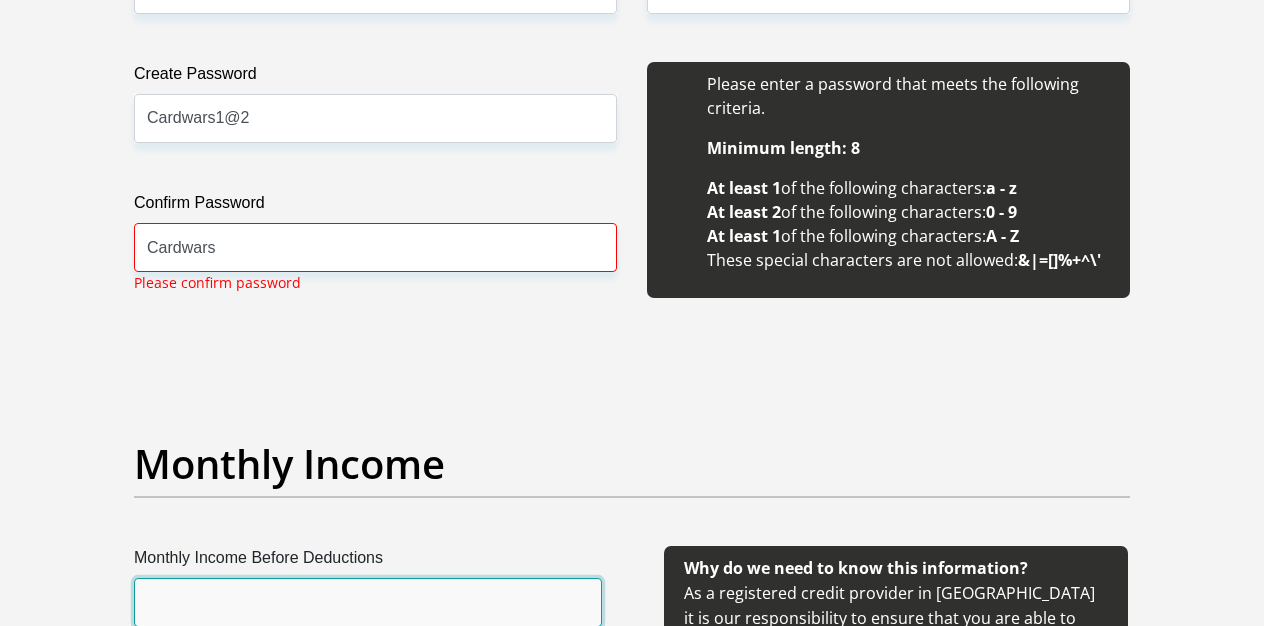 scroll, scrollTop: 1952, scrollLeft: 0, axis: vertical 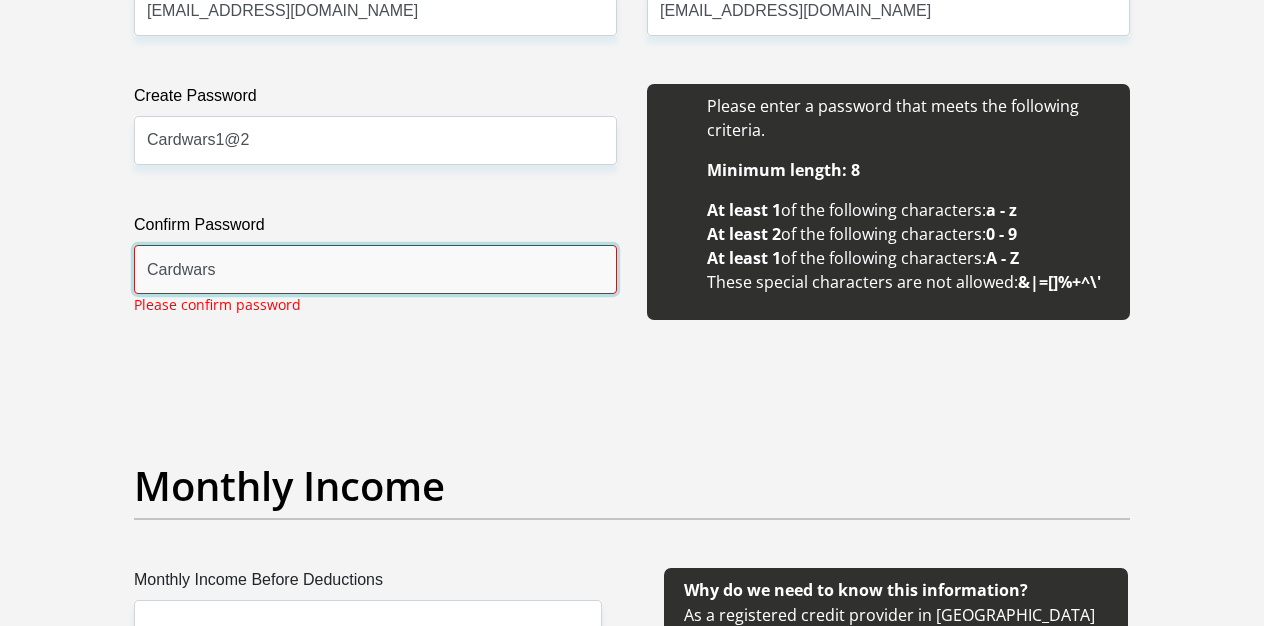 click on "Cardwars" at bounding box center [375, 269] 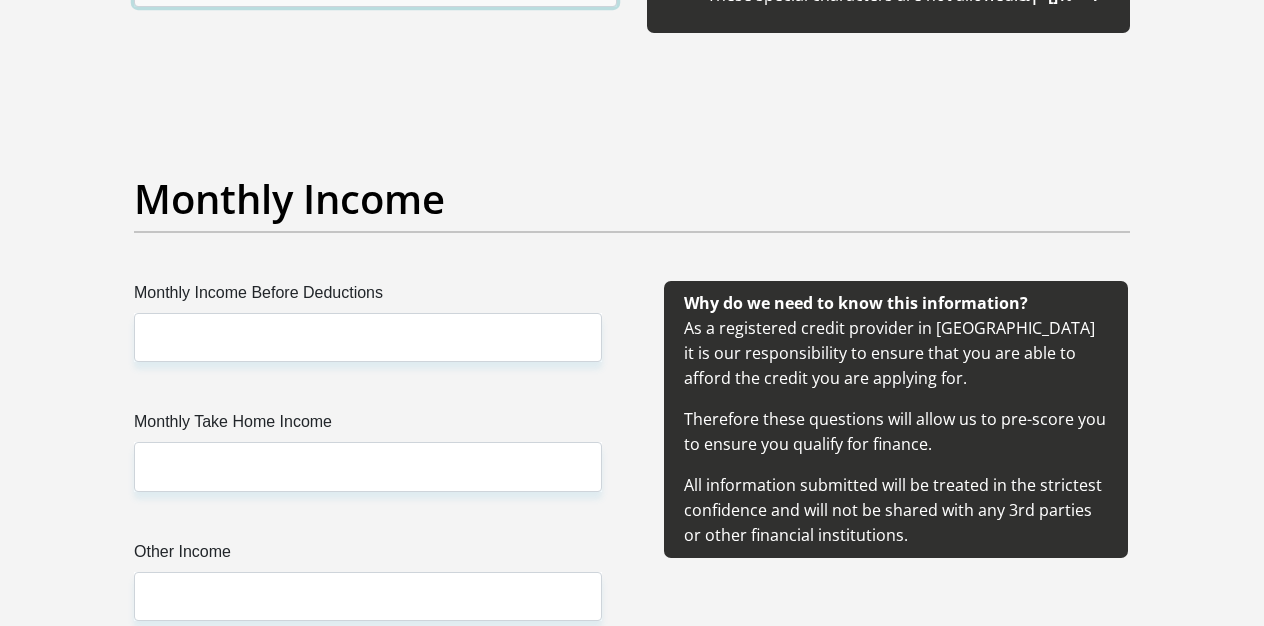 scroll, scrollTop: 2255, scrollLeft: 0, axis: vertical 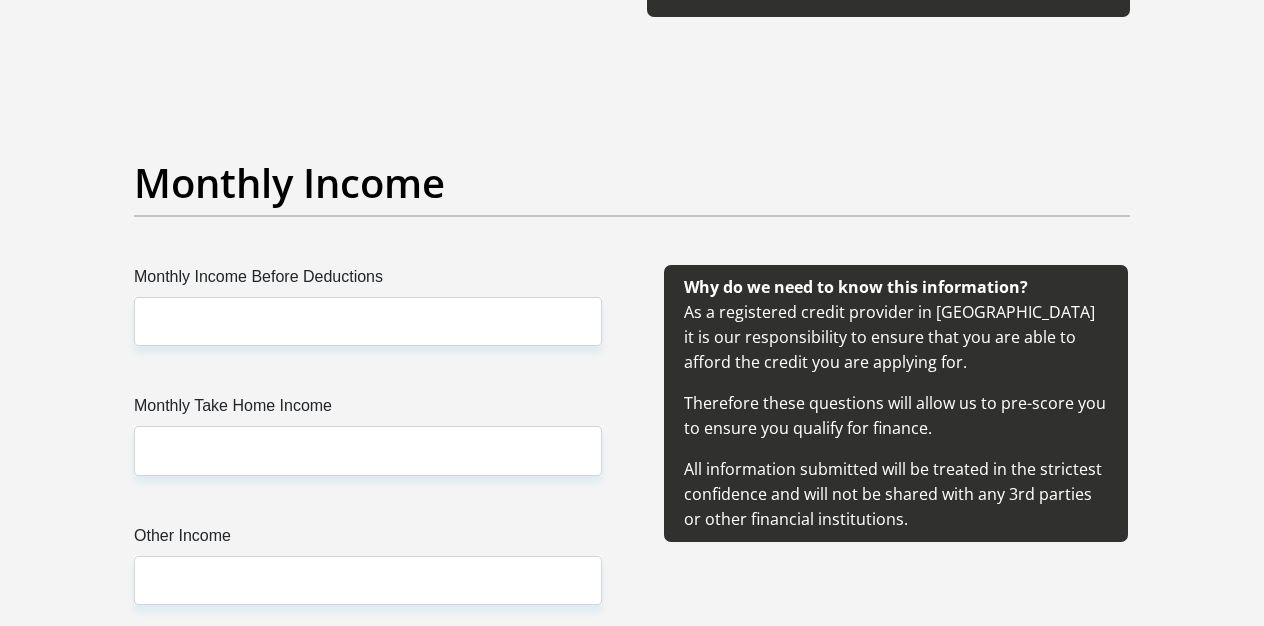 type on "Cardwars1@2" 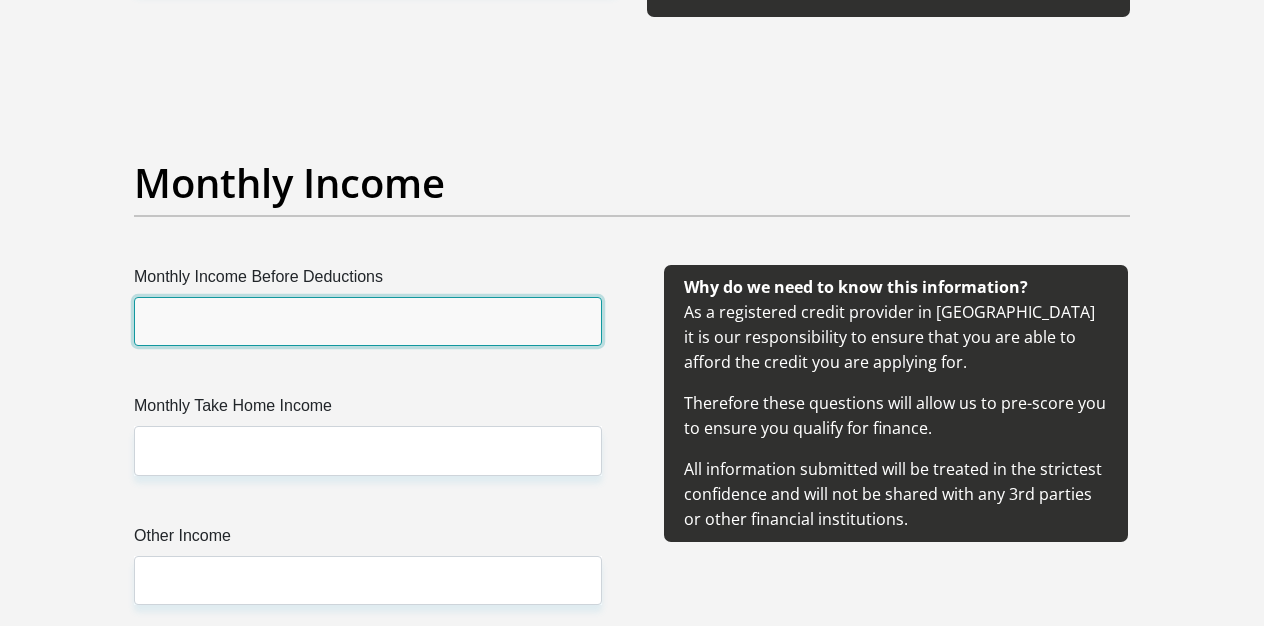 click on "Monthly Income Before Deductions" at bounding box center [368, 321] 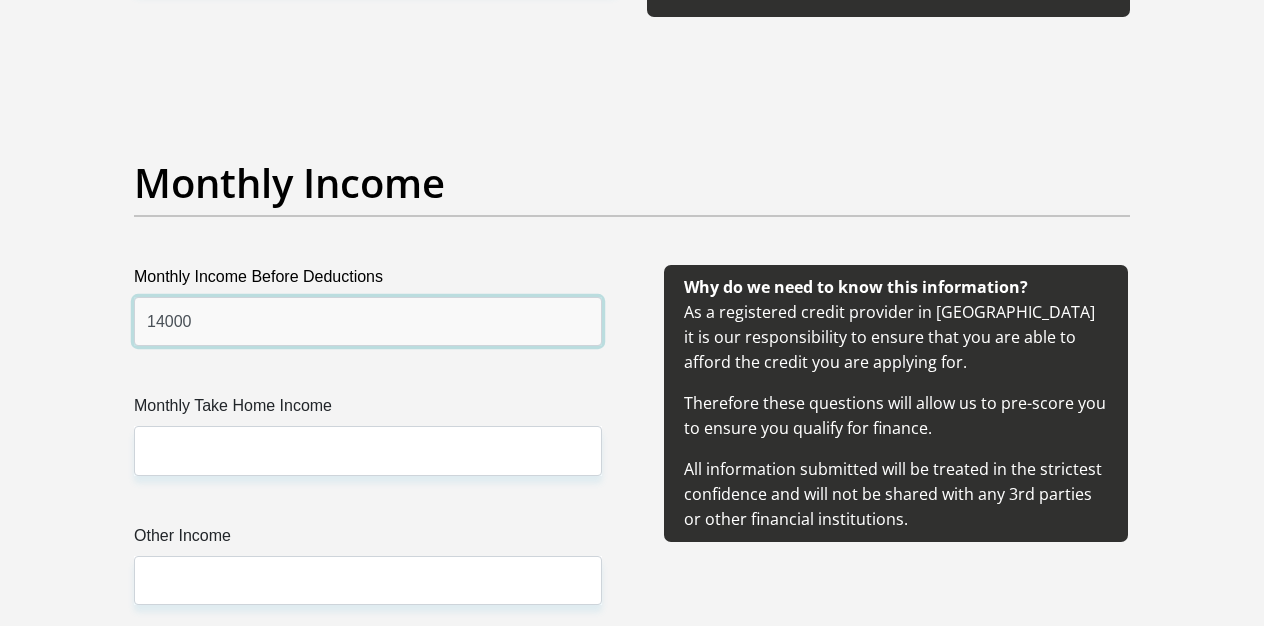 type on "14000" 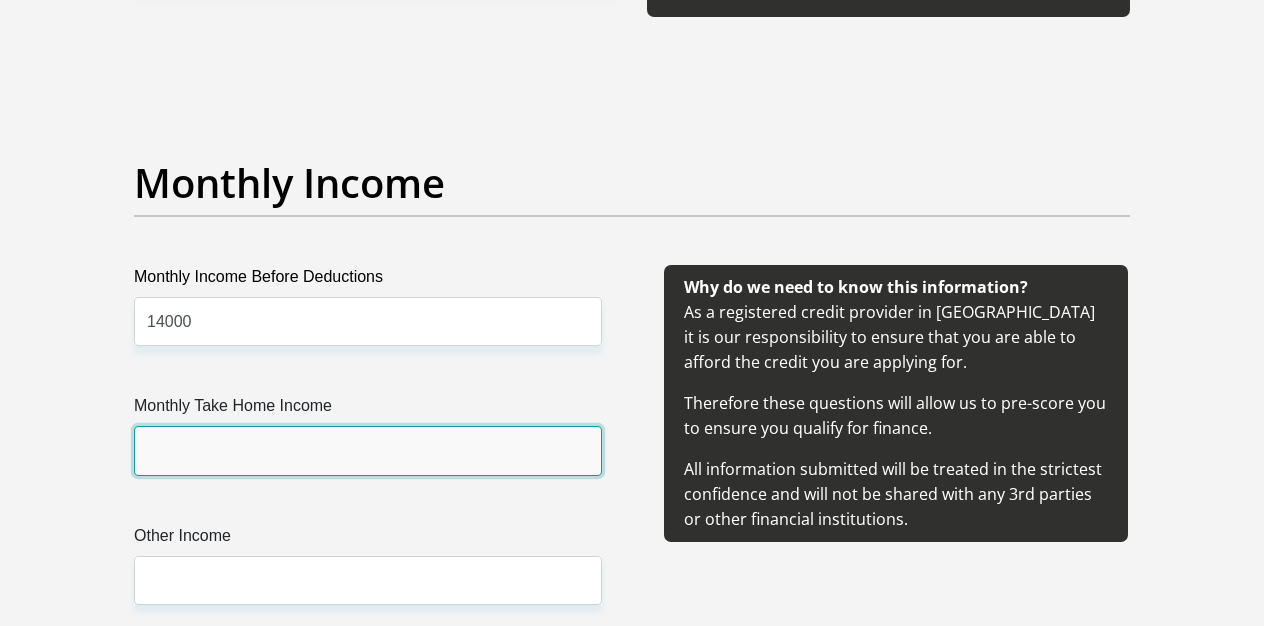 click on "Monthly Take Home Income" at bounding box center [368, 450] 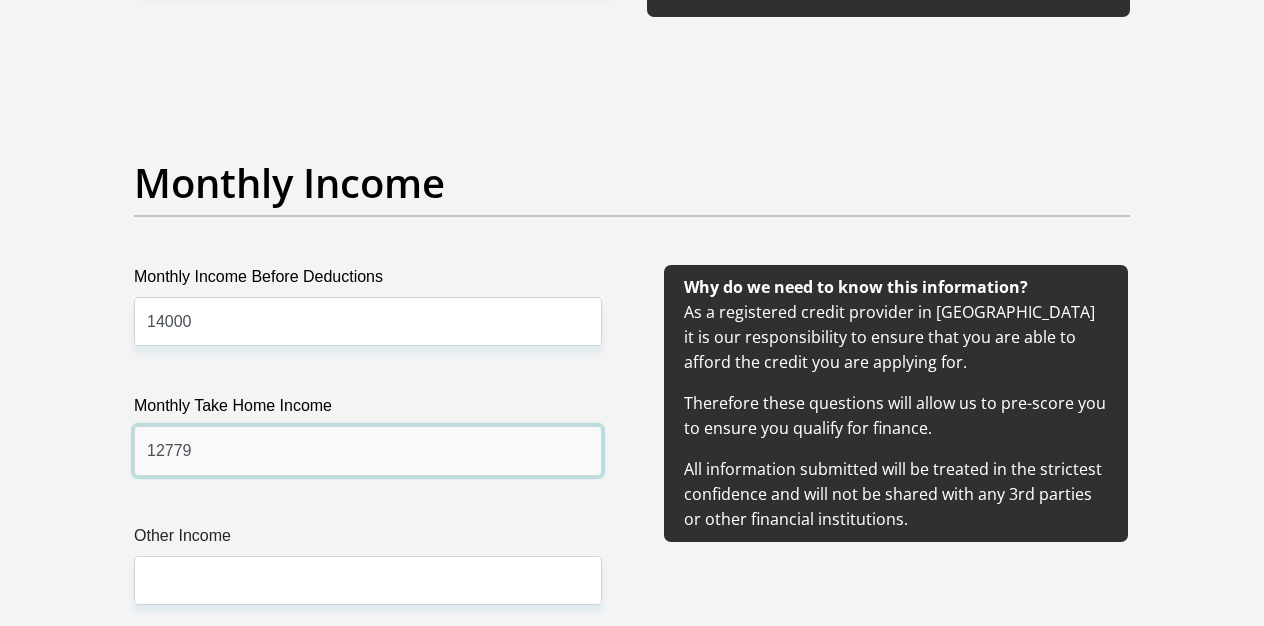 type on "12779" 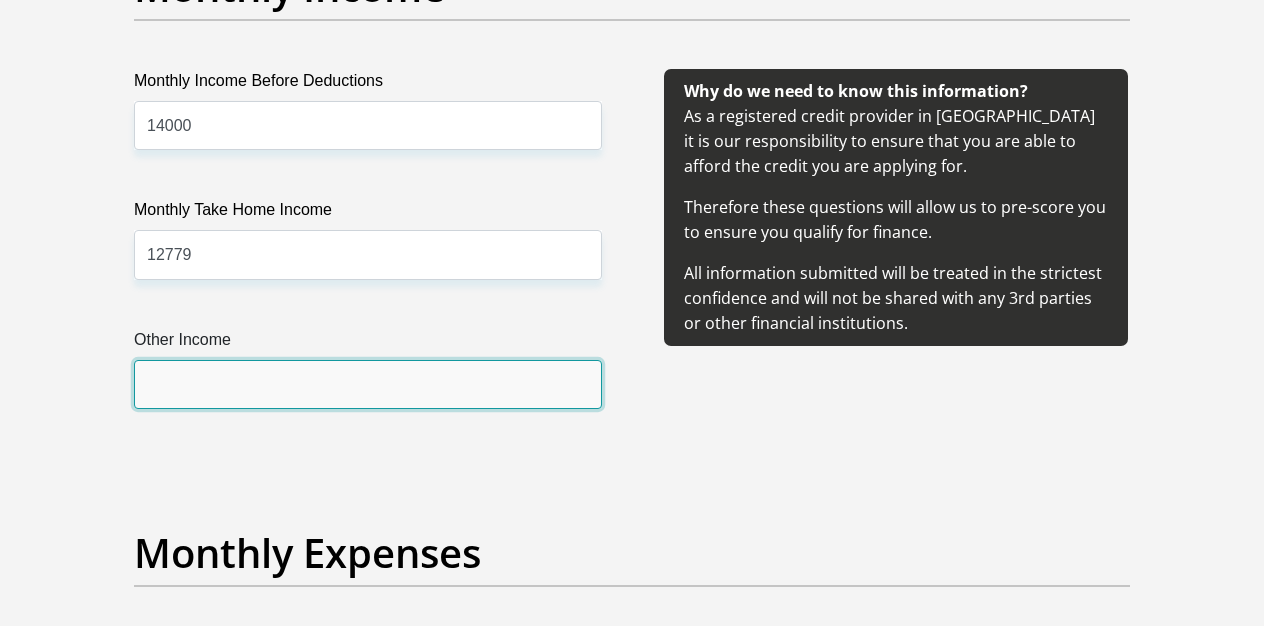 scroll, scrollTop: 2454, scrollLeft: 0, axis: vertical 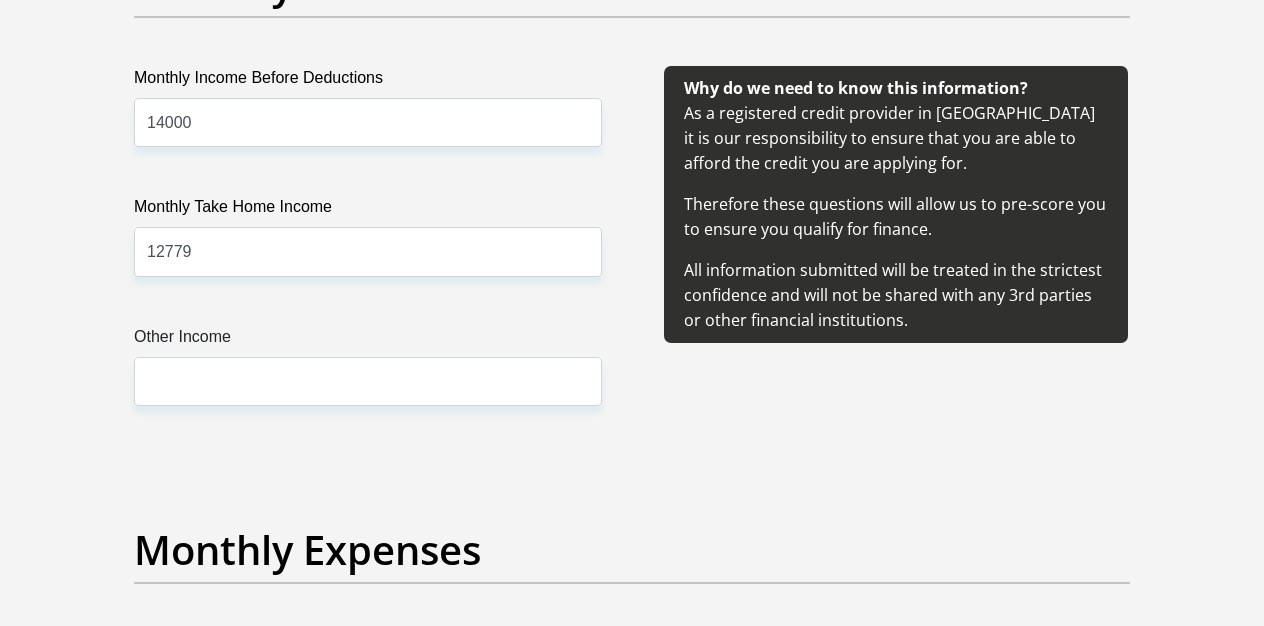 click on "Monthly Expenses" at bounding box center (632, 550) 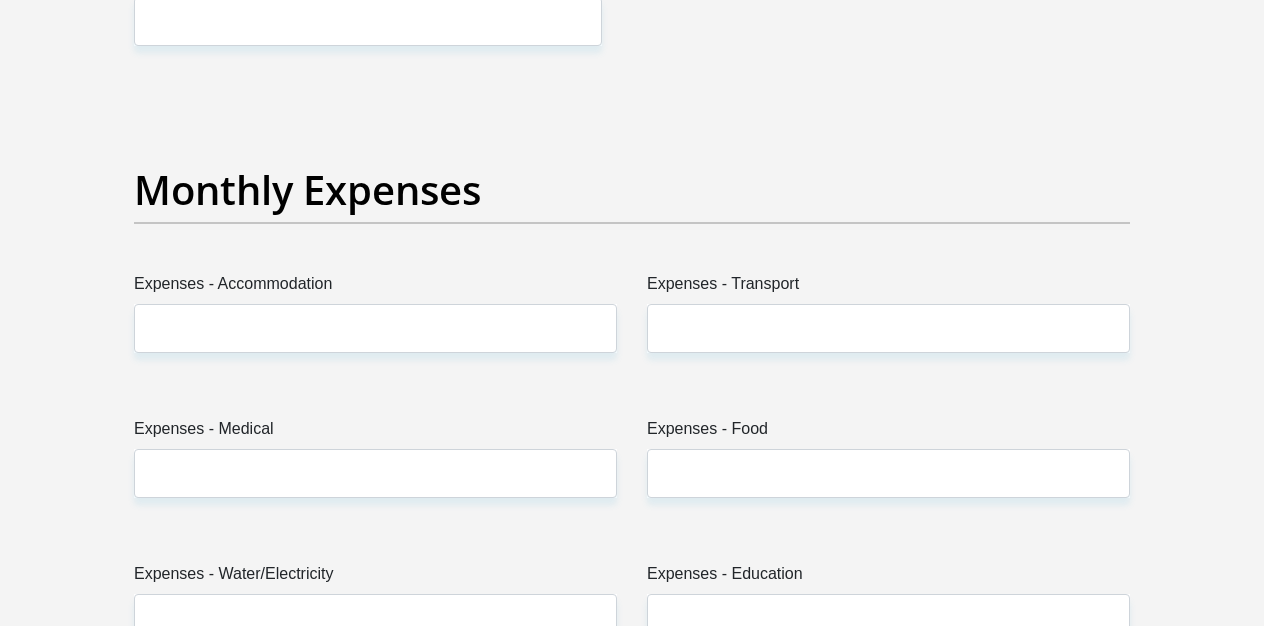 scroll, scrollTop: 2823, scrollLeft: 0, axis: vertical 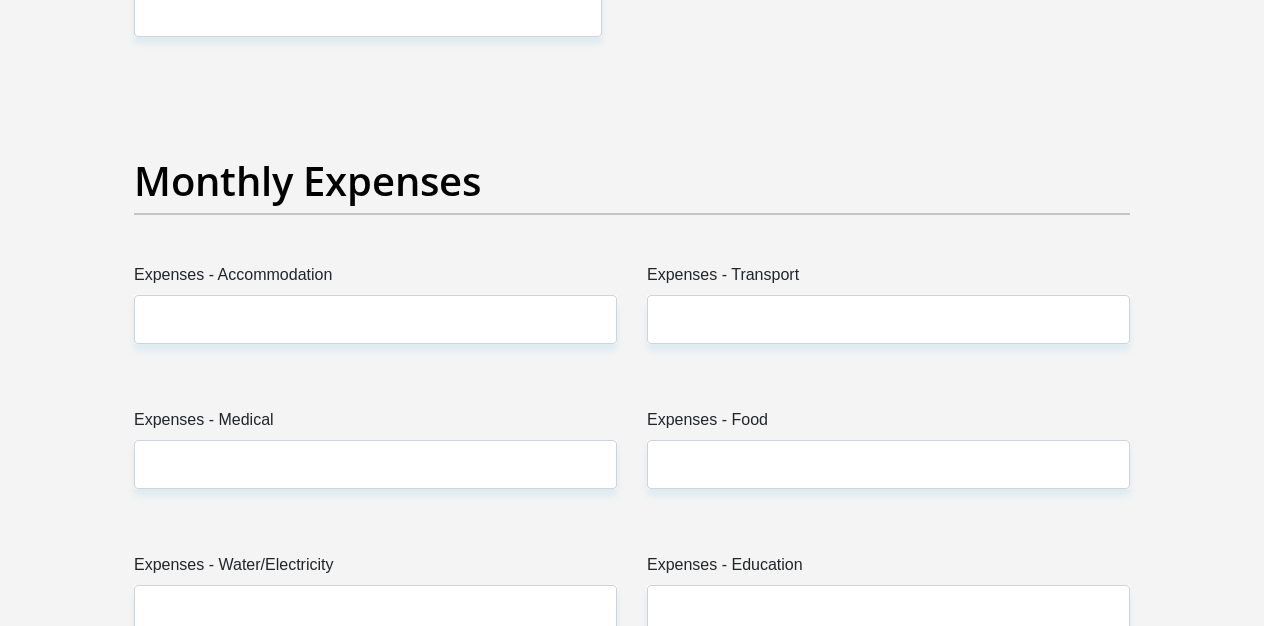 click on "Expenses - Accommodation" at bounding box center (375, 311) 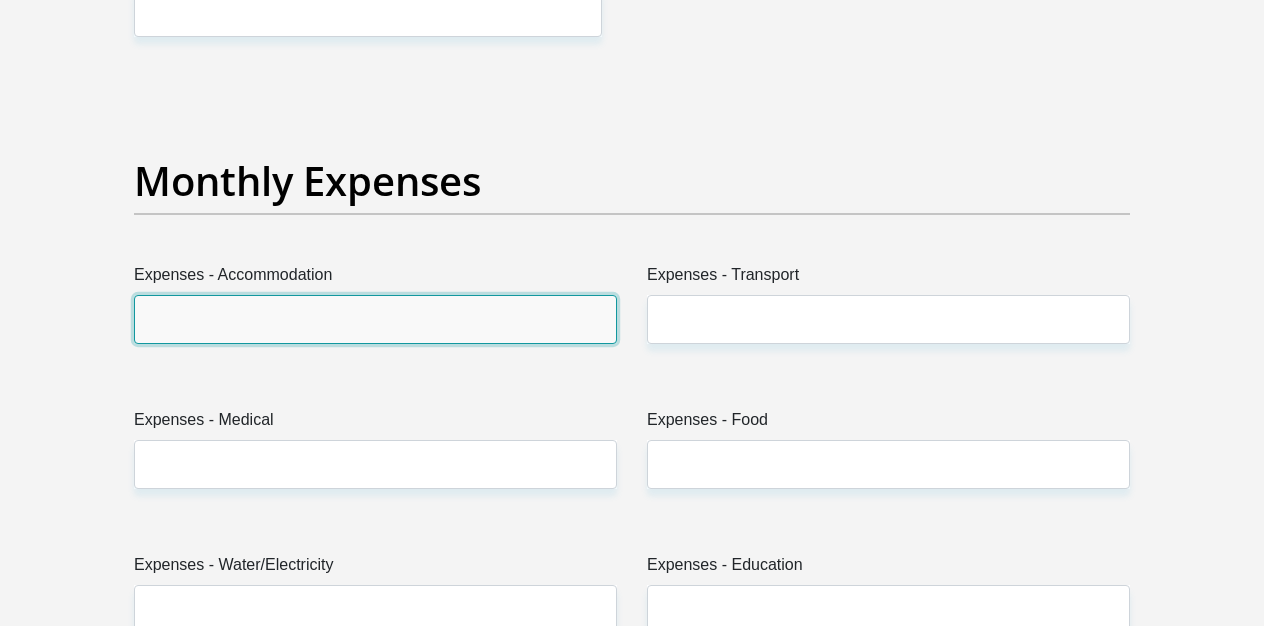 click on "Expenses - Accommodation" at bounding box center (375, 319) 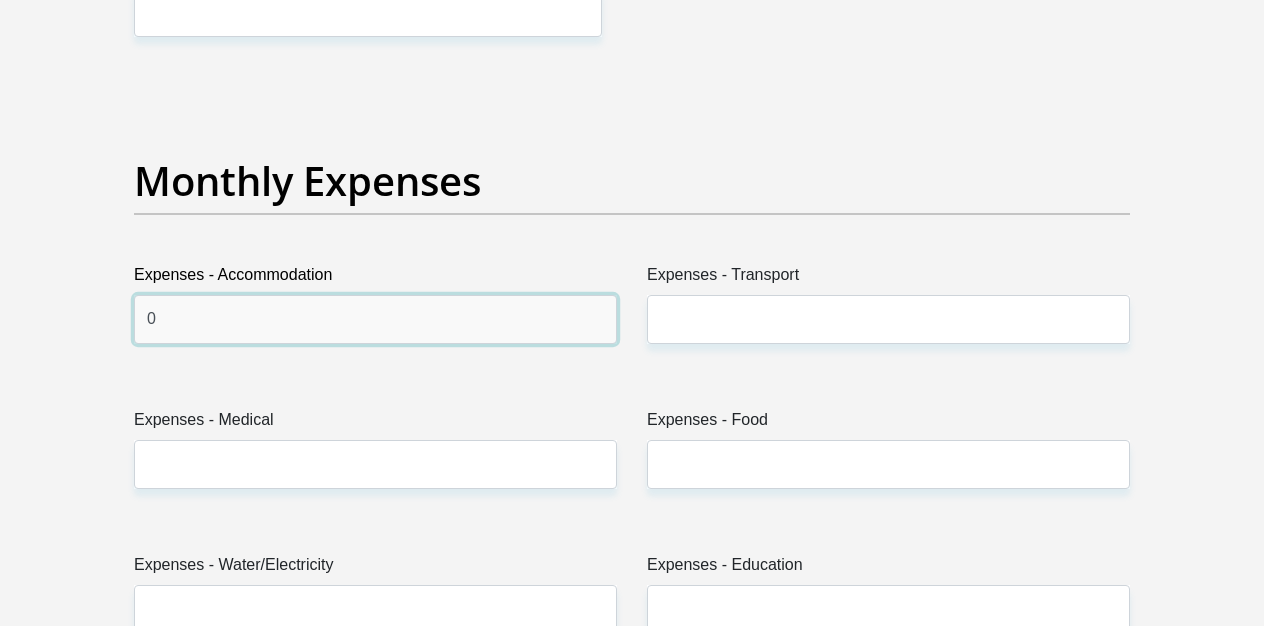 type on "0" 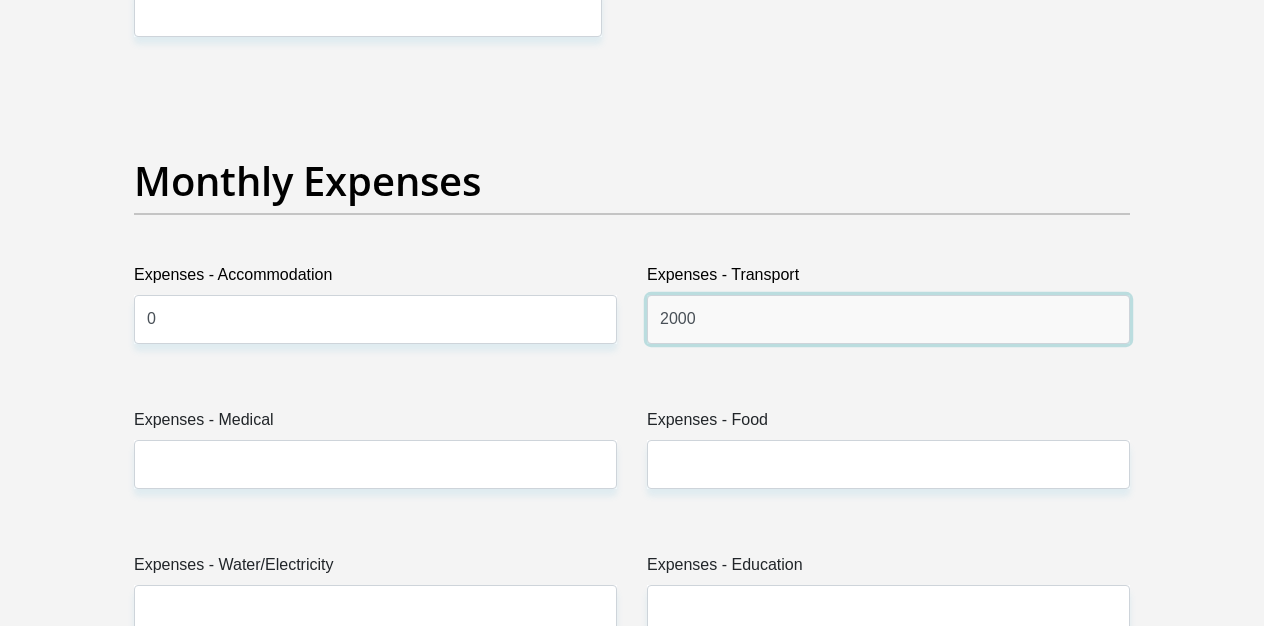 type on "2000" 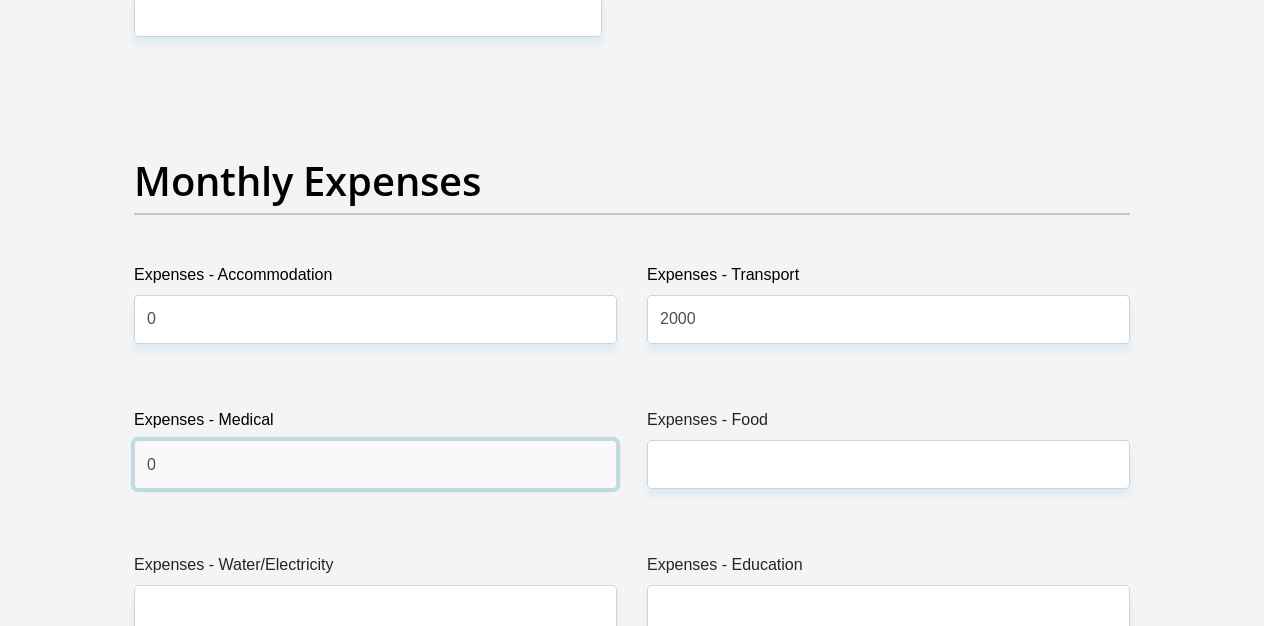 type on "0" 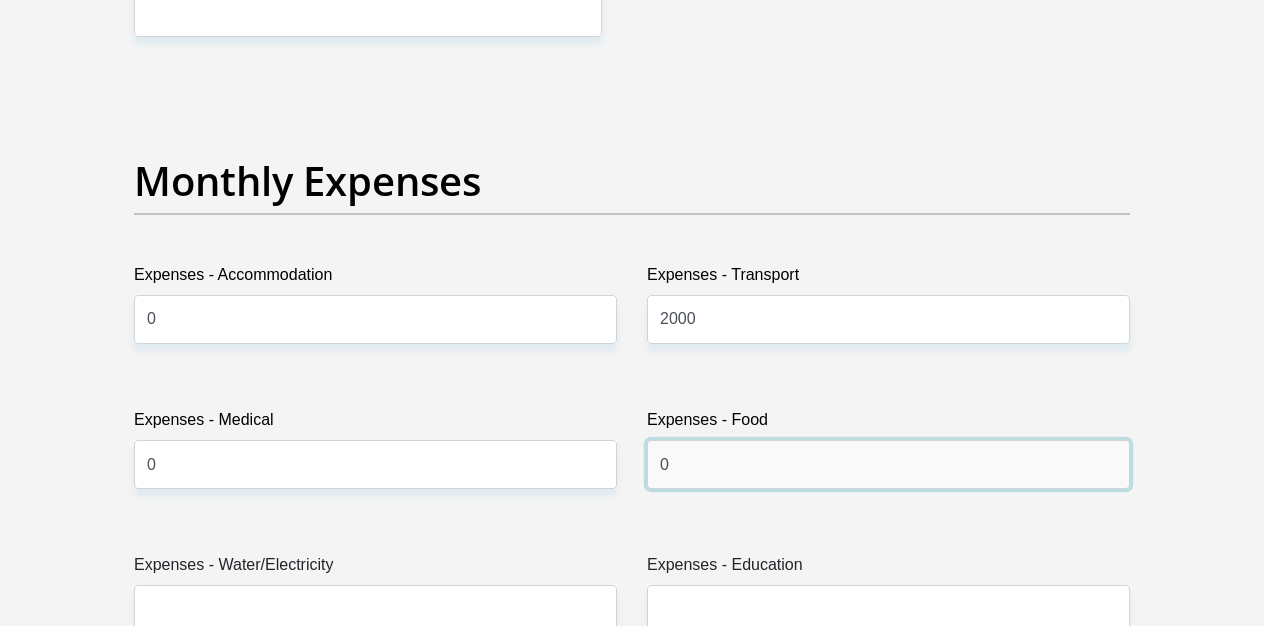 type on "0" 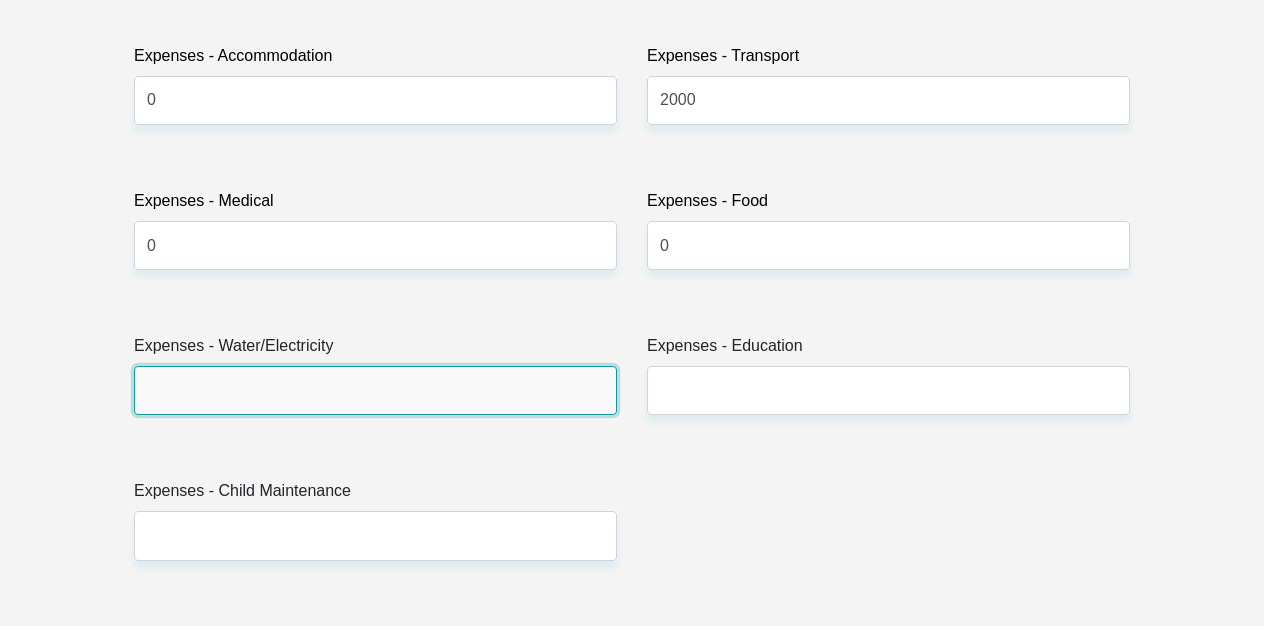 scroll, scrollTop: 3043, scrollLeft: 0, axis: vertical 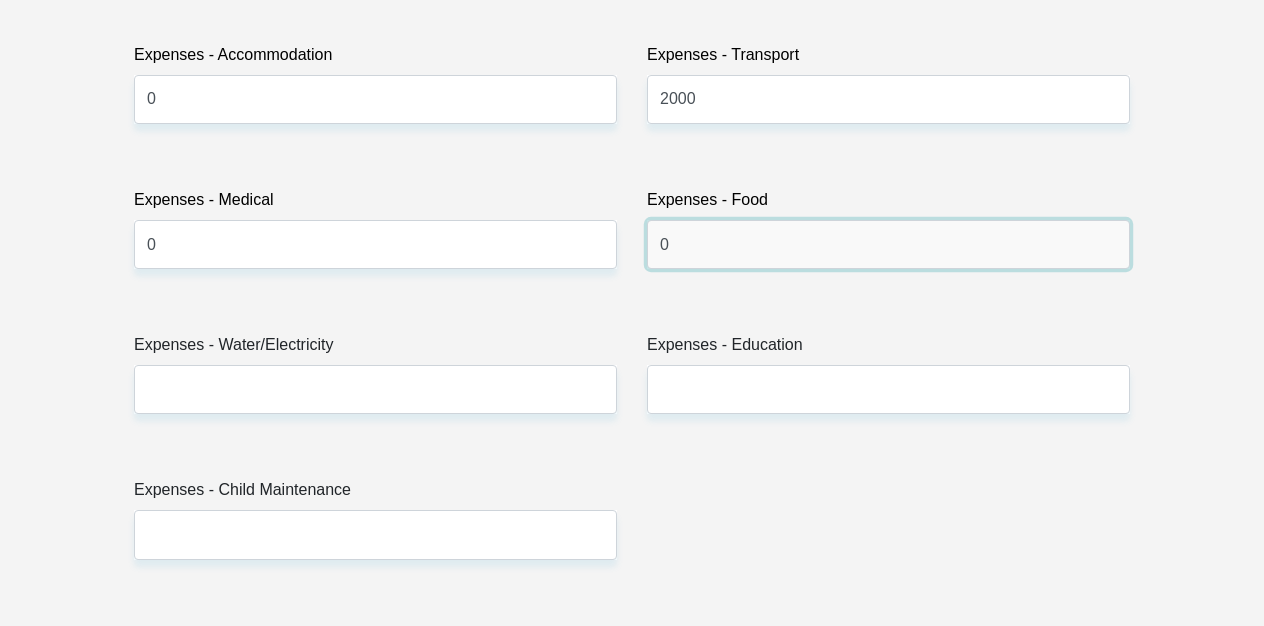 click on "0" at bounding box center [888, 244] 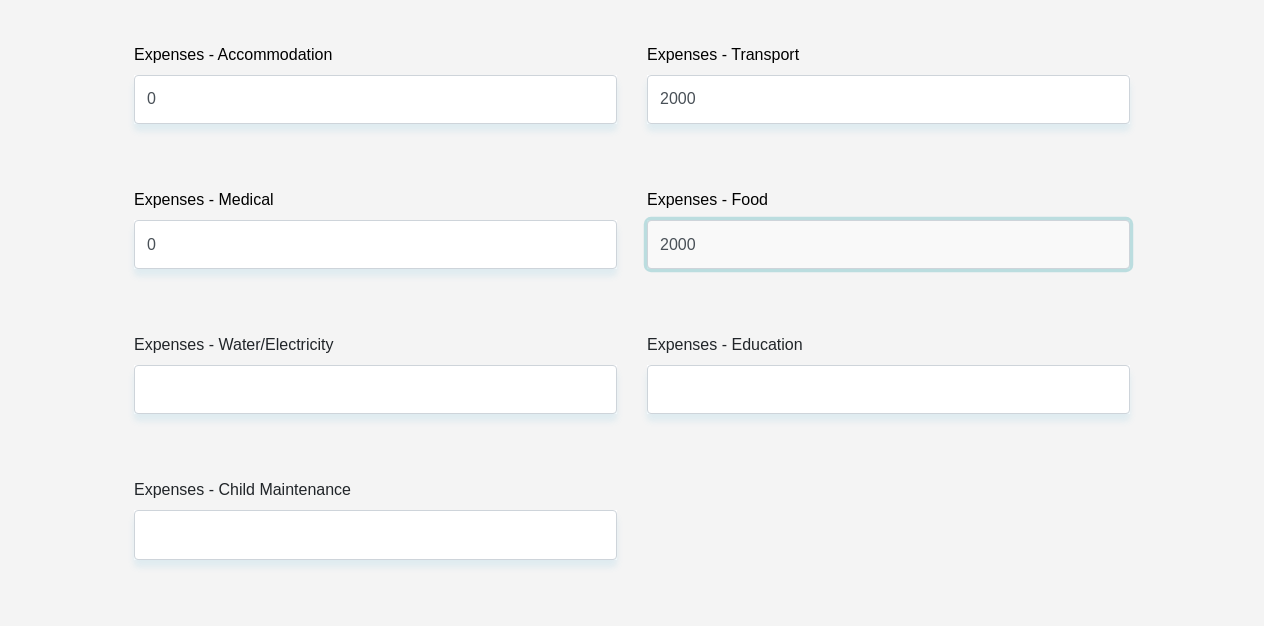 type on "2000" 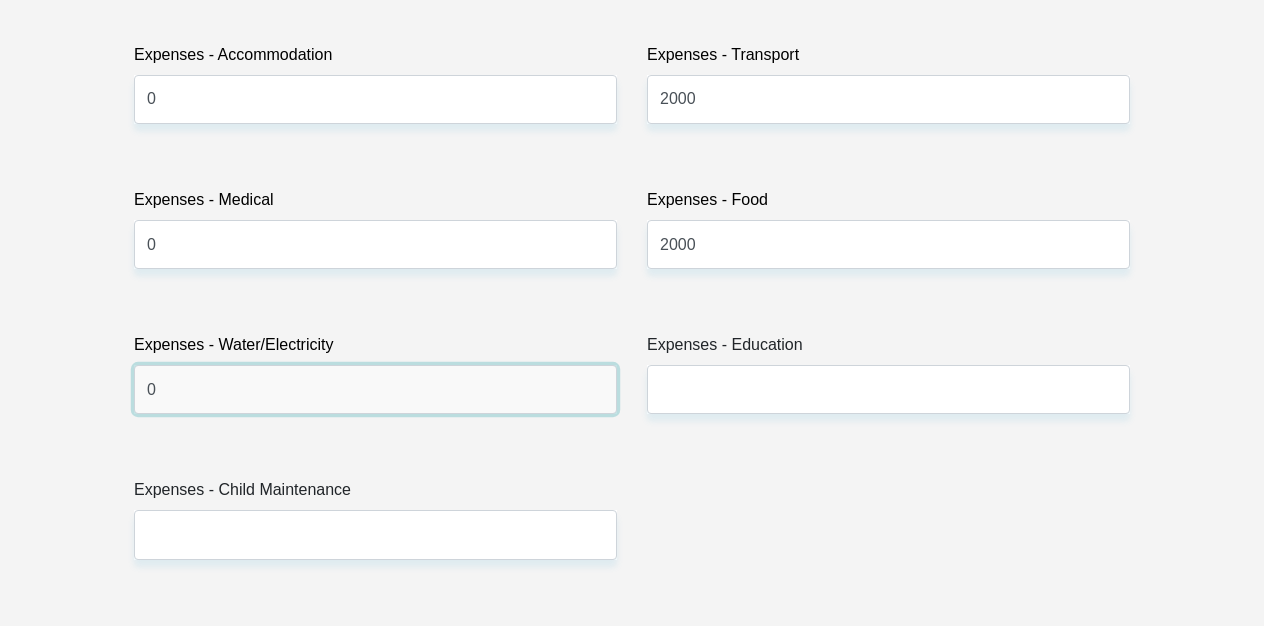 type on "0" 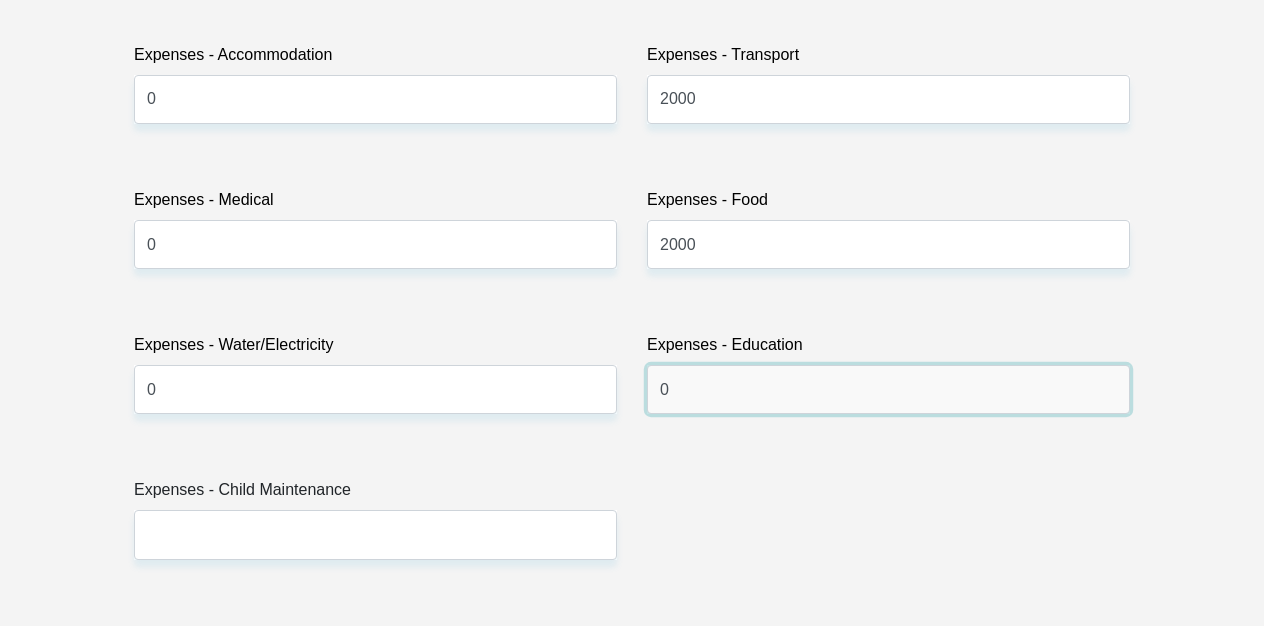 type on "0" 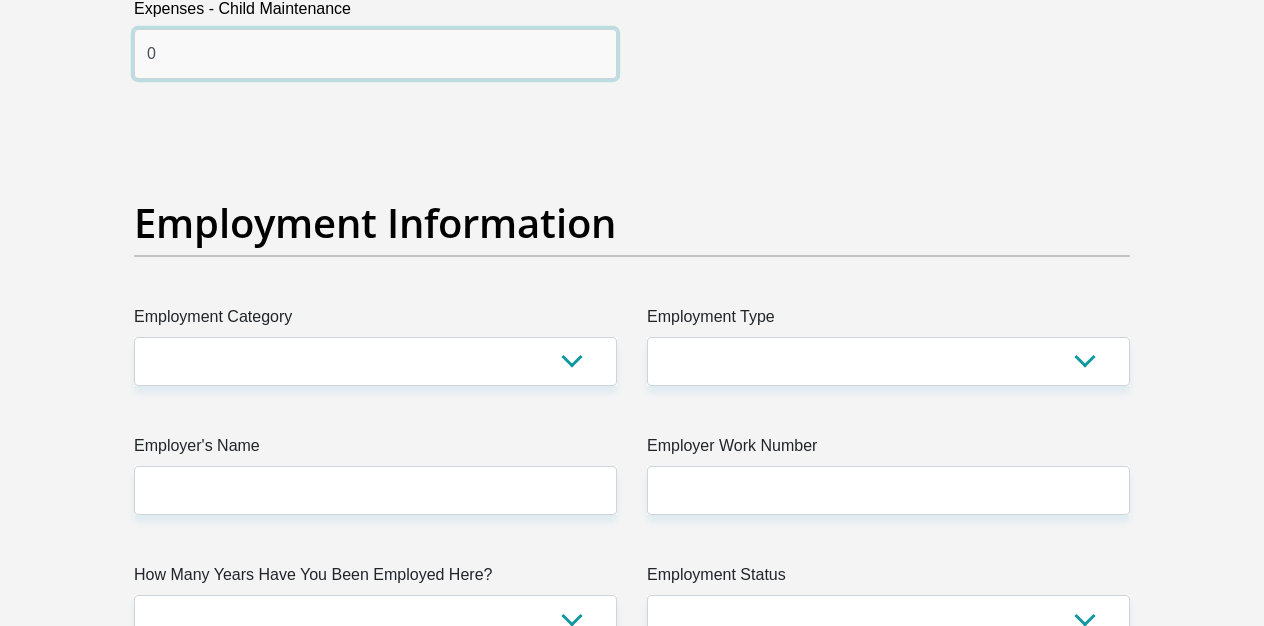 scroll, scrollTop: 3535, scrollLeft: 0, axis: vertical 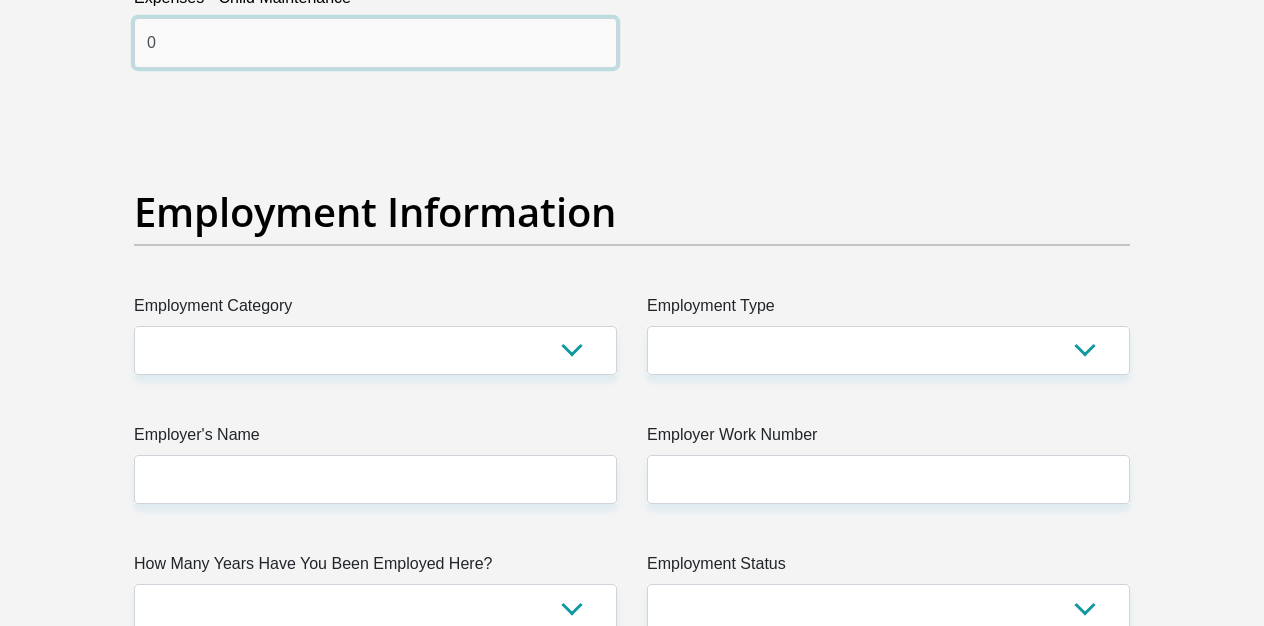 type on "0" 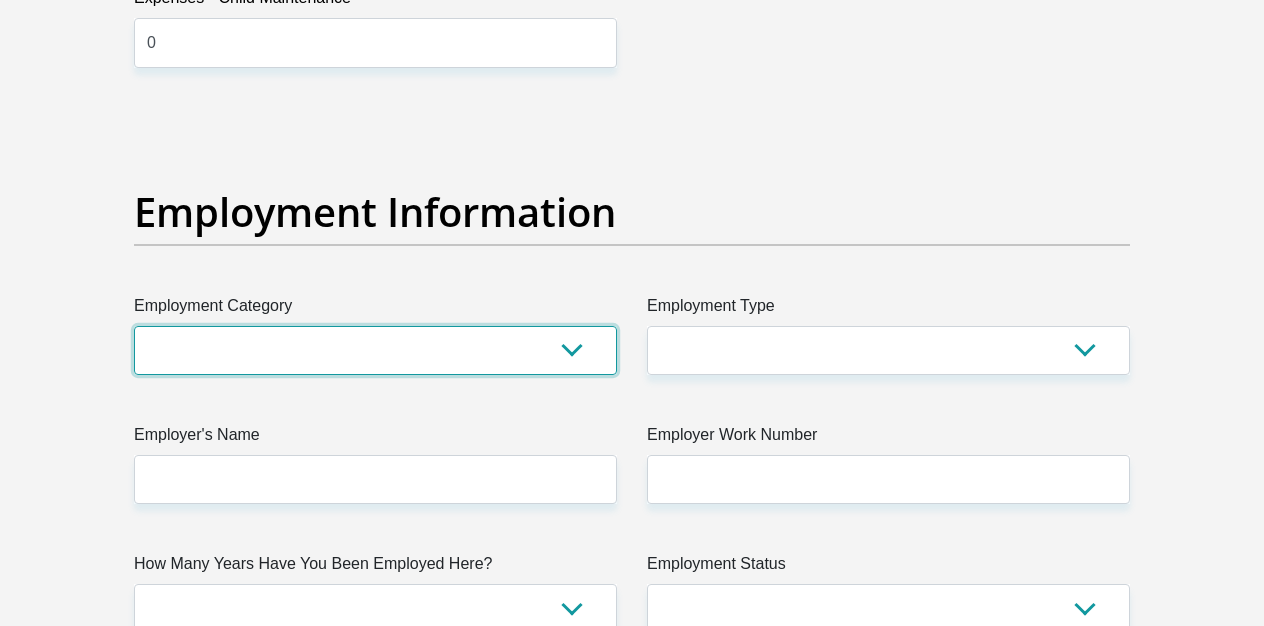 select on "30" 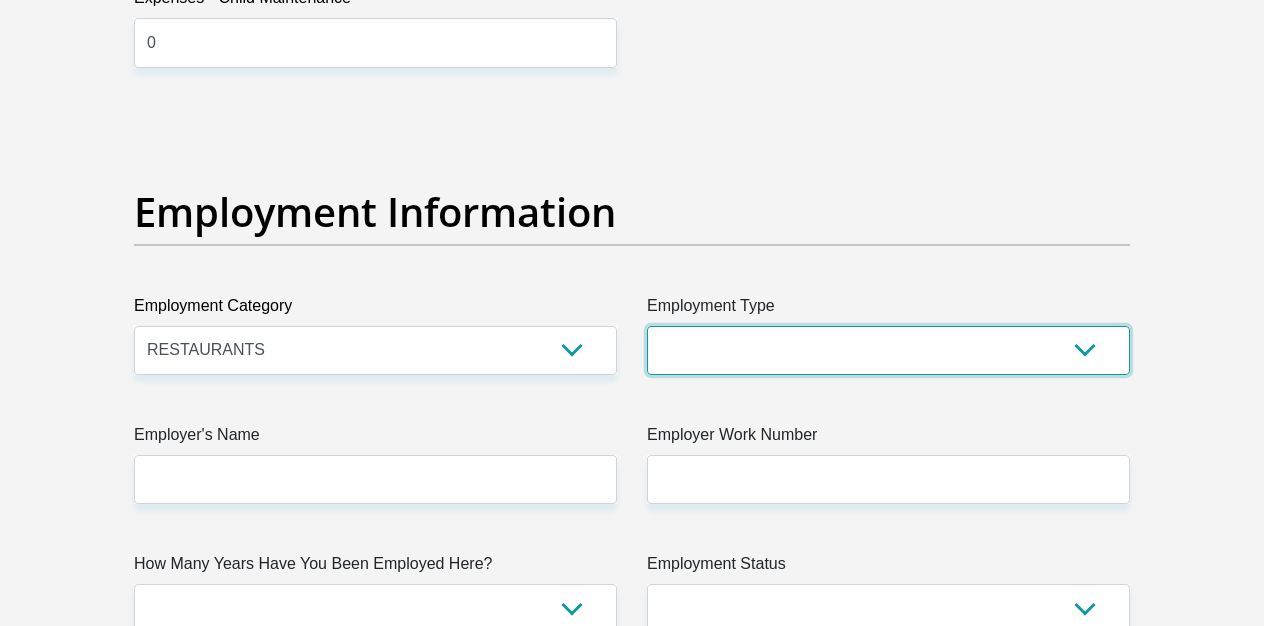 select on "Manager" 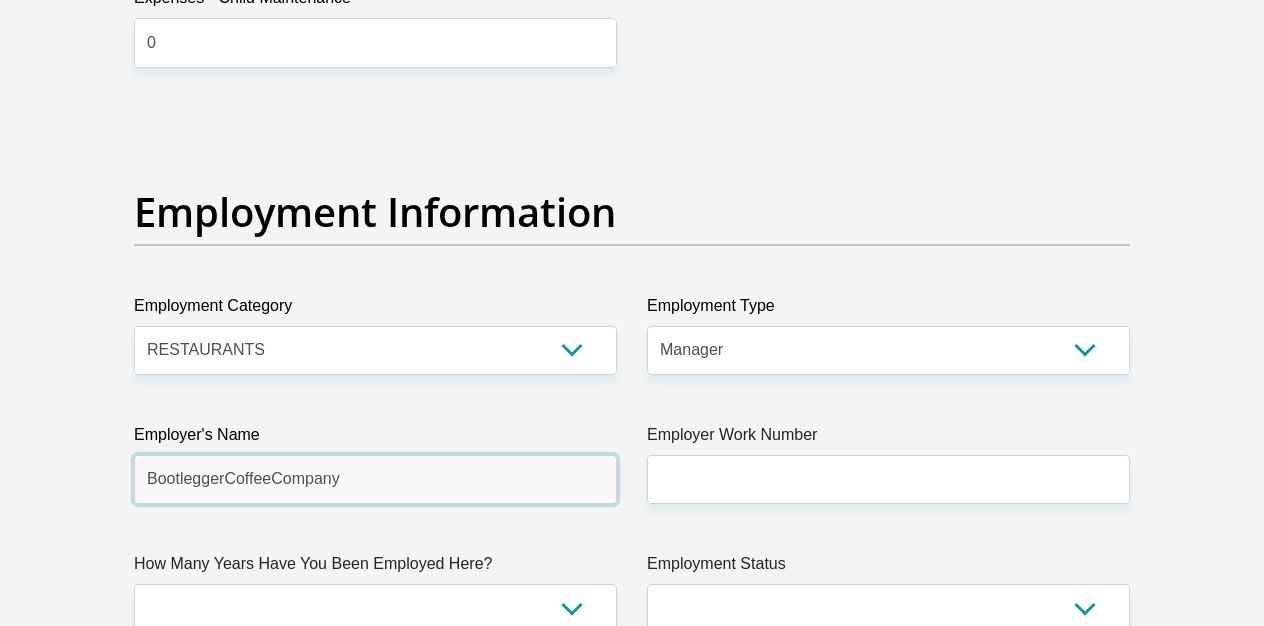 type on "BootleggerCoffeeCompany" 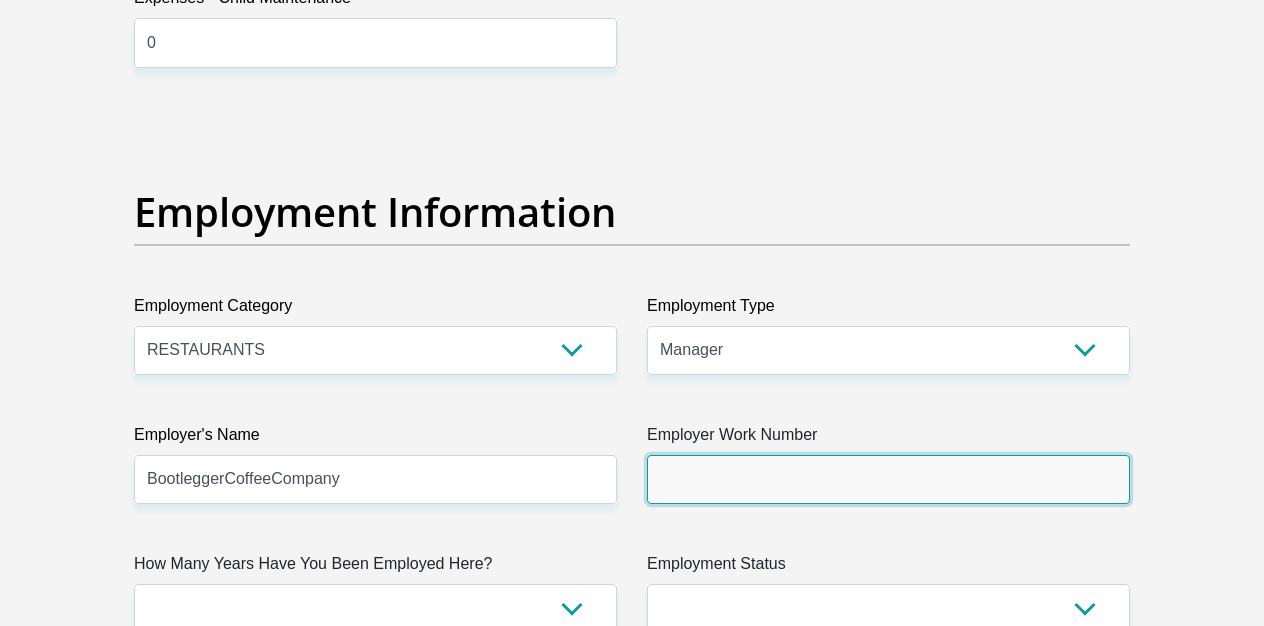 paste on "021 201 6811" 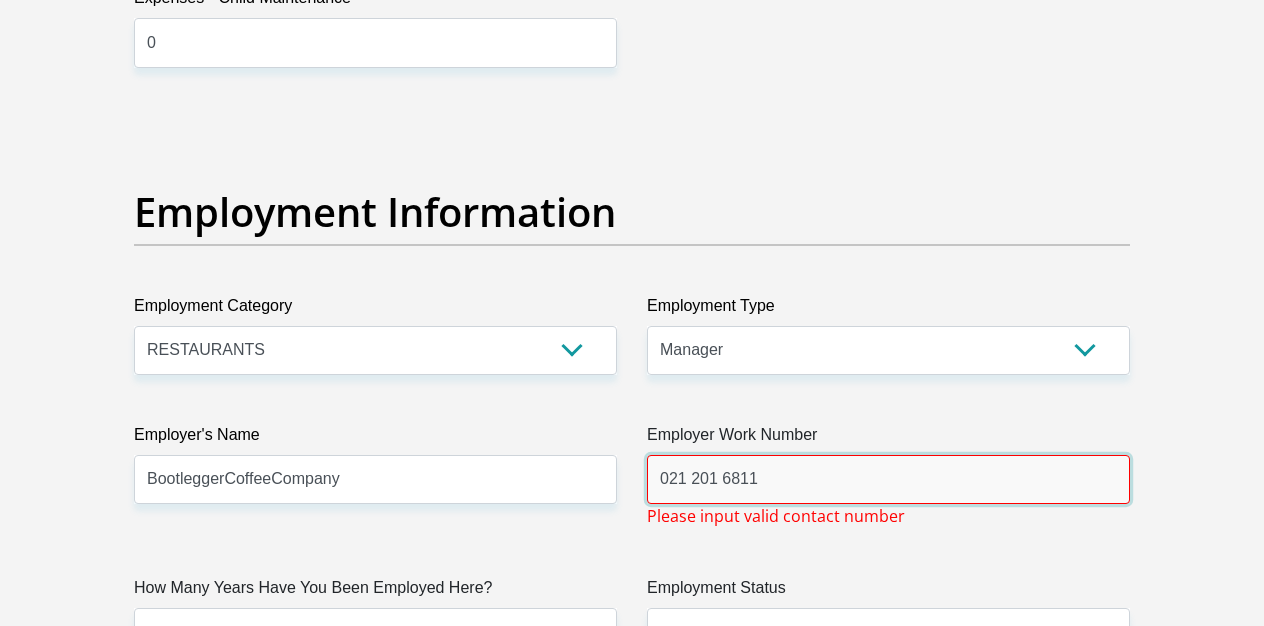 click on "021 201 6811" at bounding box center [888, 479] 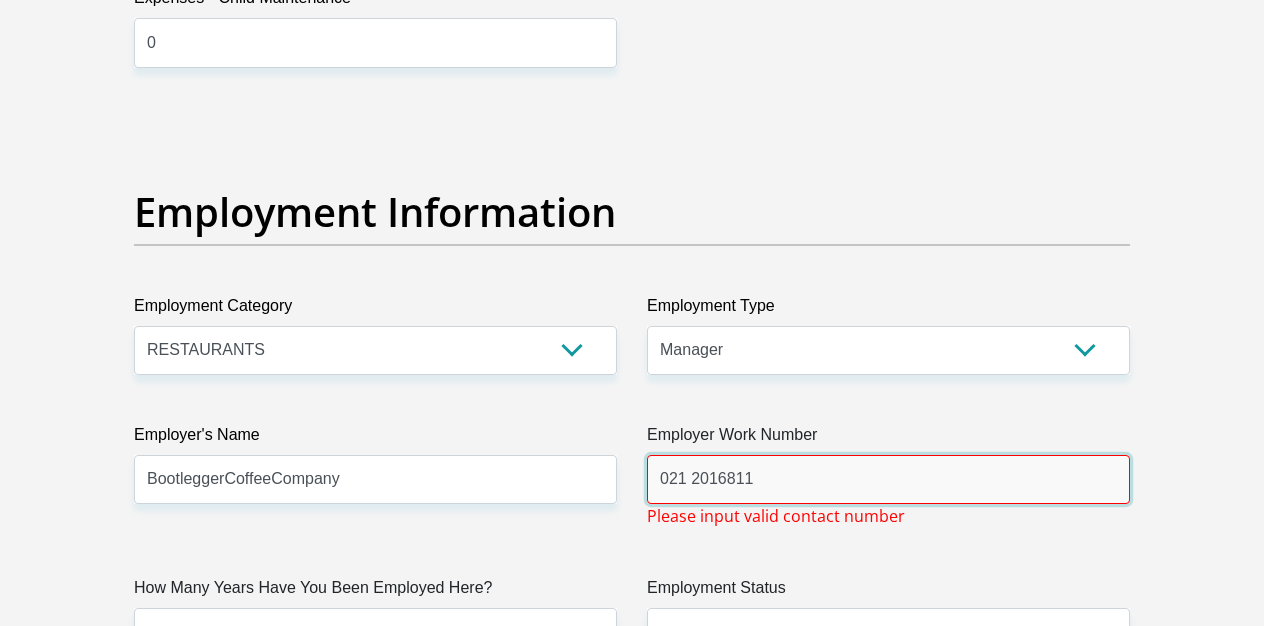 click on "021 2016811" at bounding box center (888, 479) 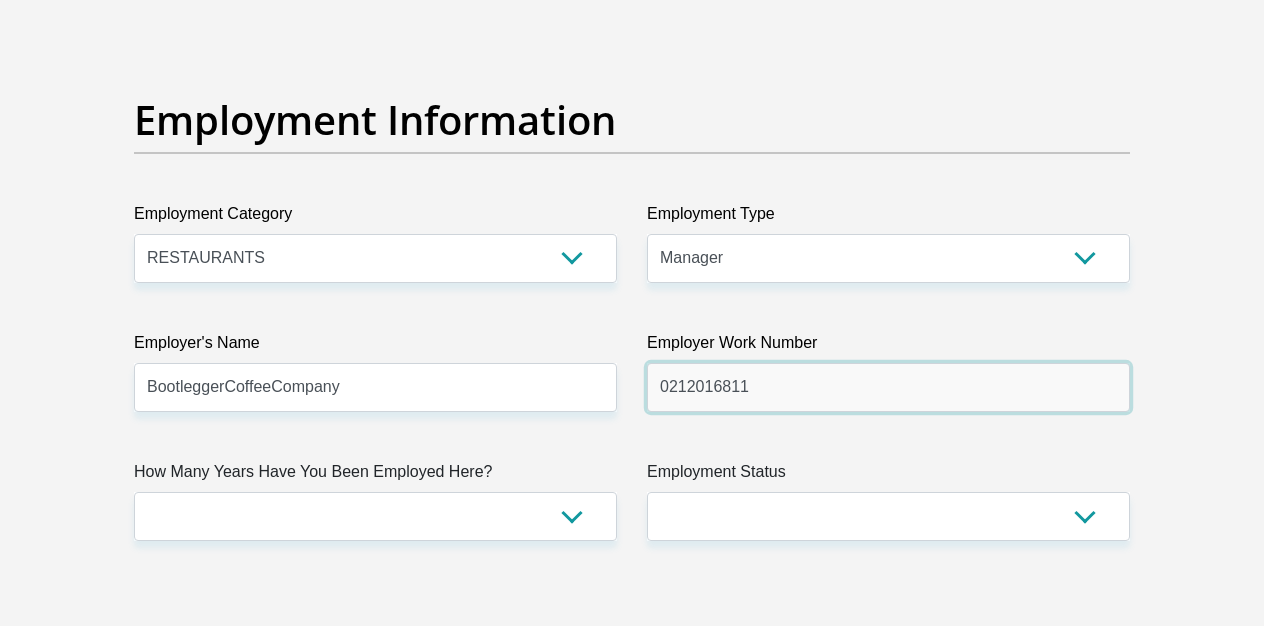 scroll, scrollTop: 3643, scrollLeft: 0, axis: vertical 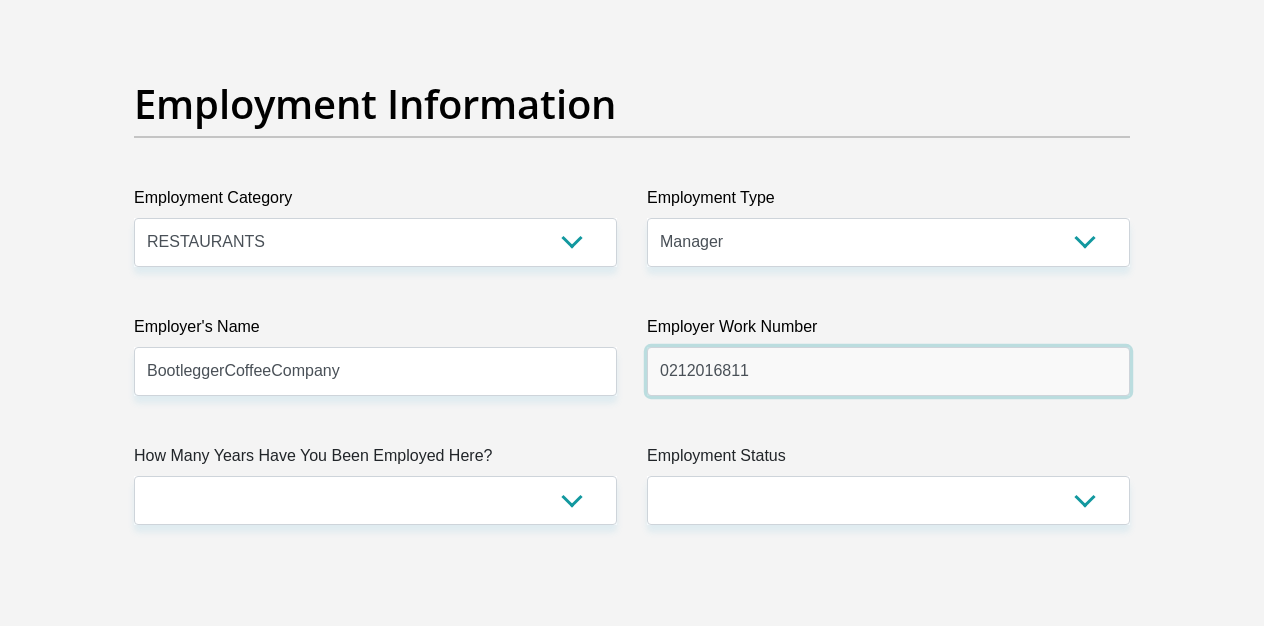type on "0212016811" 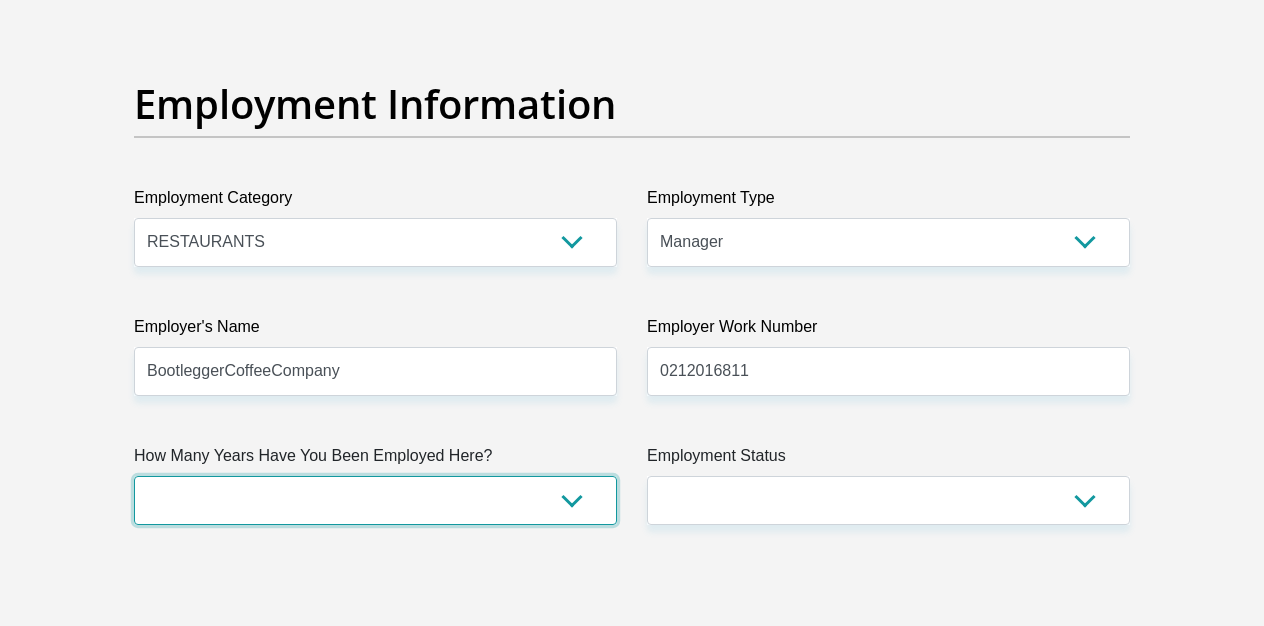 select on "24" 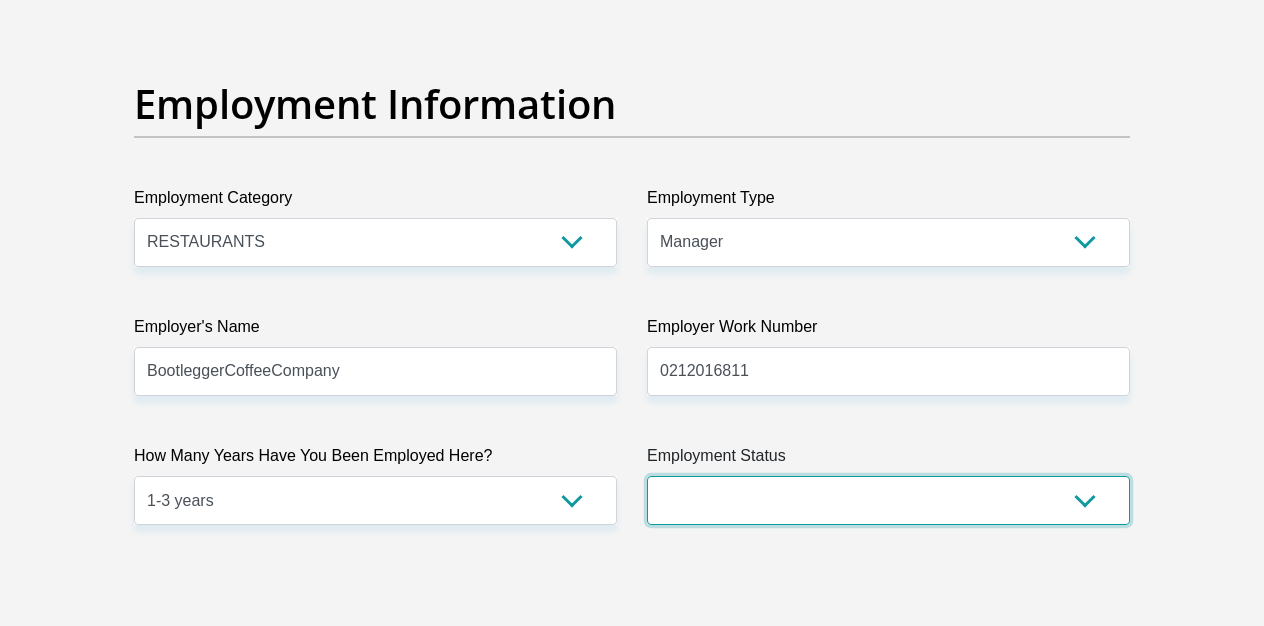 select on "1" 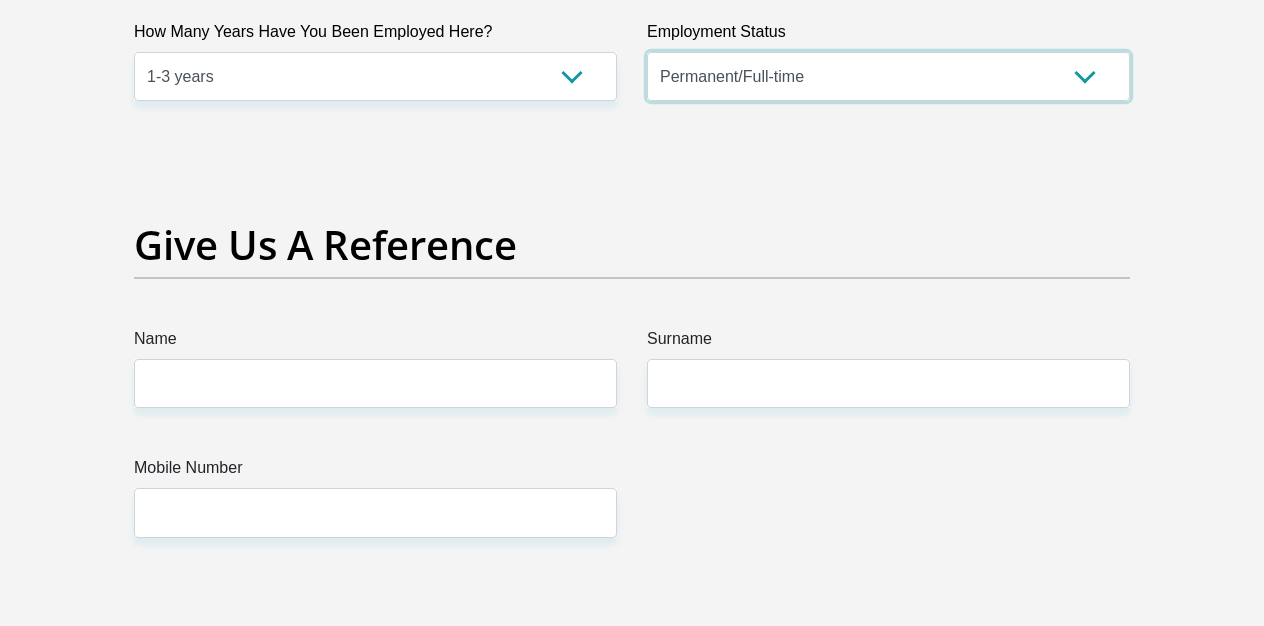 scroll, scrollTop: 4071, scrollLeft: 0, axis: vertical 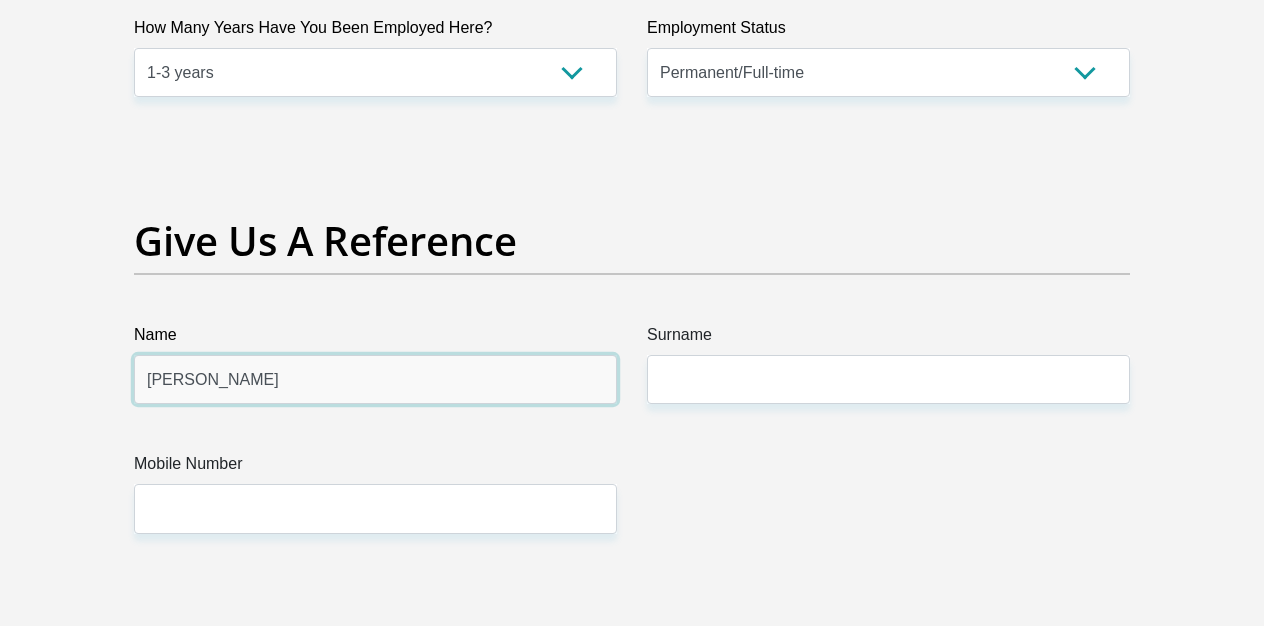 type on "[PERSON_NAME]" 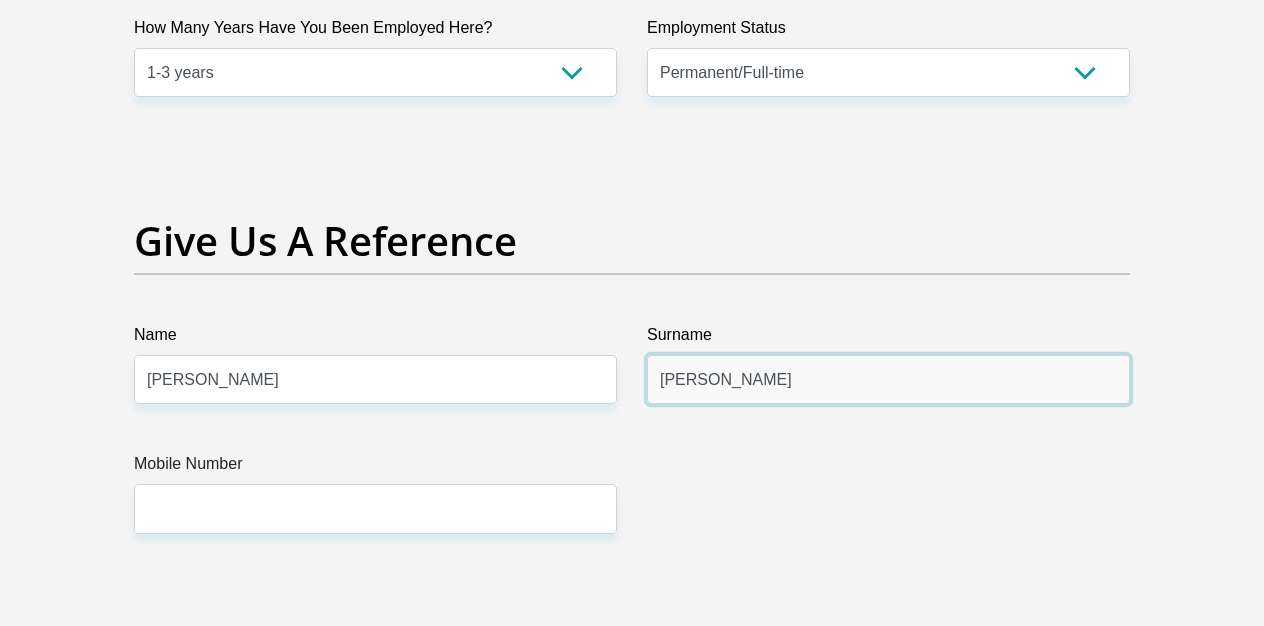type on "[PERSON_NAME]" 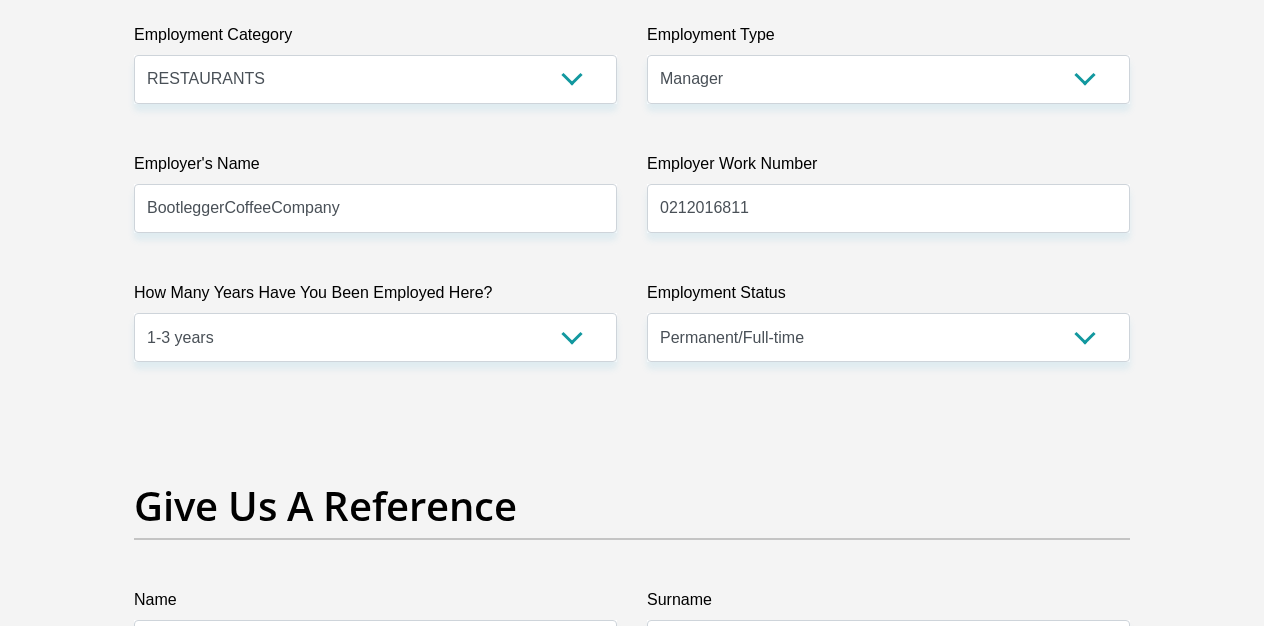 scroll, scrollTop: 3806, scrollLeft: 0, axis: vertical 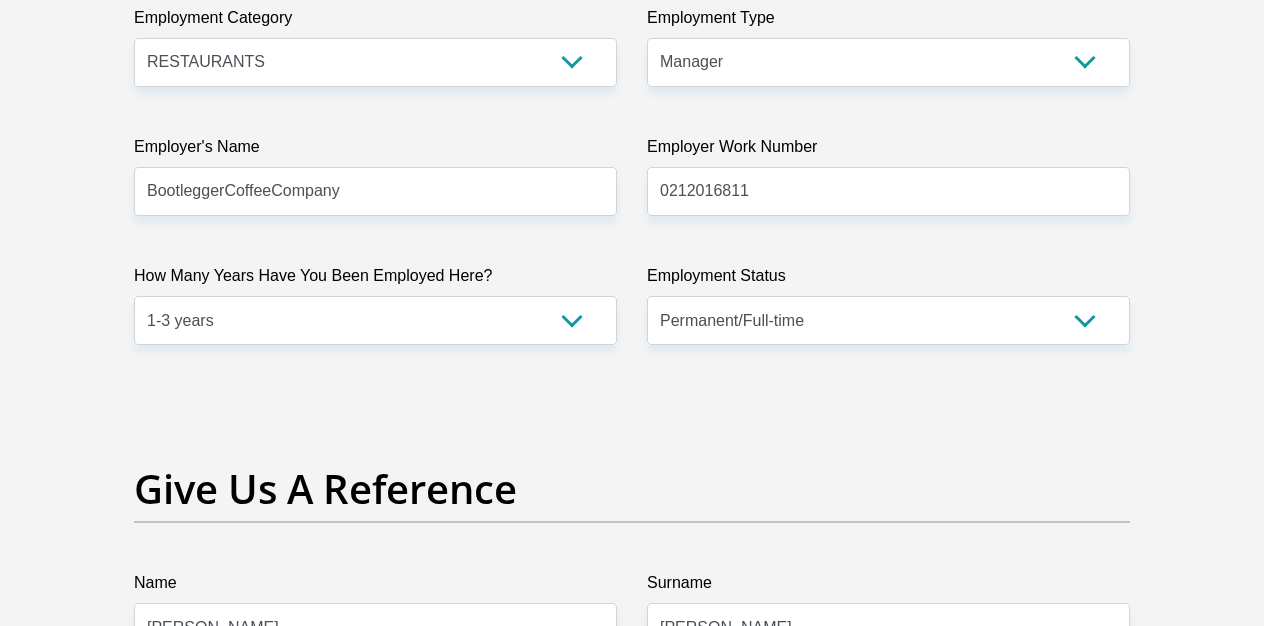 click on "Give Us A Reference" at bounding box center [632, 518] 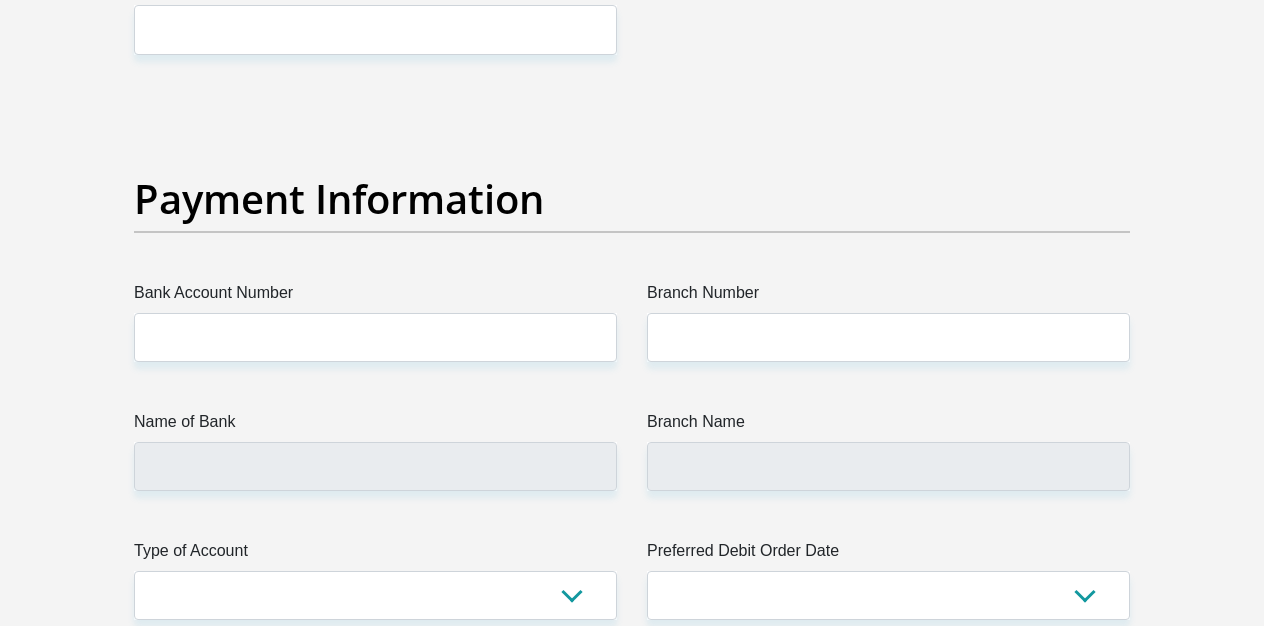 scroll, scrollTop: 4549, scrollLeft: 0, axis: vertical 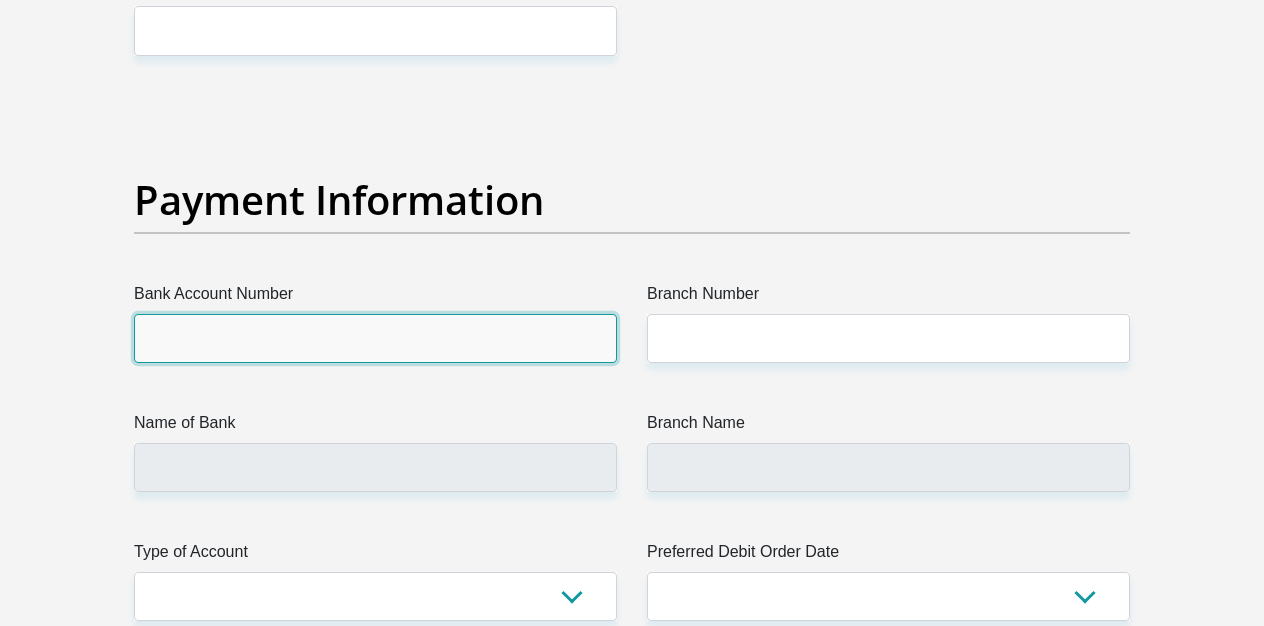 click on "Bank Account Number" at bounding box center [375, 338] 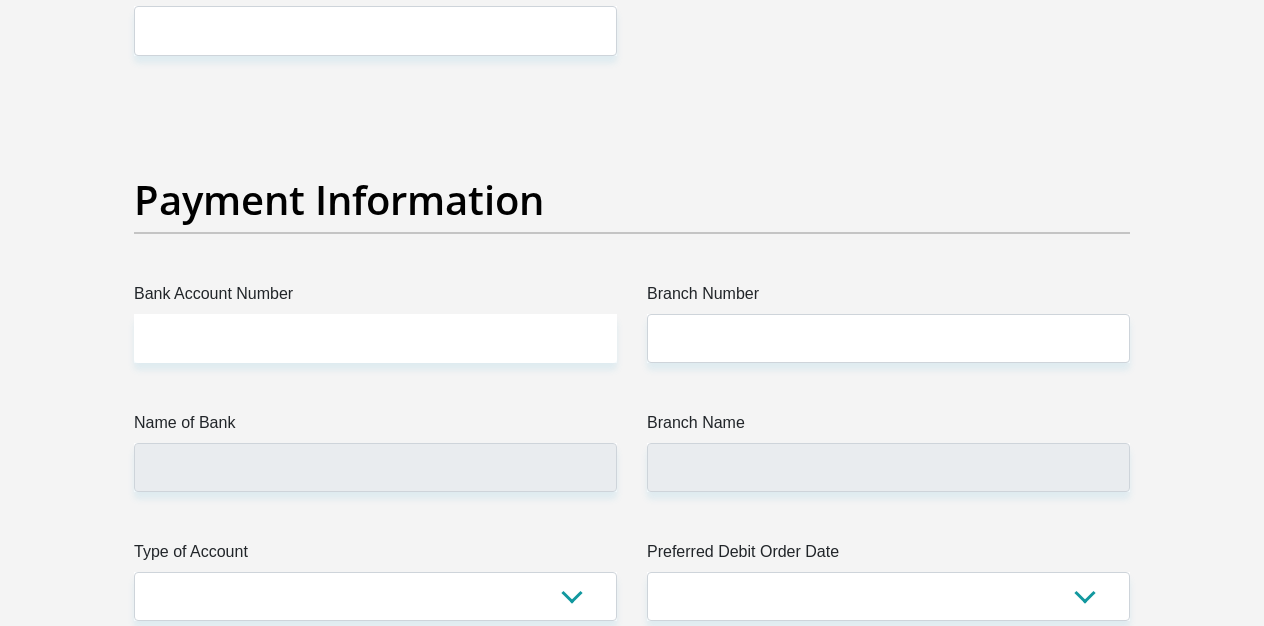 click on "Payment Information" at bounding box center [632, 229] 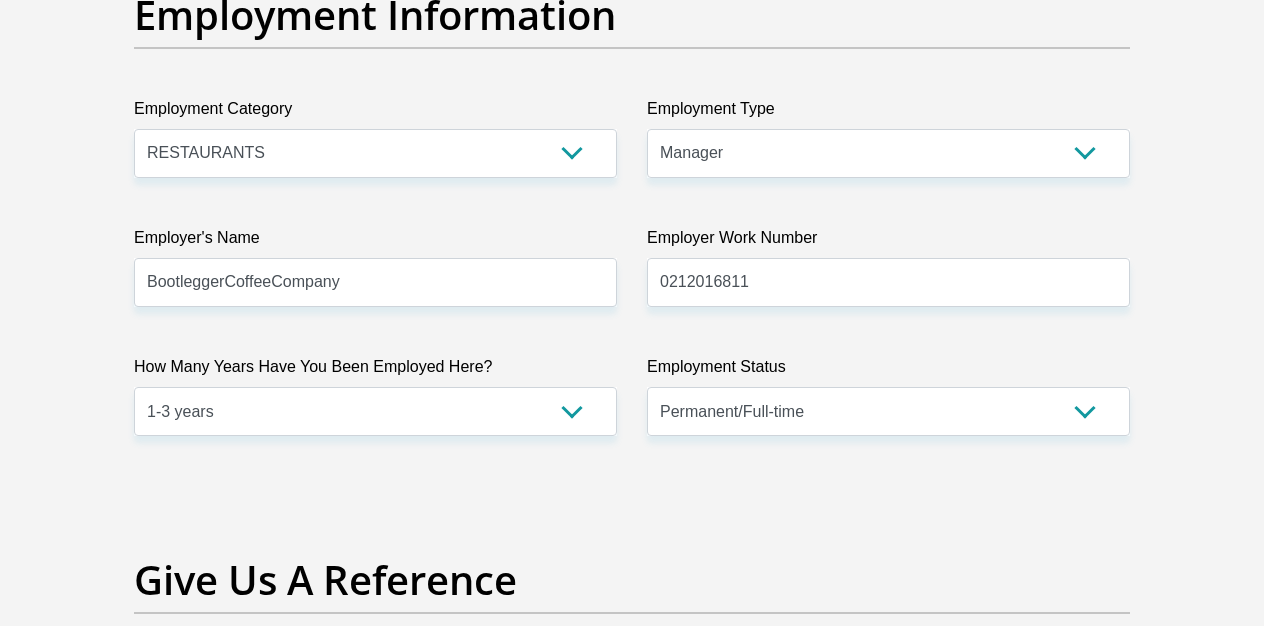 scroll, scrollTop: 3729, scrollLeft: 0, axis: vertical 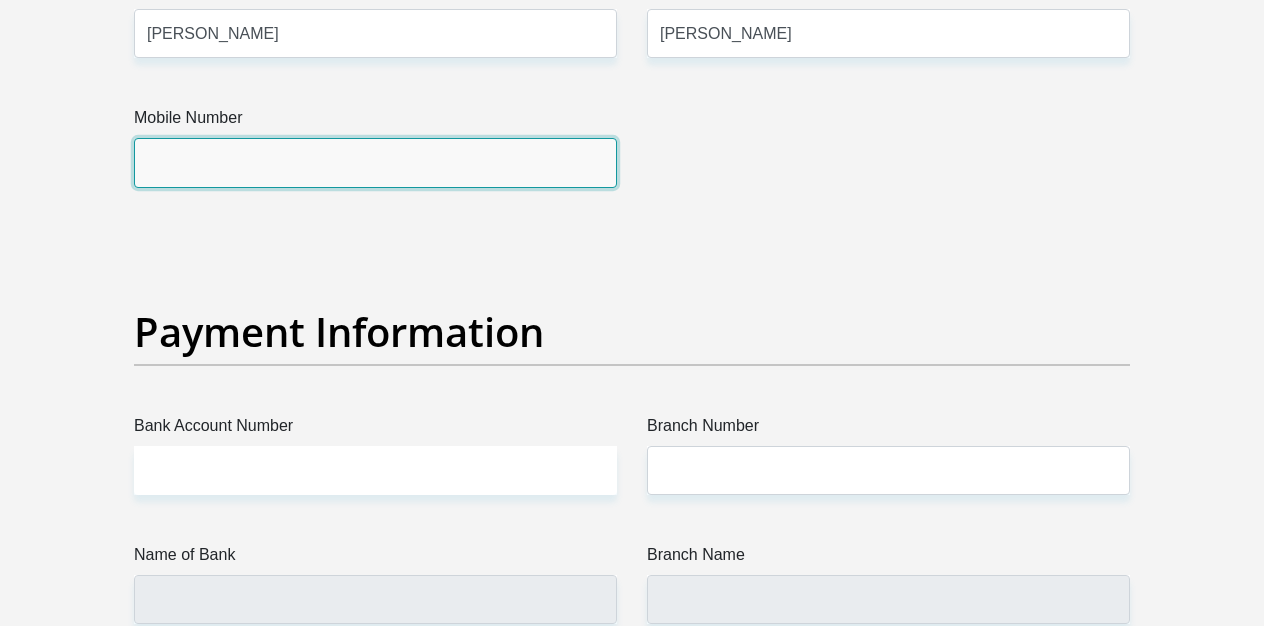 click on "Mobile Number" at bounding box center [375, 162] 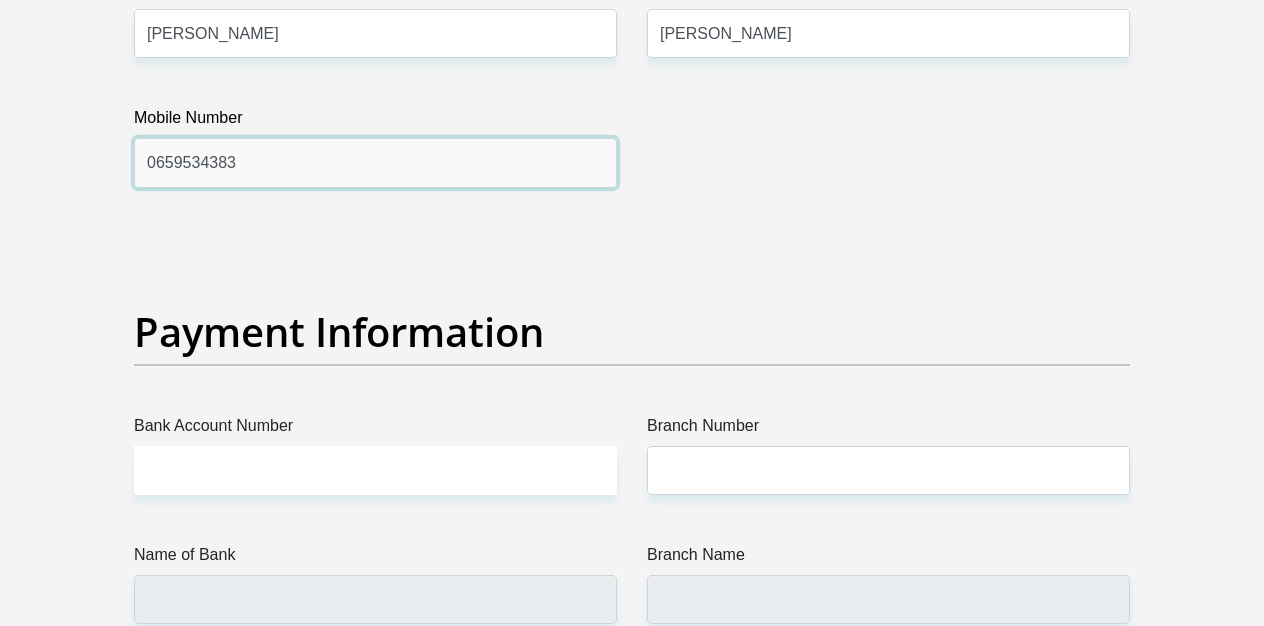 type on "0659534383" 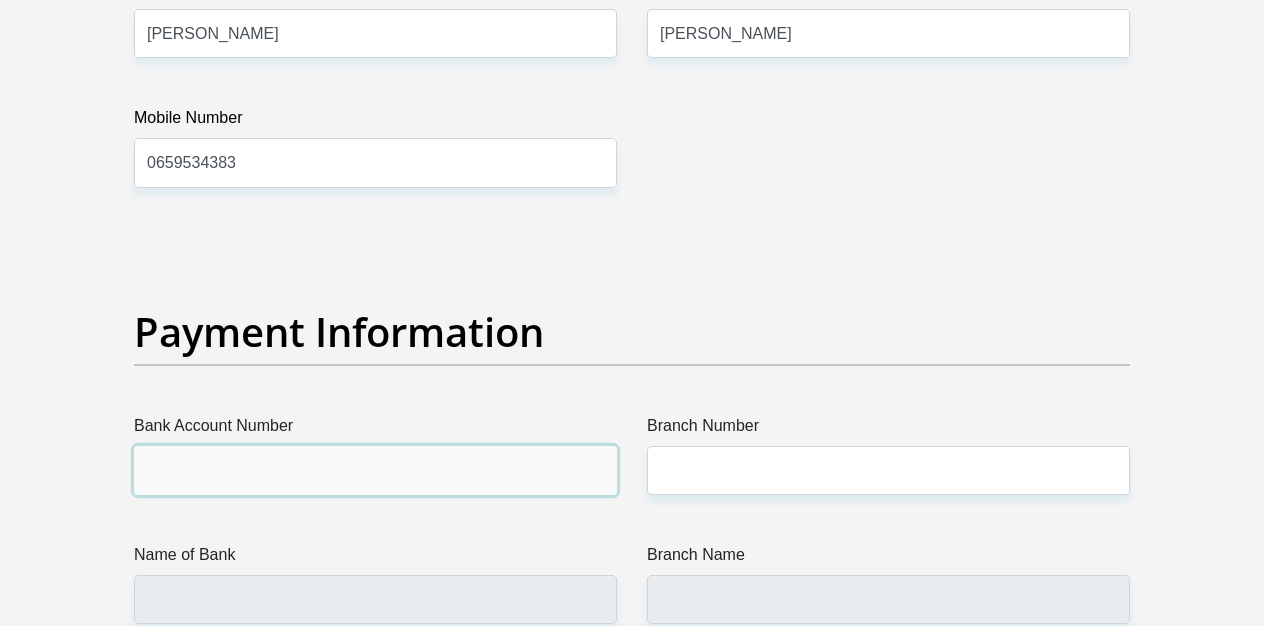 click on "Bank Account Number" at bounding box center [375, 470] 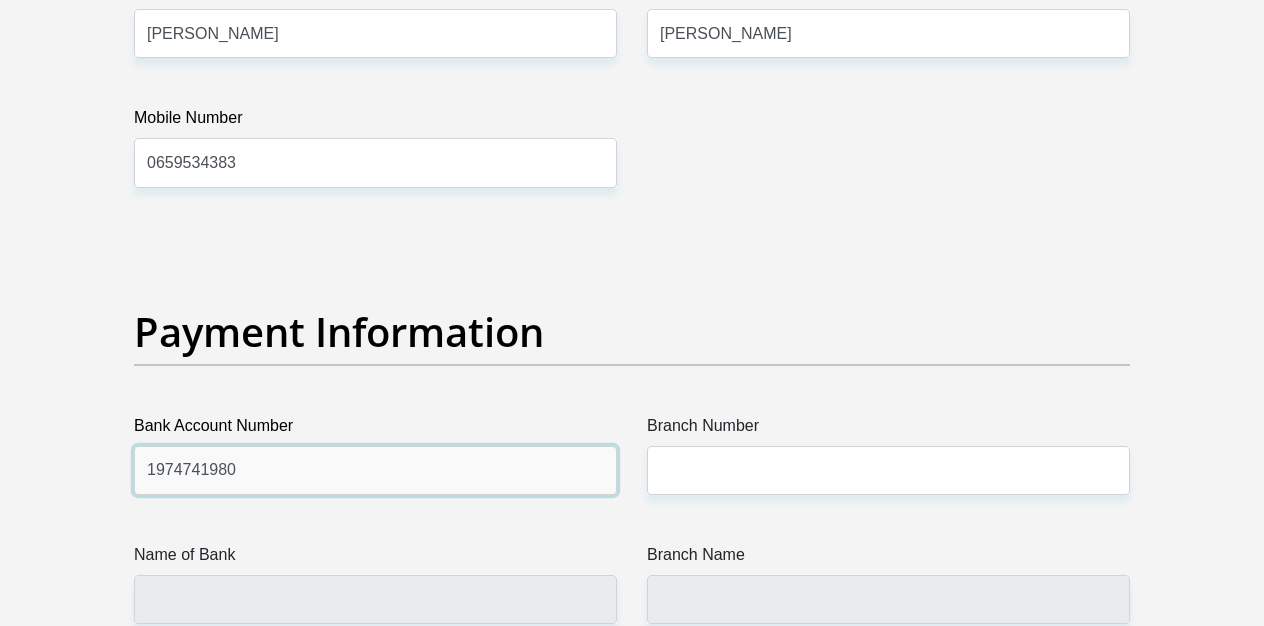type on "1974741980" 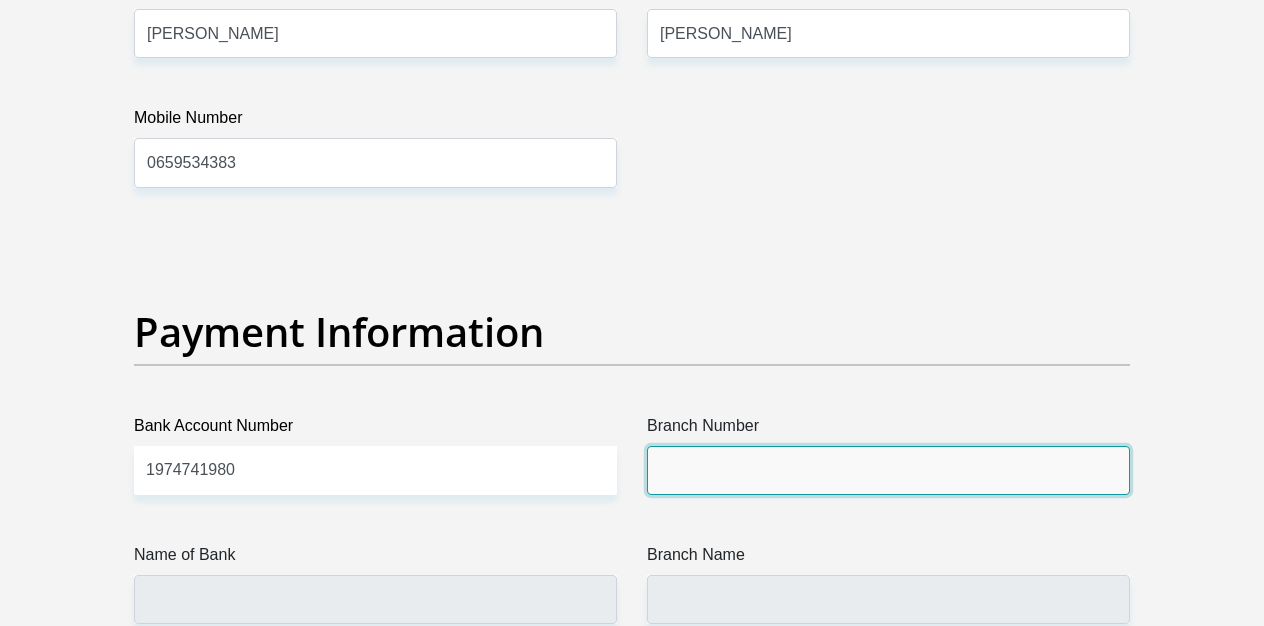 click on "Branch Number" at bounding box center [888, 470] 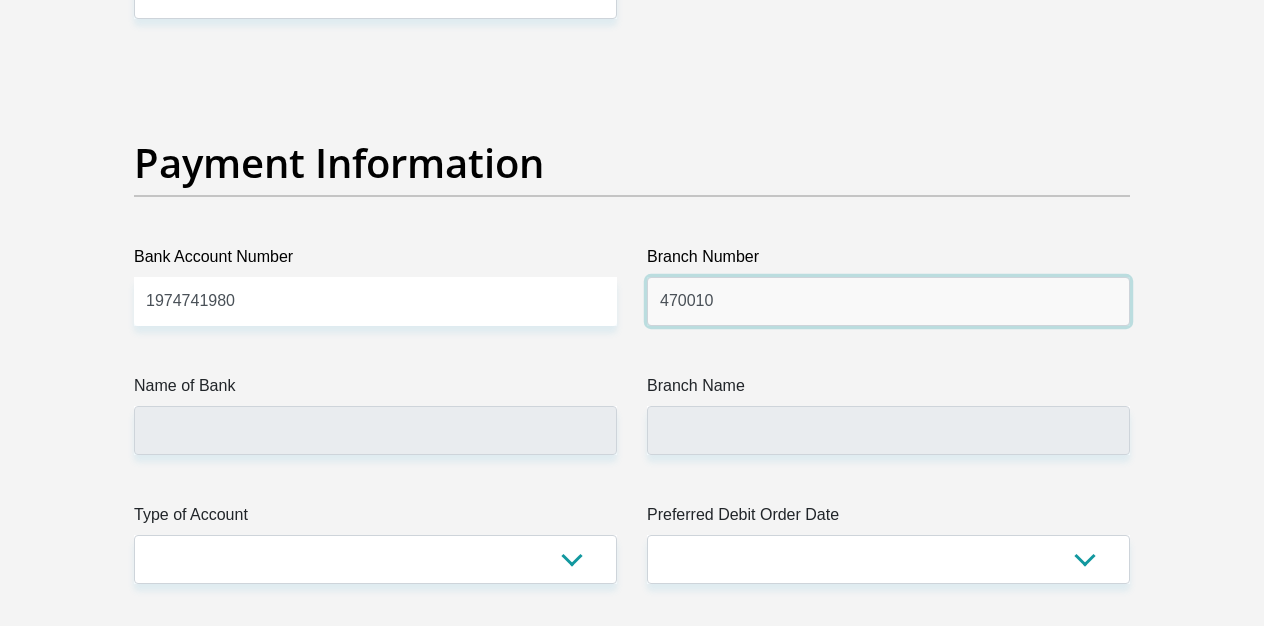 scroll, scrollTop: 4601, scrollLeft: 0, axis: vertical 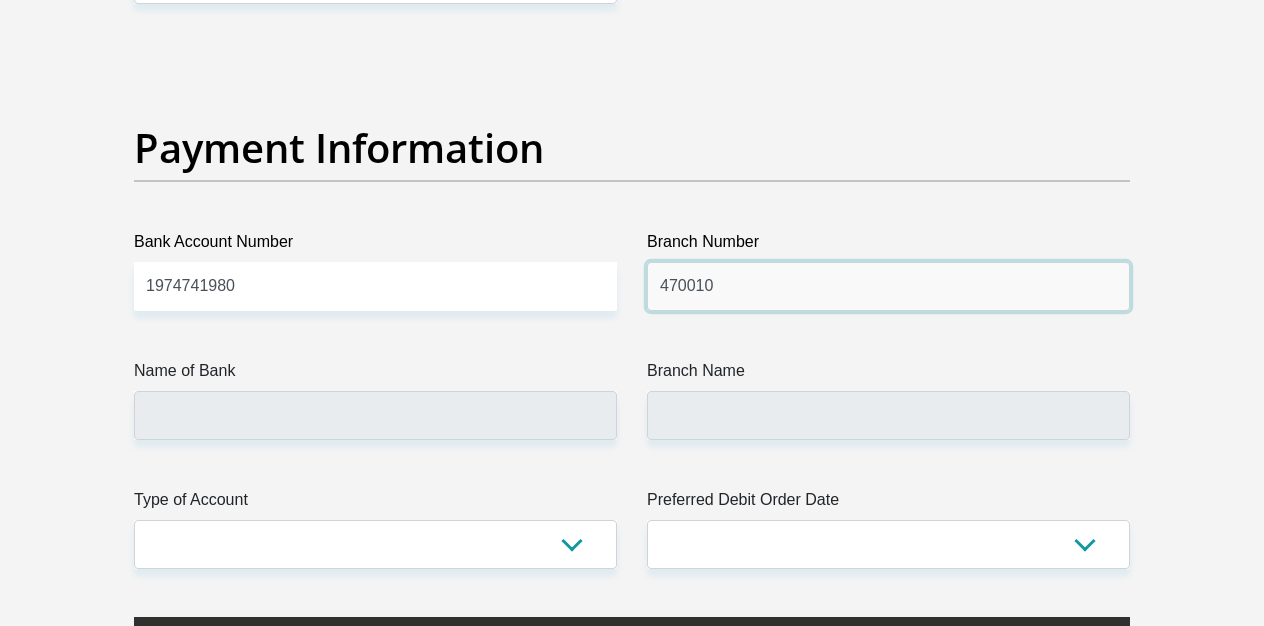 type on "470010" 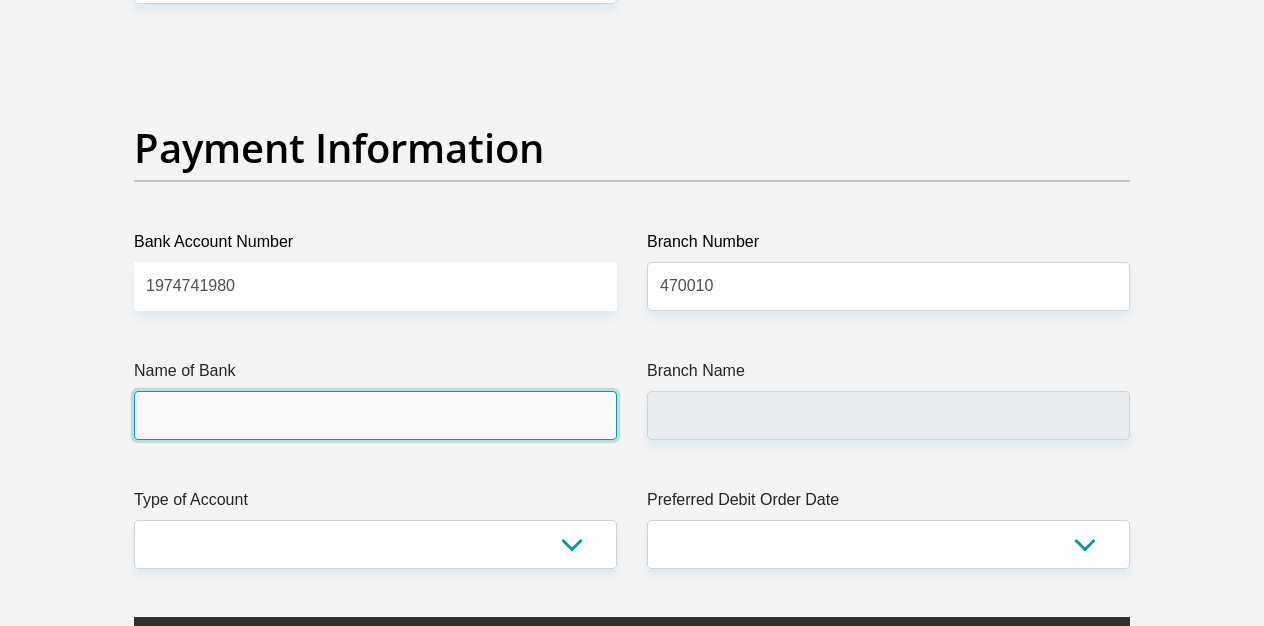 click on "Name of Bank" at bounding box center [375, 415] 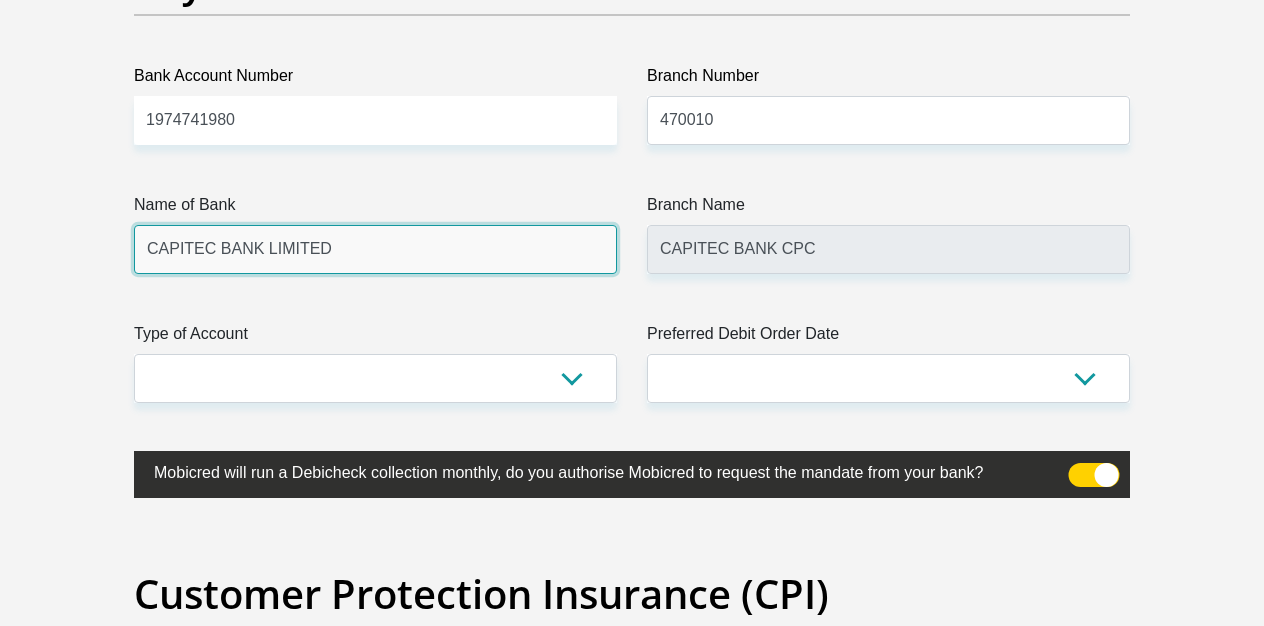 scroll, scrollTop: 4814, scrollLeft: 0, axis: vertical 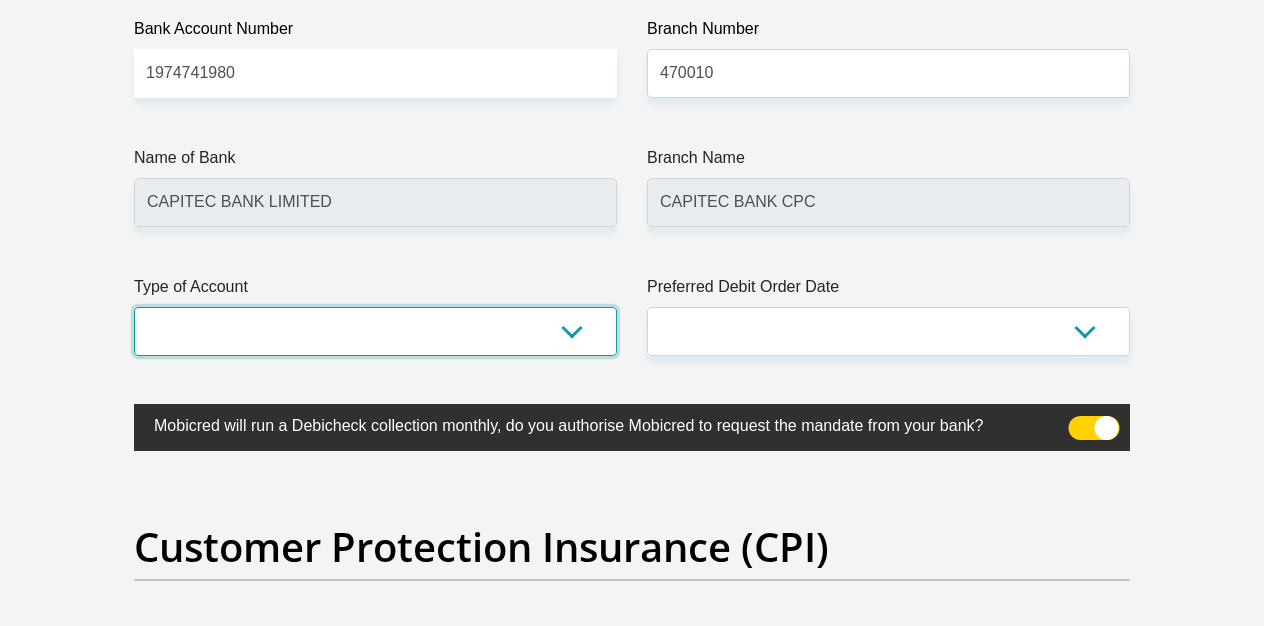 select on "SAV" 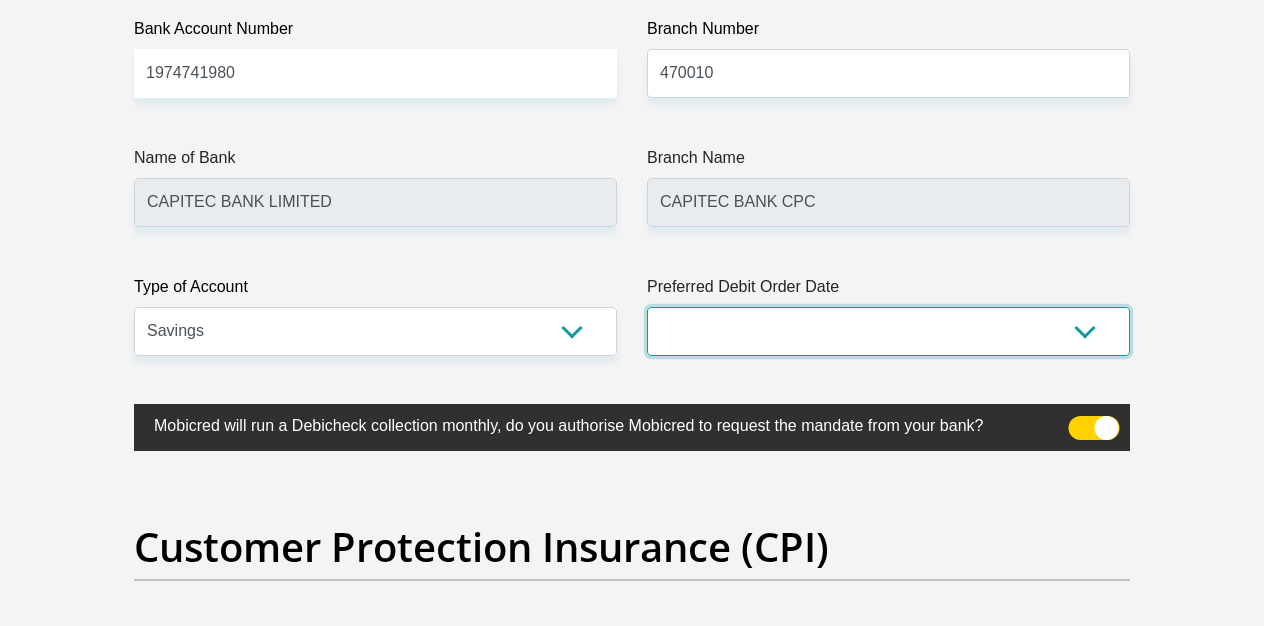 select on "28" 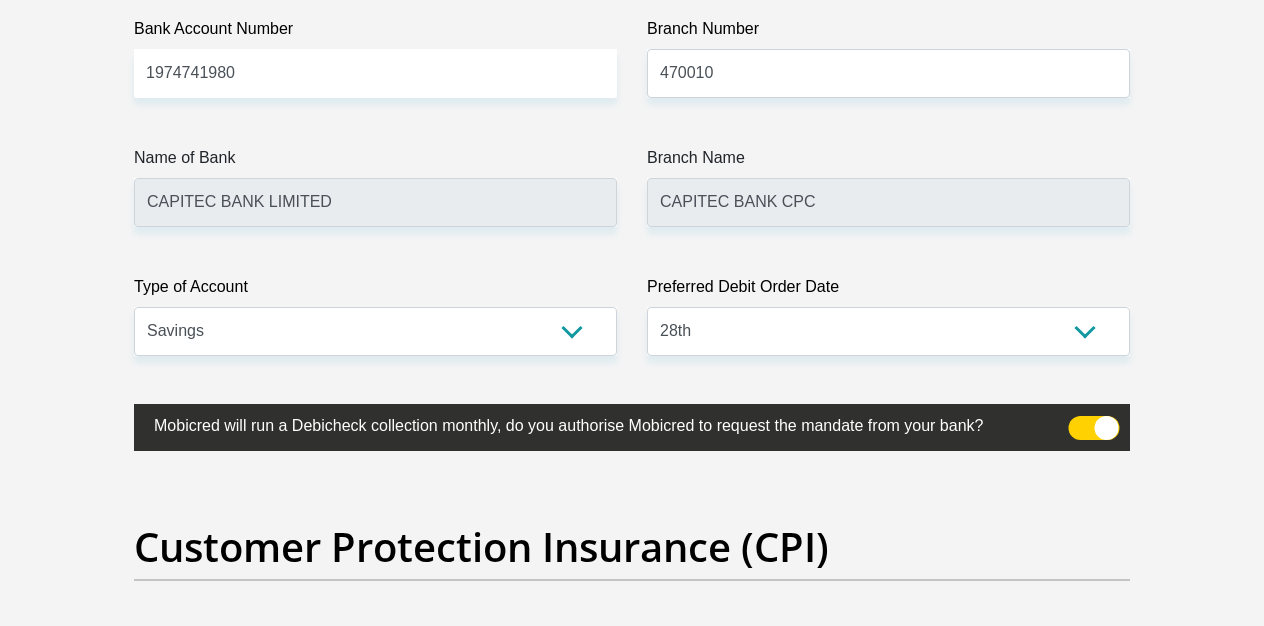 click on "Title
Mr
Ms
Mrs
Dr
[PERSON_NAME]
First Name
[PERSON_NAME]
Surname
[PERSON_NAME]
ID Number
0407045361083
Please input valid ID number
Race
Black
Coloured
Indian
White
Other
Contact Number
0644720292
Please input valid contact number
Nationality
[GEOGRAPHIC_DATA]
[GEOGRAPHIC_DATA]
[GEOGRAPHIC_DATA]  [GEOGRAPHIC_DATA]  [GEOGRAPHIC_DATA]" at bounding box center (632, -1173) 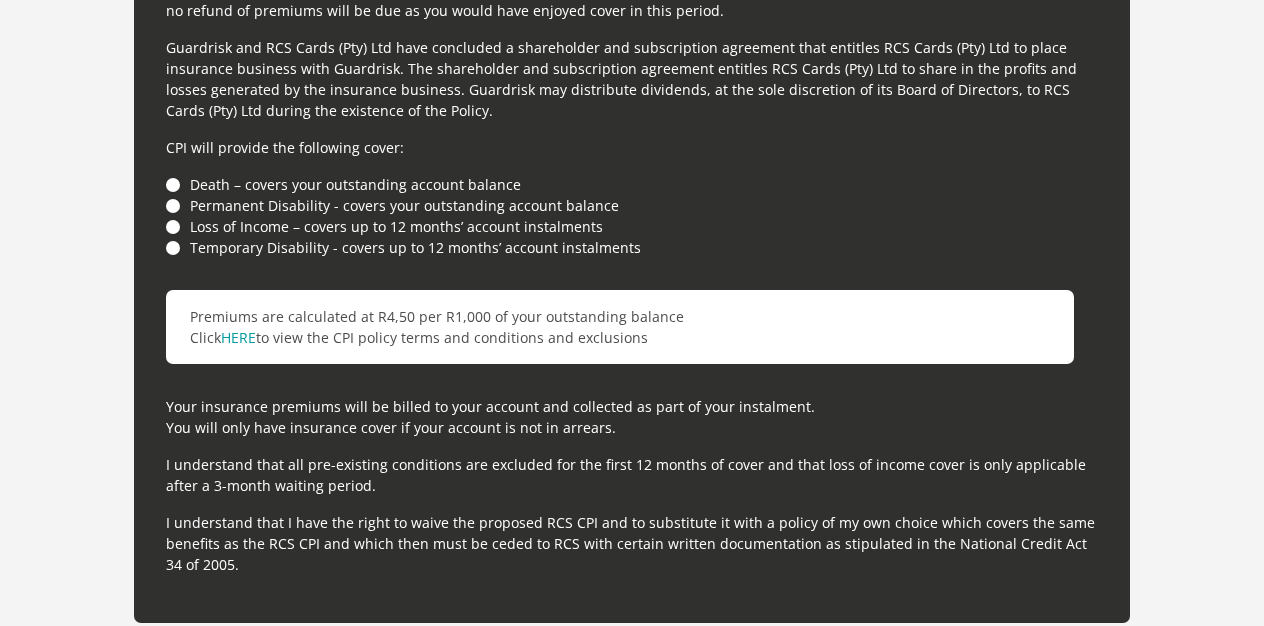 scroll, scrollTop: 5679, scrollLeft: 0, axis: vertical 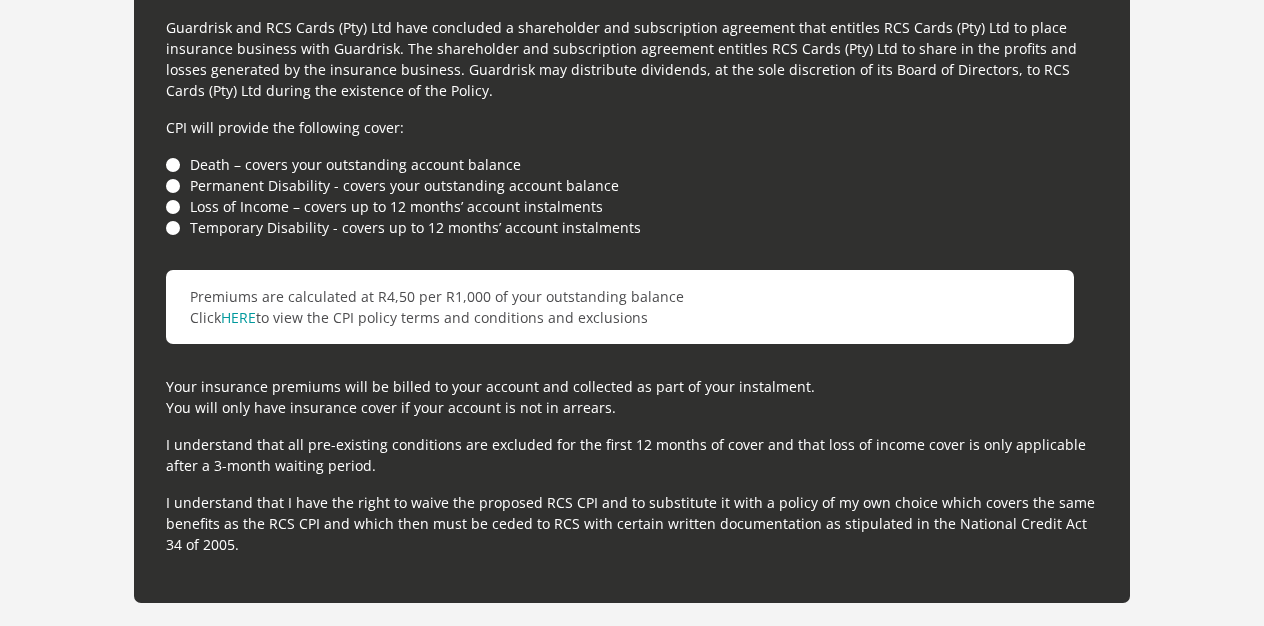 click on "Death – covers your outstanding account balance" at bounding box center (632, 164) 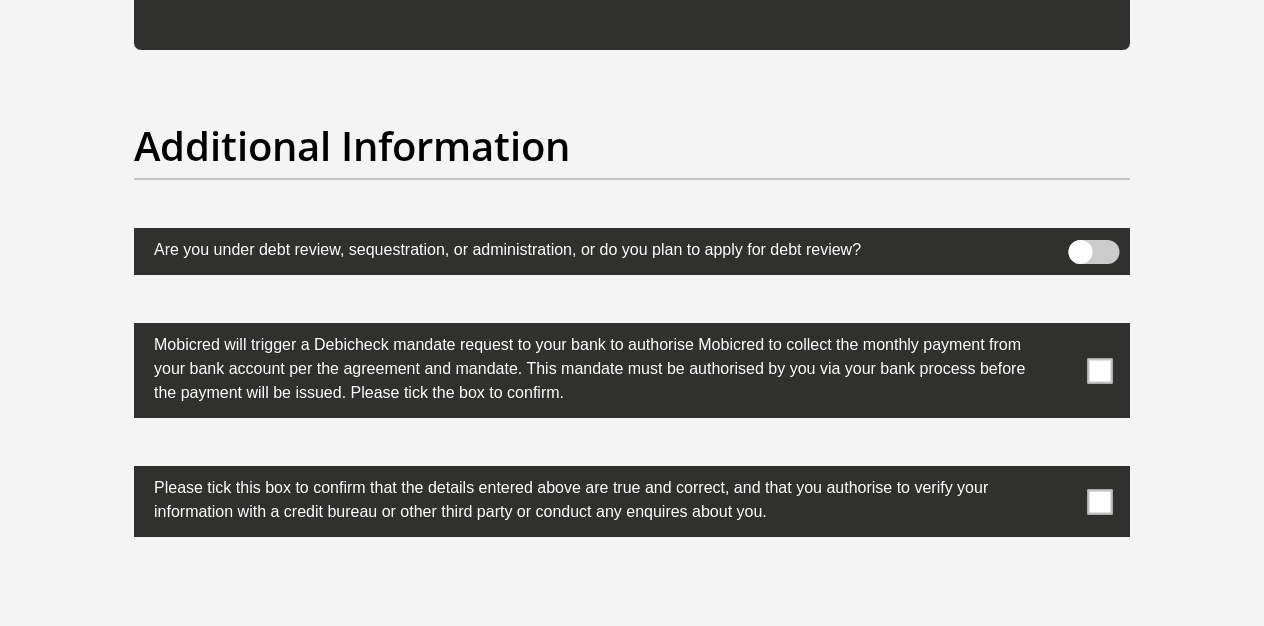 scroll, scrollTop: 6234, scrollLeft: 0, axis: vertical 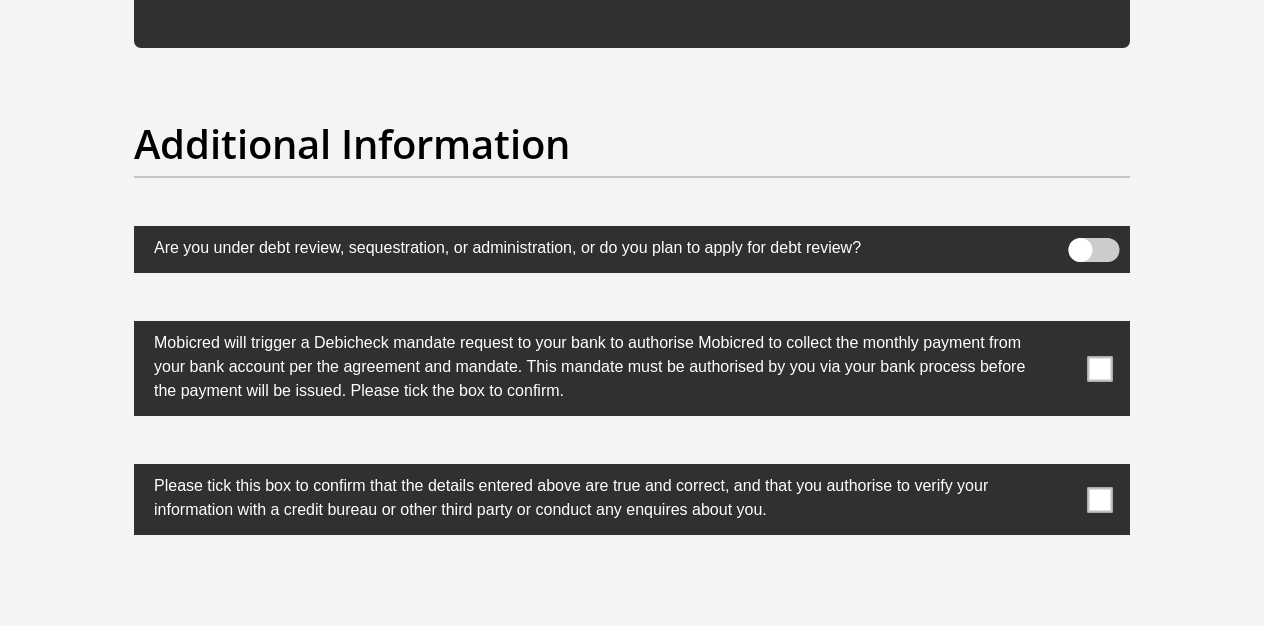 click at bounding box center [1094, 250] 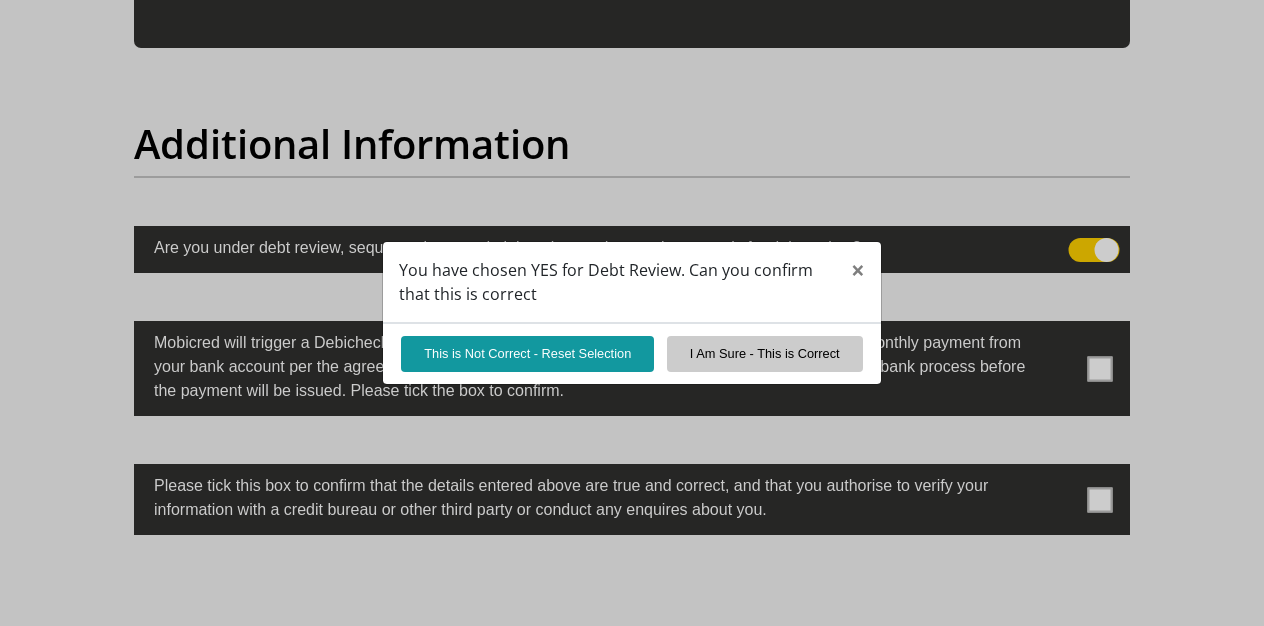 click on "This is Not Correct - Reset Selection" at bounding box center [527, 353] 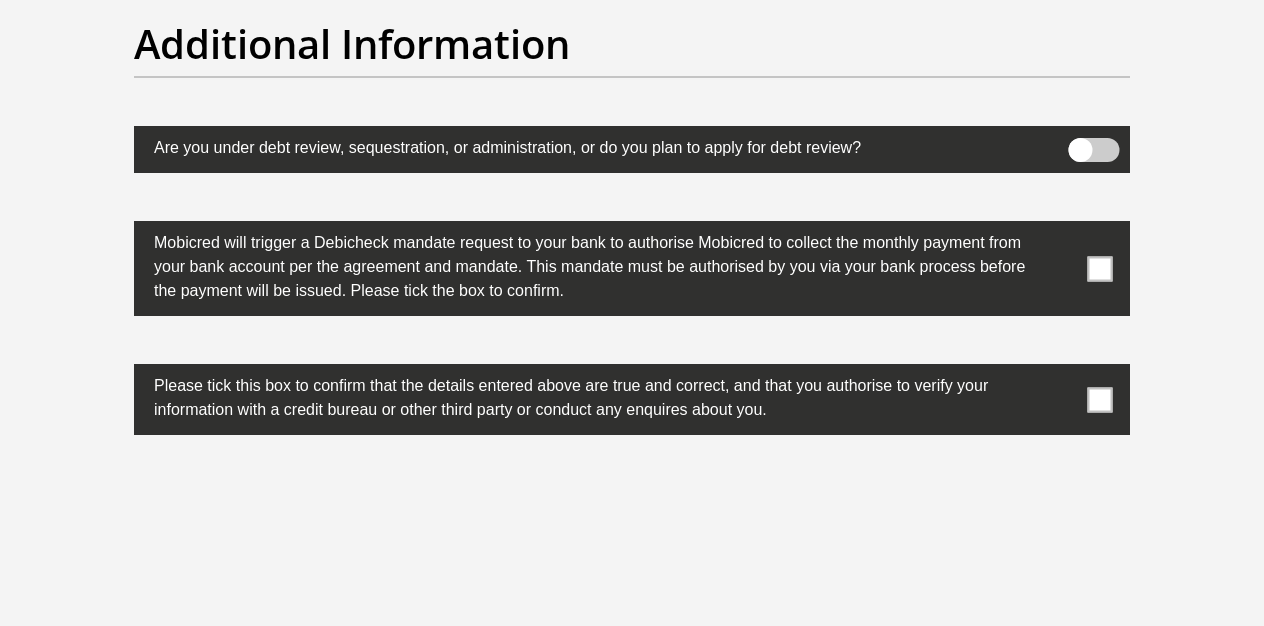 scroll, scrollTop: 6338, scrollLeft: 0, axis: vertical 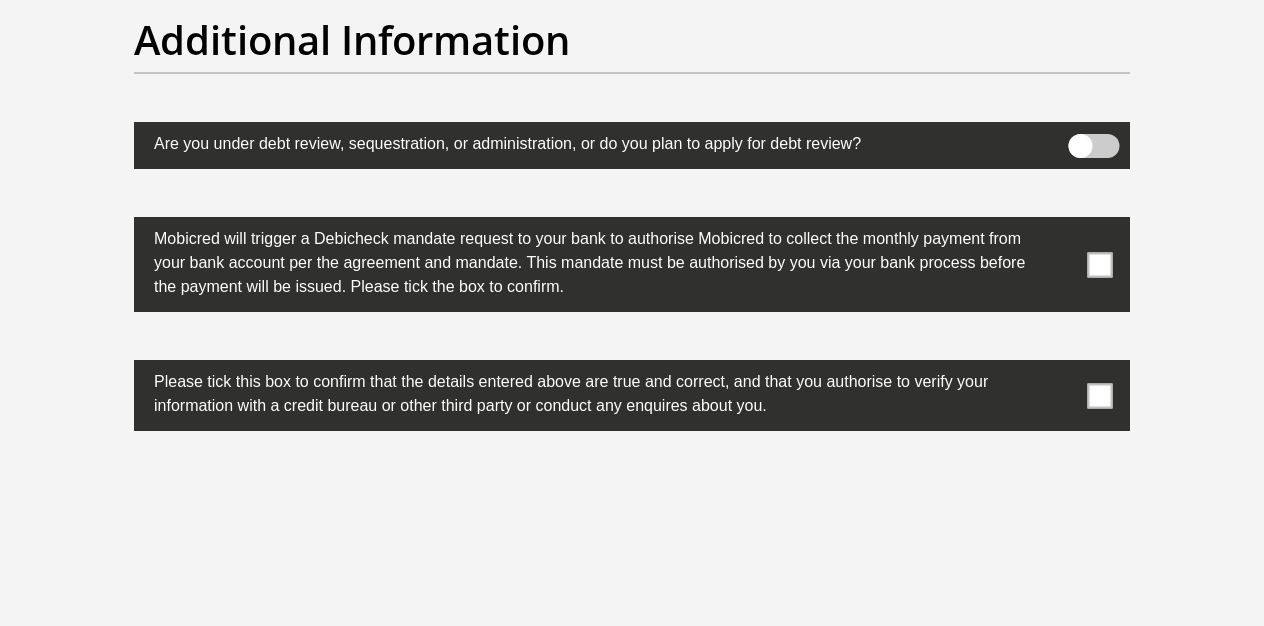 click at bounding box center [1100, 264] 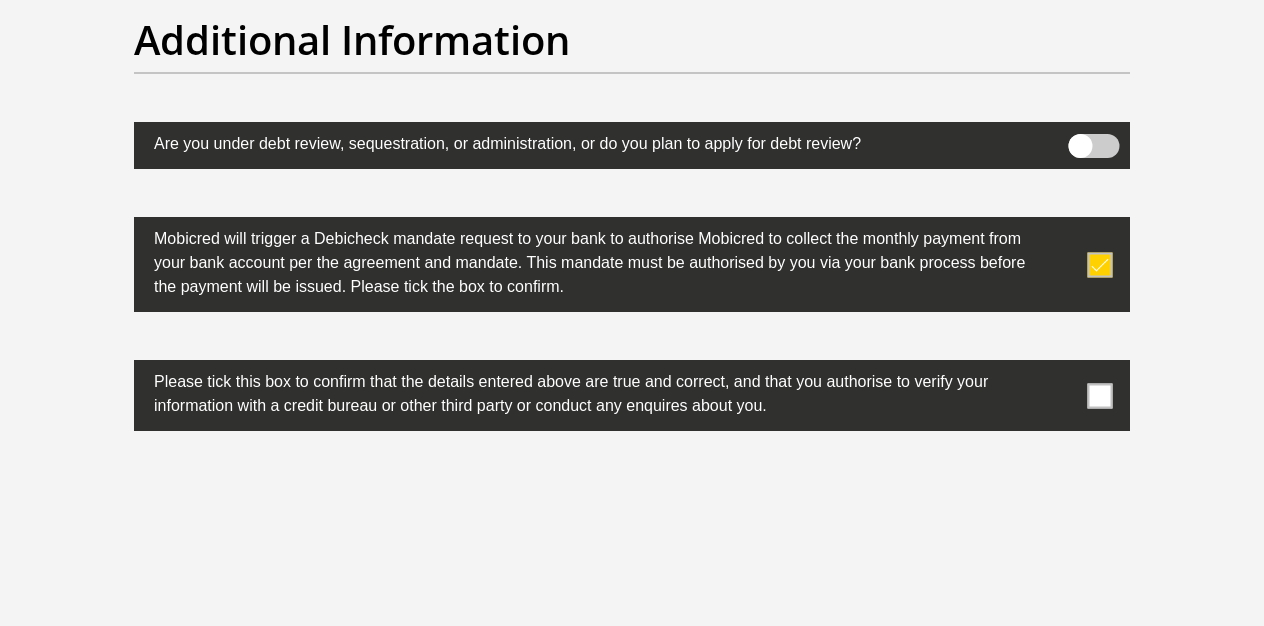 click at bounding box center [1100, 395] 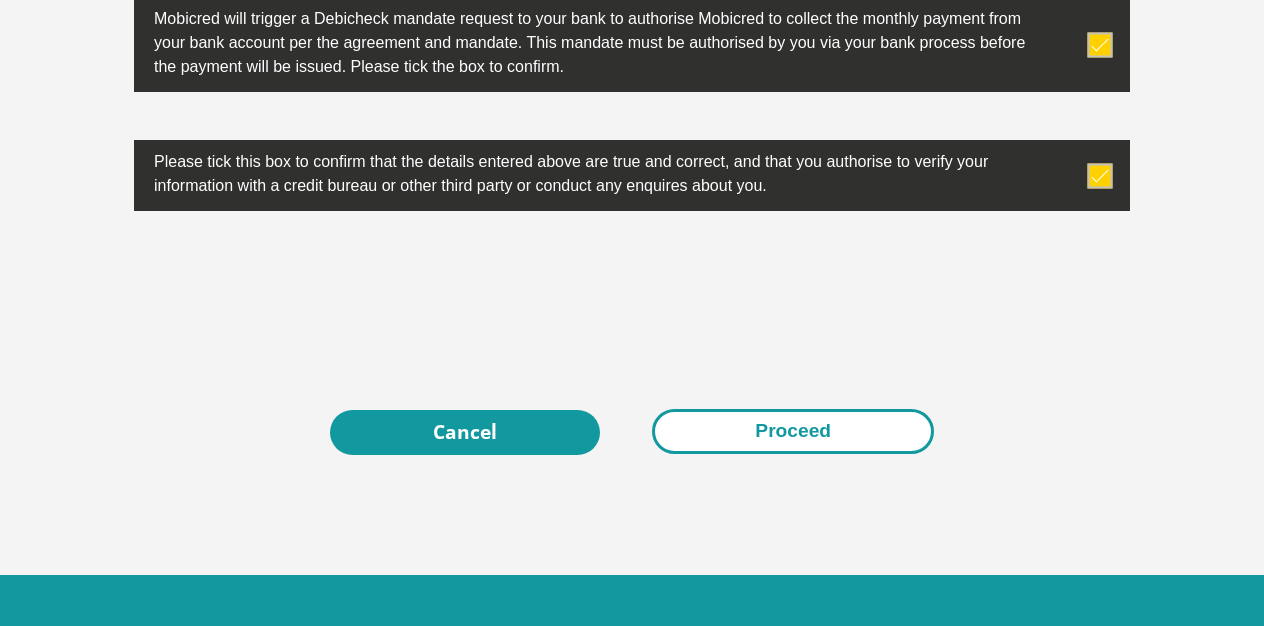 click on "Proceed" at bounding box center [793, 431] 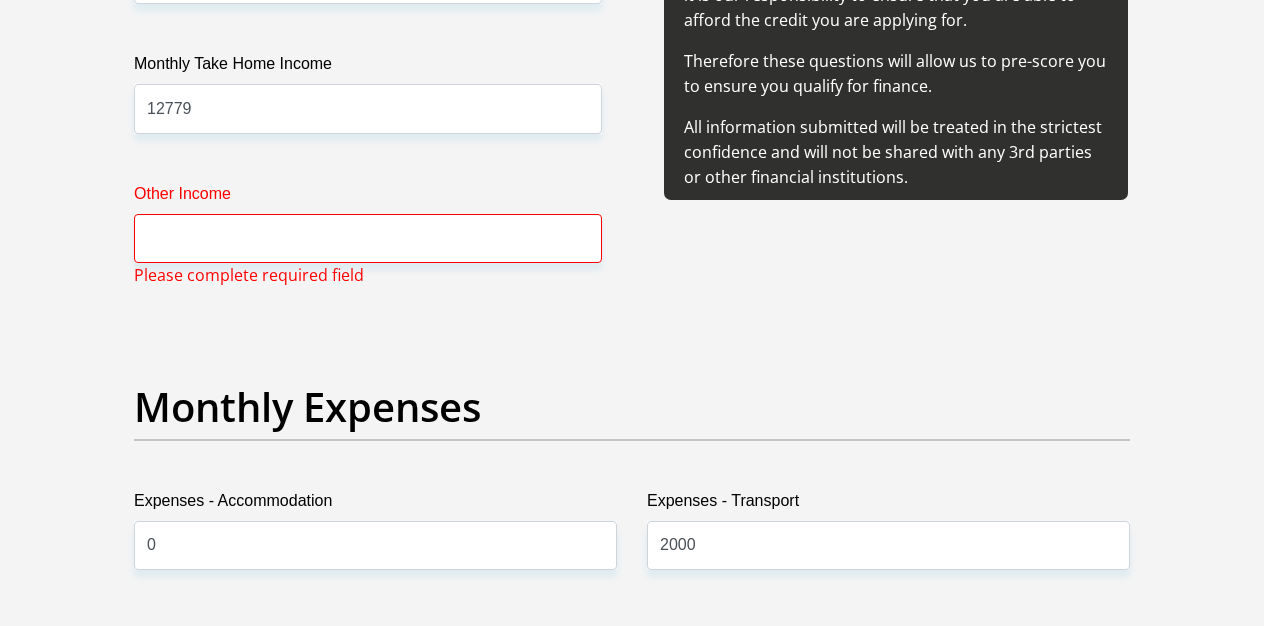 scroll, scrollTop: 2559, scrollLeft: 0, axis: vertical 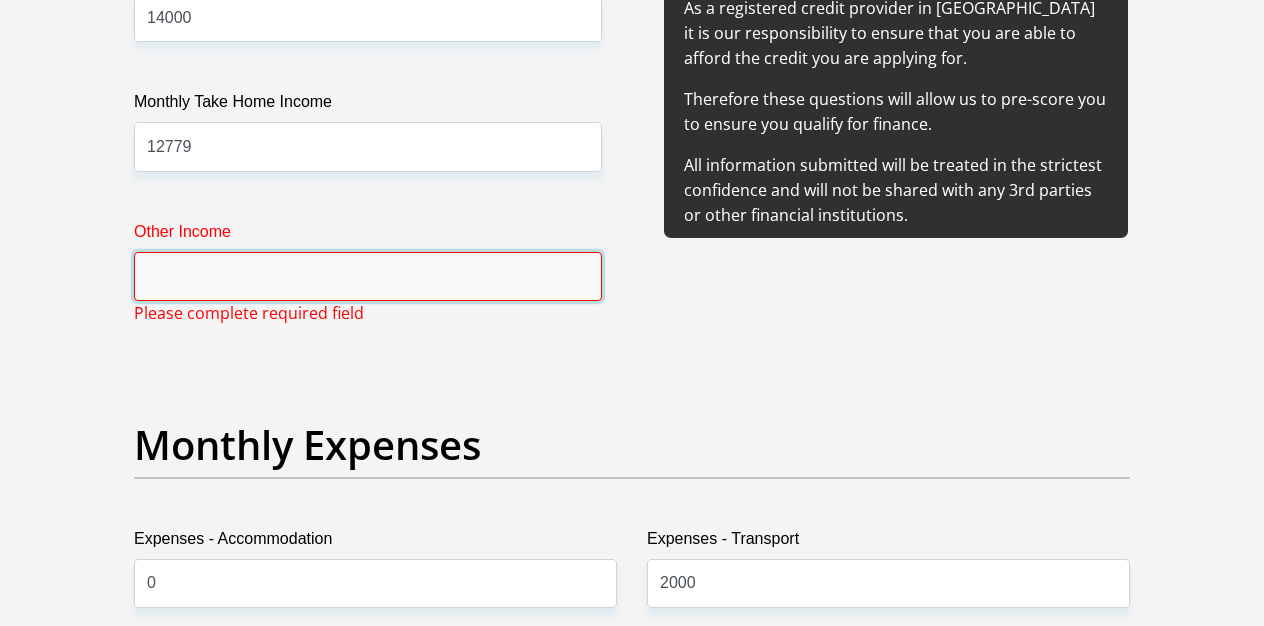 click on "Other Income" at bounding box center [368, 276] 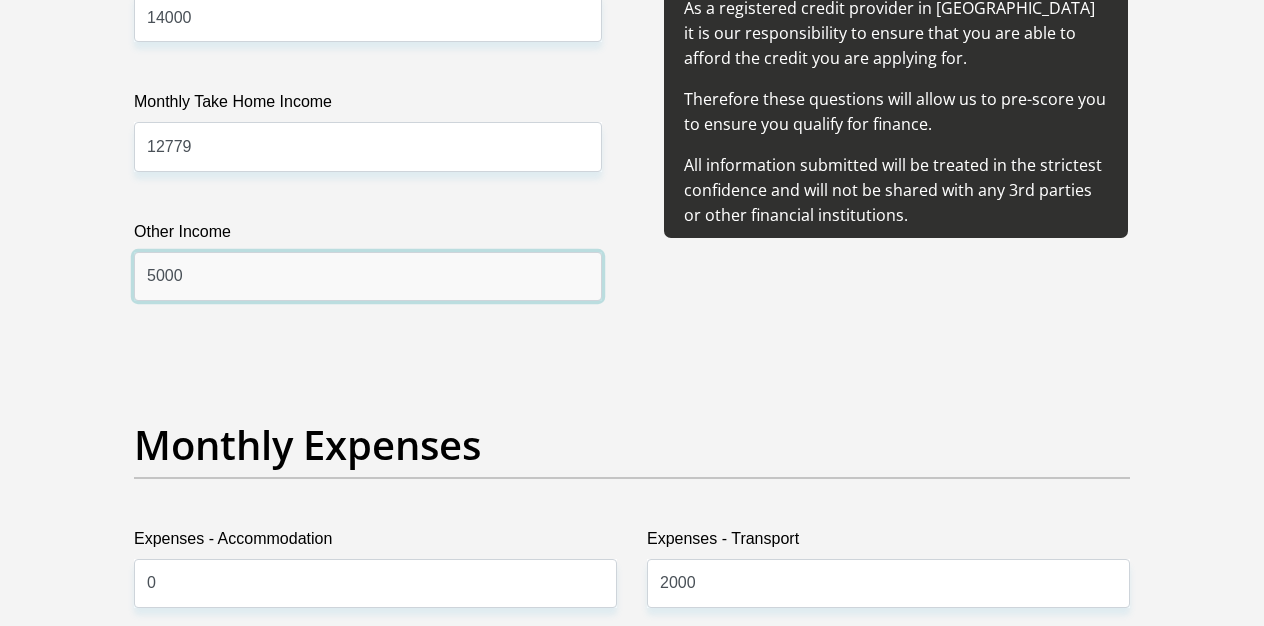 type on "5000" 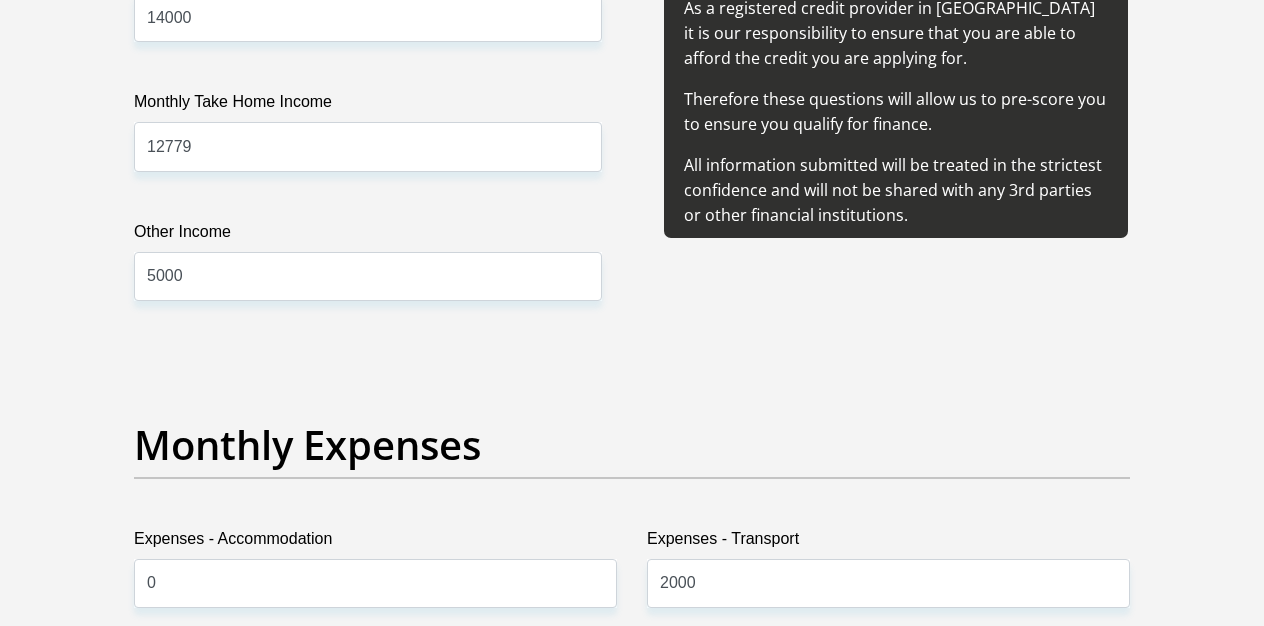 click on "Title
Mr
Ms
Mrs
Dr
[PERSON_NAME]
First Name
[PERSON_NAME]
Surname
[PERSON_NAME]
ID Number
0407045361083
Please input valid ID number
Race
Black
Coloured
Indian
White
Other
Contact Number
0644720292
Please input valid contact number
Nationality
[GEOGRAPHIC_DATA]
[GEOGRAPHIC_DATA]
[GEOGRAPHIC_DATA]  [GEOGRAPHIC_DATA]  [GEOGRAPHIC_DATA]" at bounding box center [632, 1082] 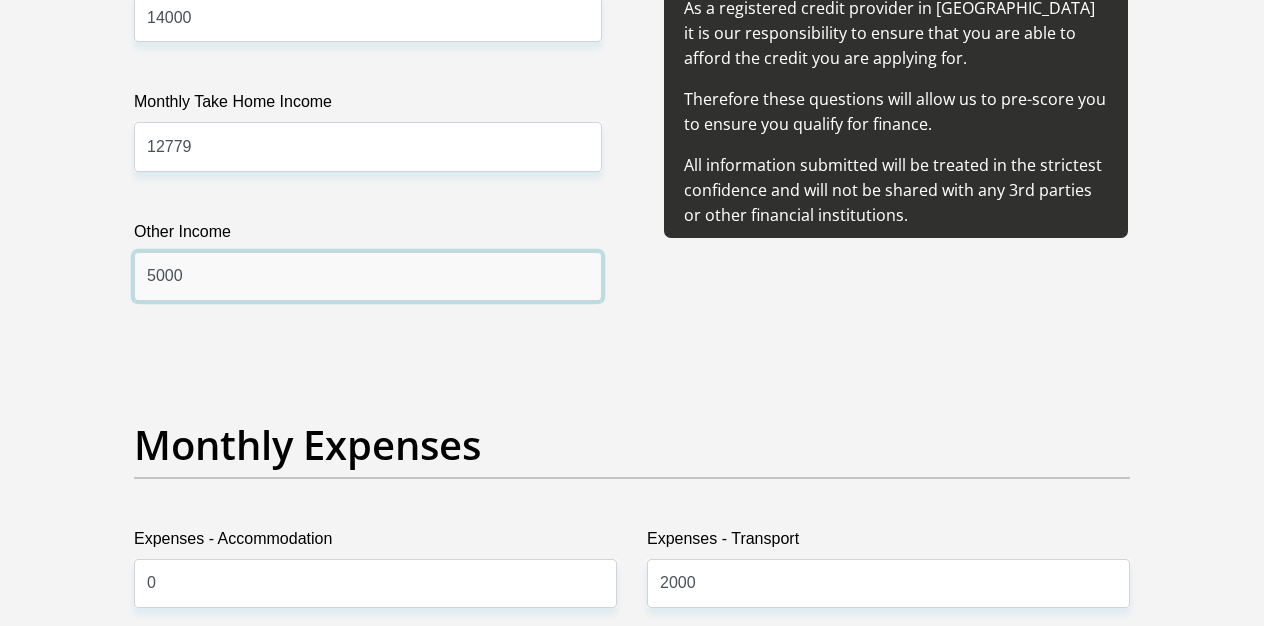 drag, startPoint x: 303, startPoint y: 272, endPoint x: 76, endPoint y: 271, distance: 227.0022 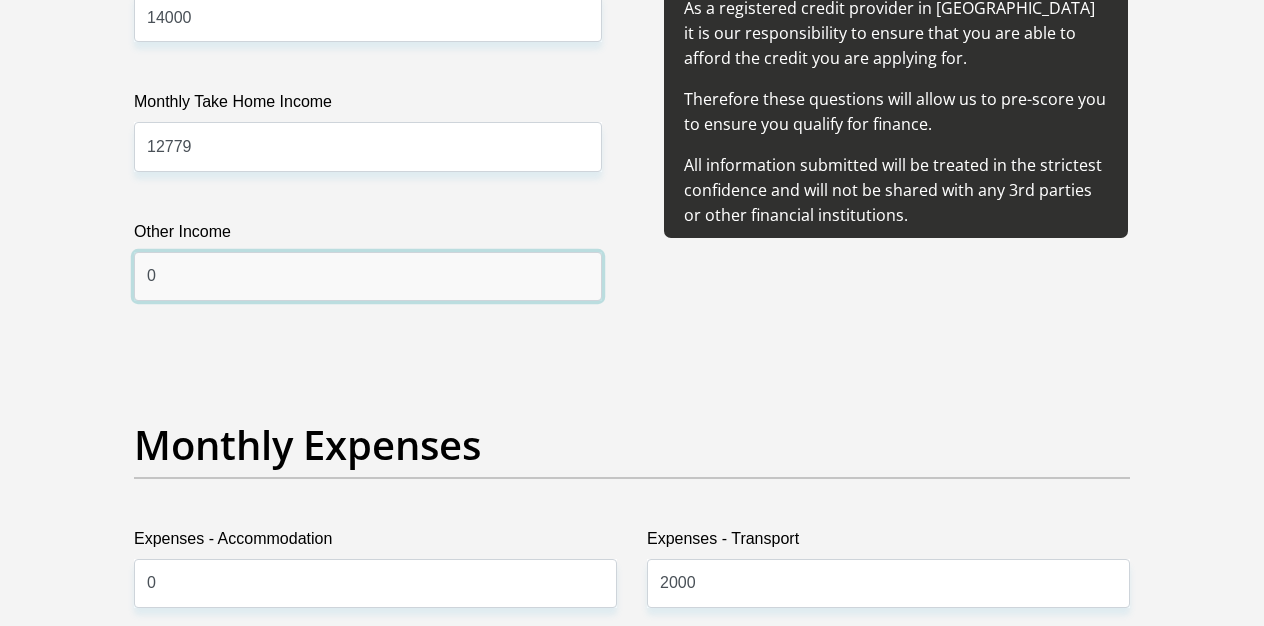 type on "0" 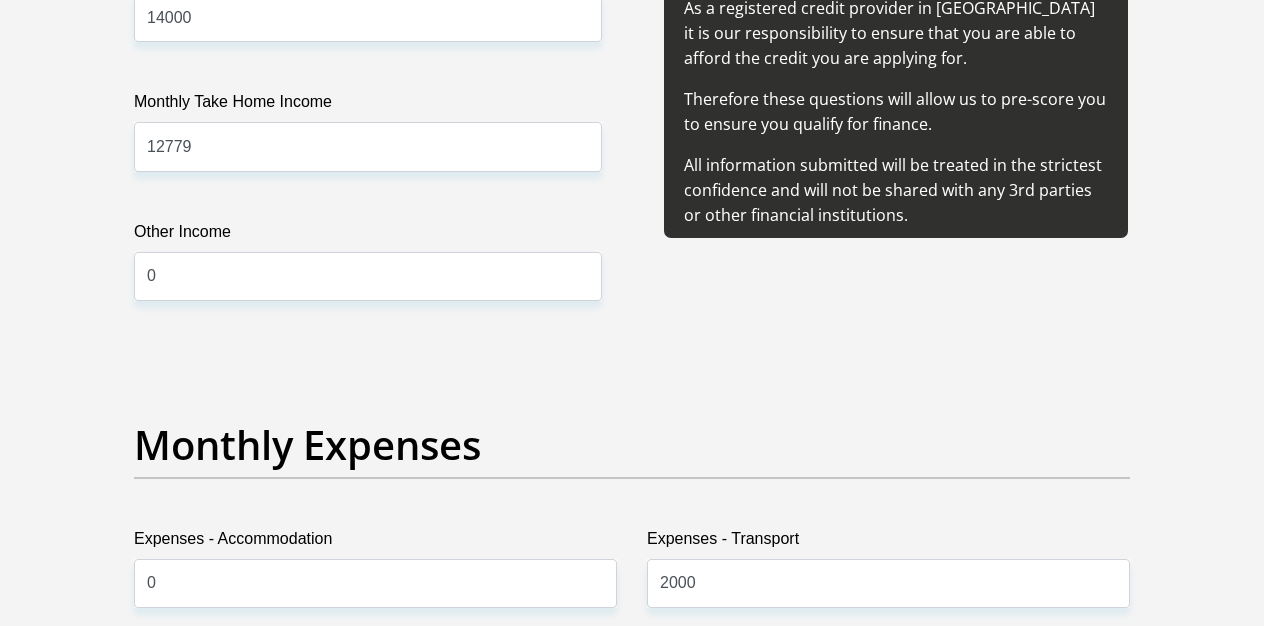 click on "Title
Mr
Ms
Mrs
Dr
[PERSON_NAME]
First Name
[PERSON_NAME]
Surname
[PERSON_NAME]
ID Number
0407045361083
Please input valid ID number
Race
Black
Coloured
Indian
White
Other
Contact Number
0644720292
Please input valid contact number
Nationality
[GEOGRAPHIC_DATA]
[GEOGRAPHIC_DATA]
[GEOGRAPHIC_DATA]  [GEOGRAPHIC_DATA]  [GEOGRAPHIC_DATA]" at bounding box center [632, 1082] 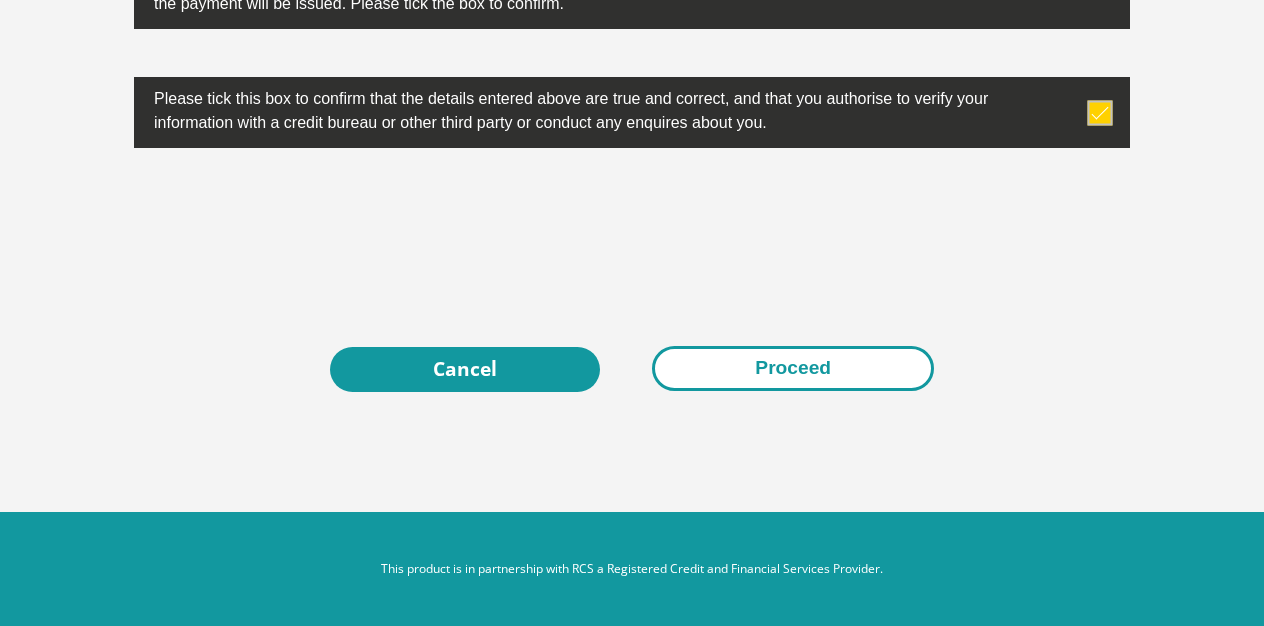 scroll, scrollTop: 6622, scrollLeft: 0, axis: vertical 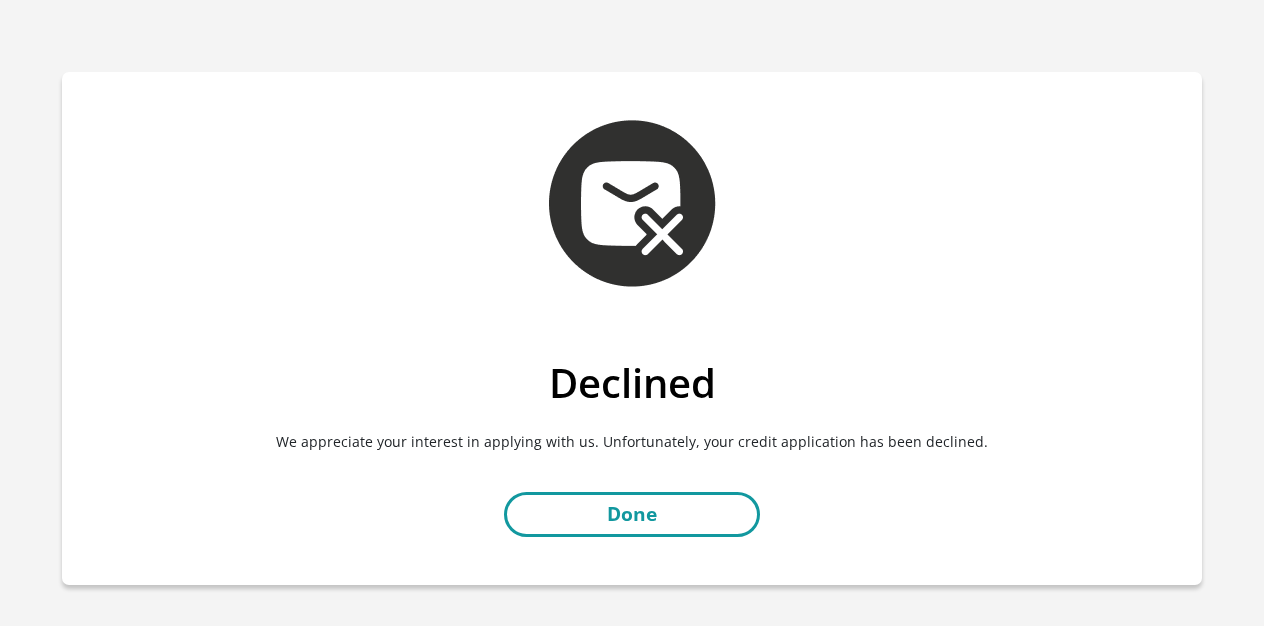 click on "Done" at bounding box center (632, 514) 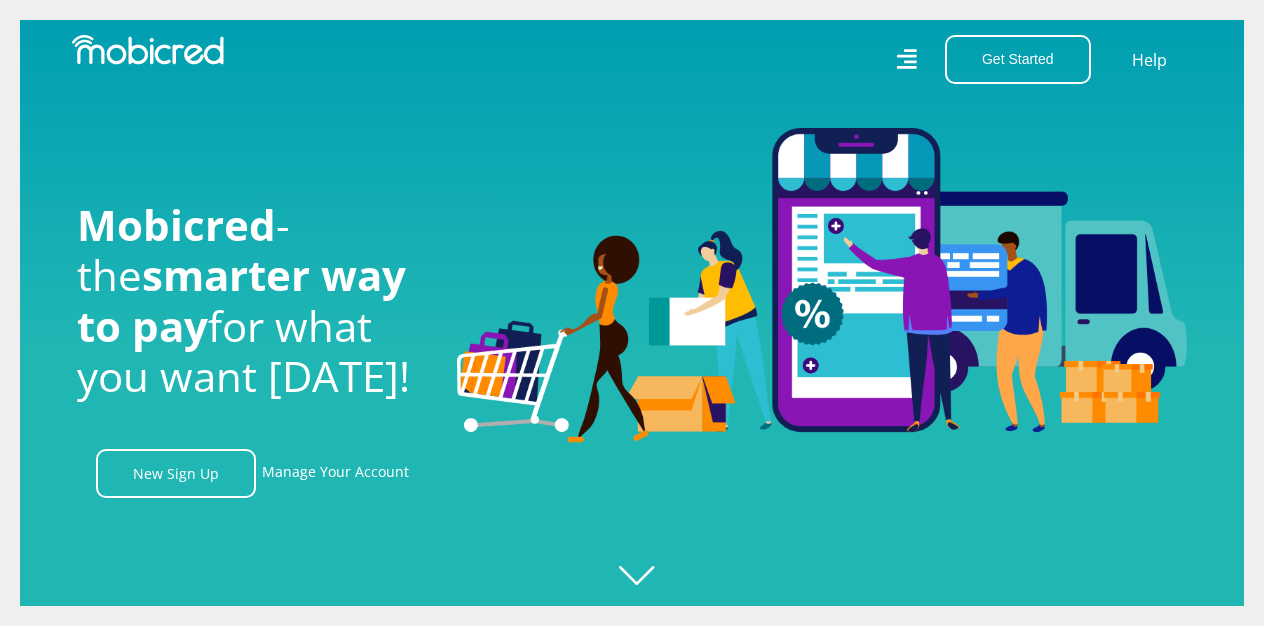 scroll, scrollTop: 0, scrollLeft: 0, axis: both 